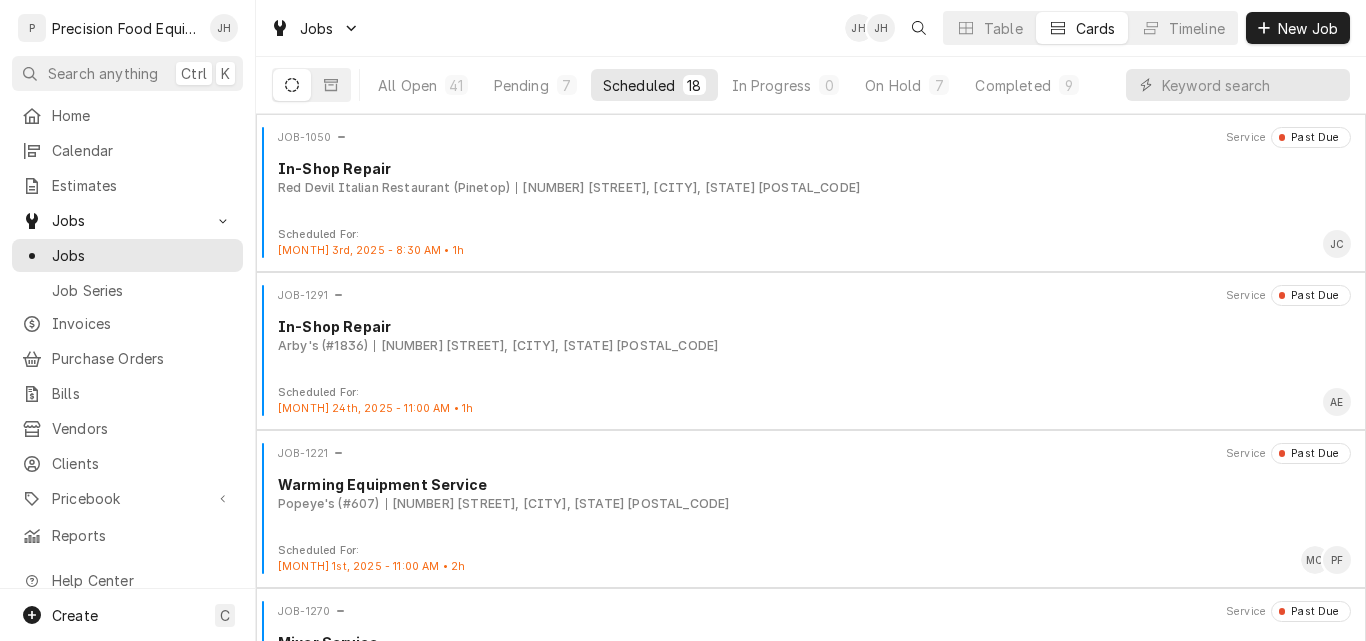 scroll, scrollTop: 0, scrollLeft: 0, axis: both 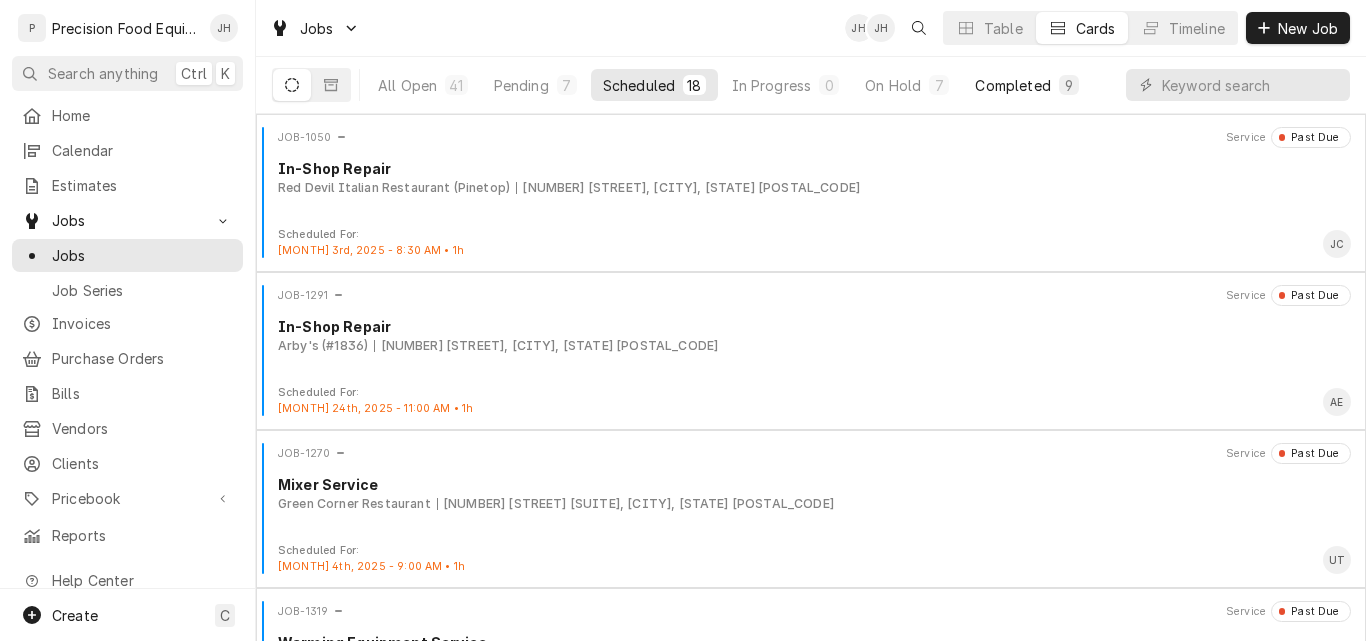 click on "Completed" at bounding box center (1012, 85) 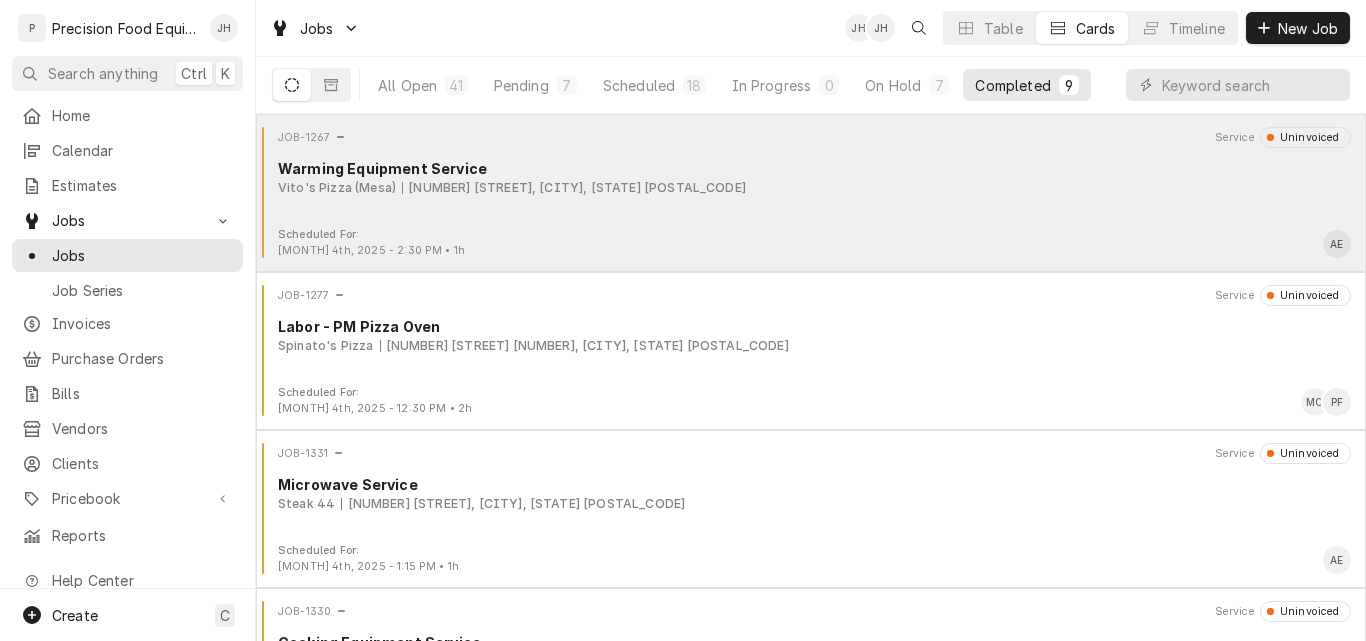 click on "Vito's Pizza ([CITY]) [NUMBER] [STREET], [CITY], [STATE] [POSTAL_CODE]" at bounding box center (814, 188) 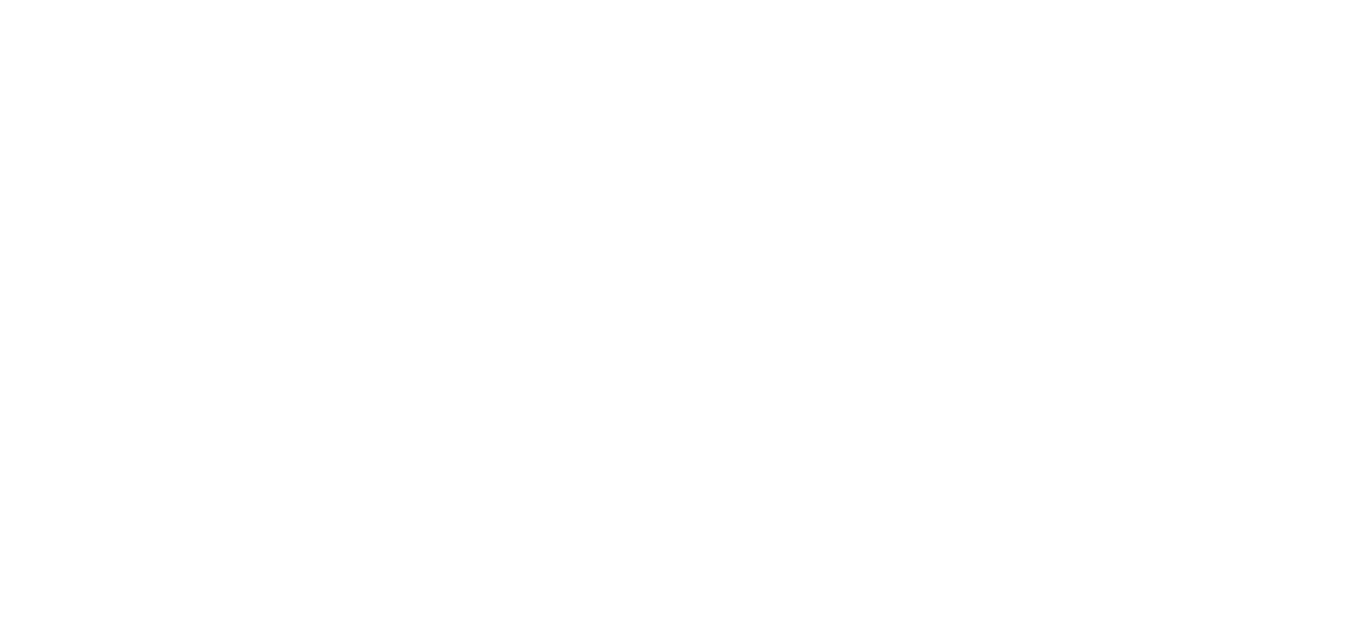 scroll, scrollTop: 0, scrollLeft: 0, axis: both 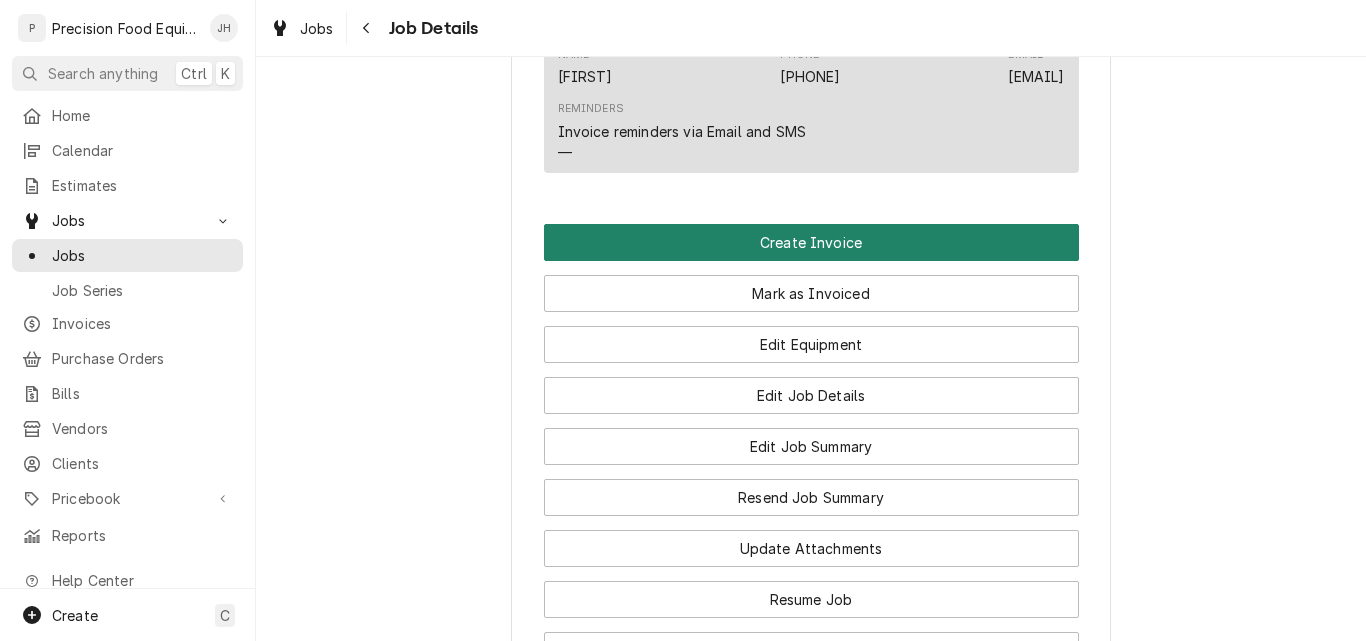 click on "Create Invoice" at bounding box center [811, 242] 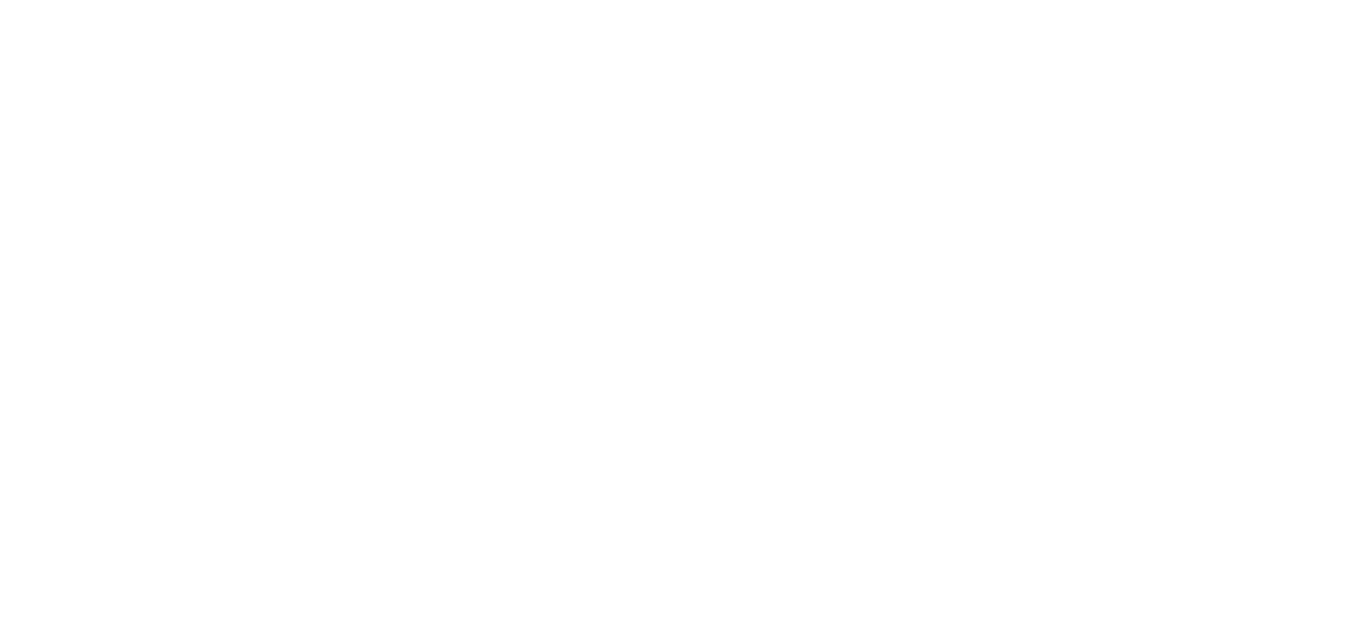 scroll, scrollTop: 0, scrollLeft: 0, axis: both 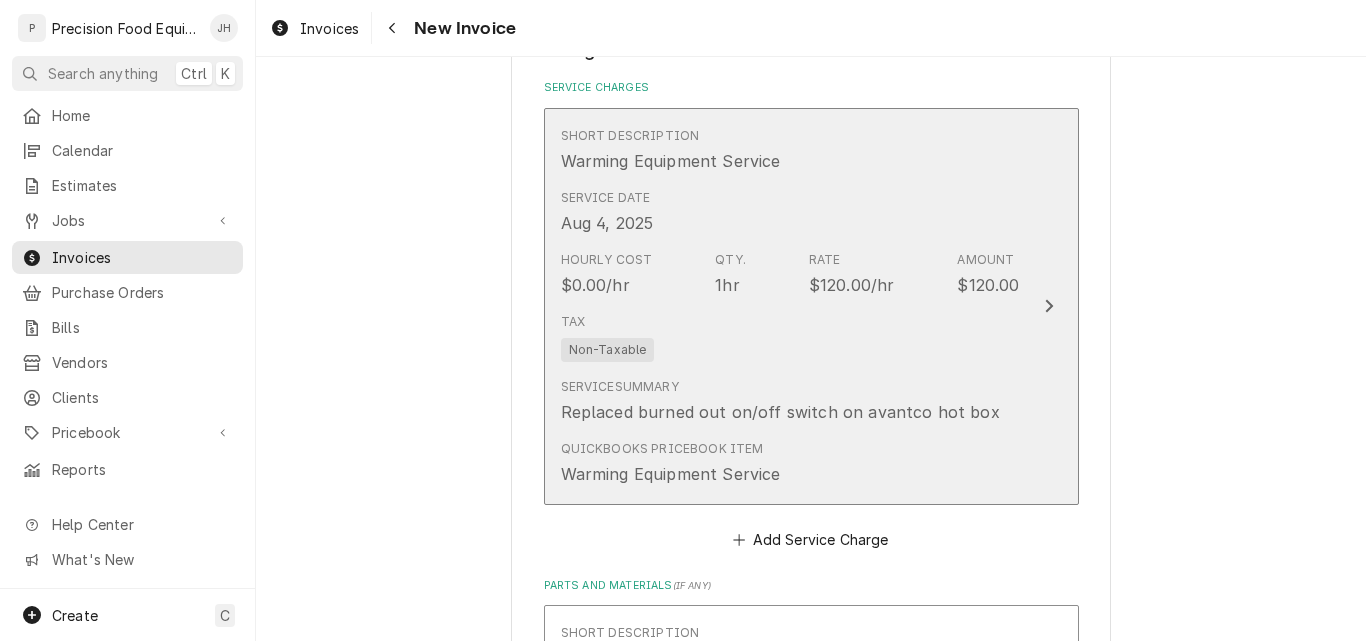 click on "Tax Non-Taxable" at bounding box center [790, 337] 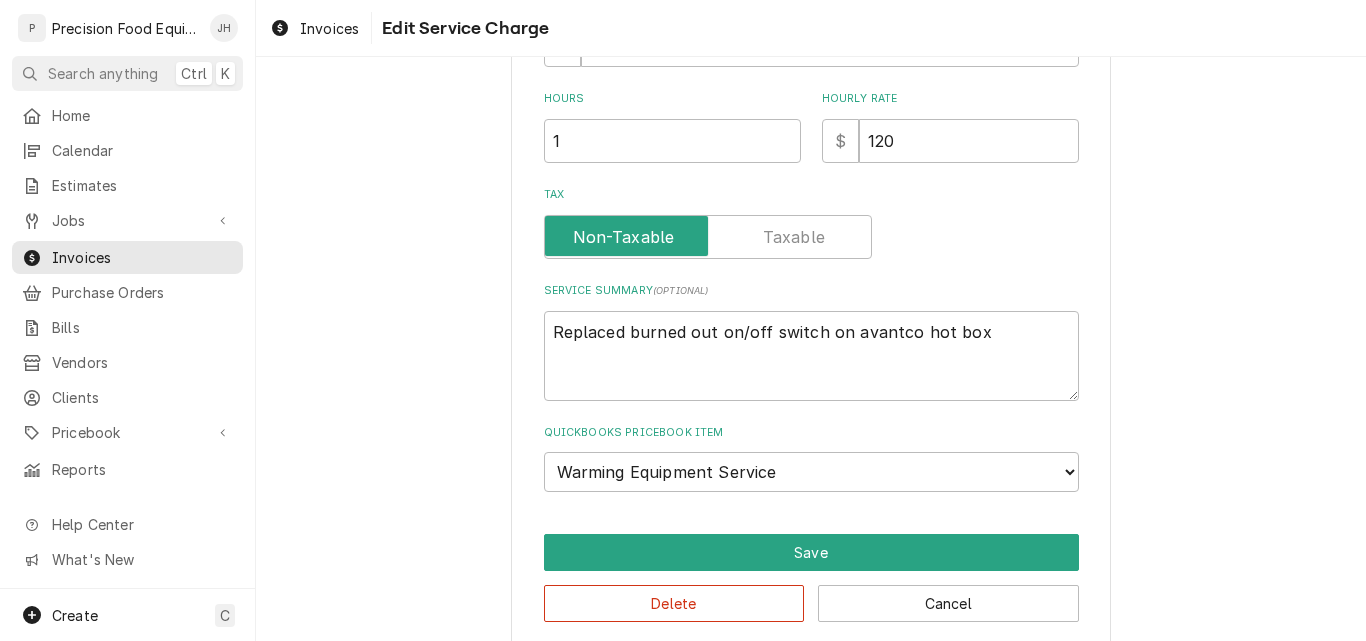 type on "x" 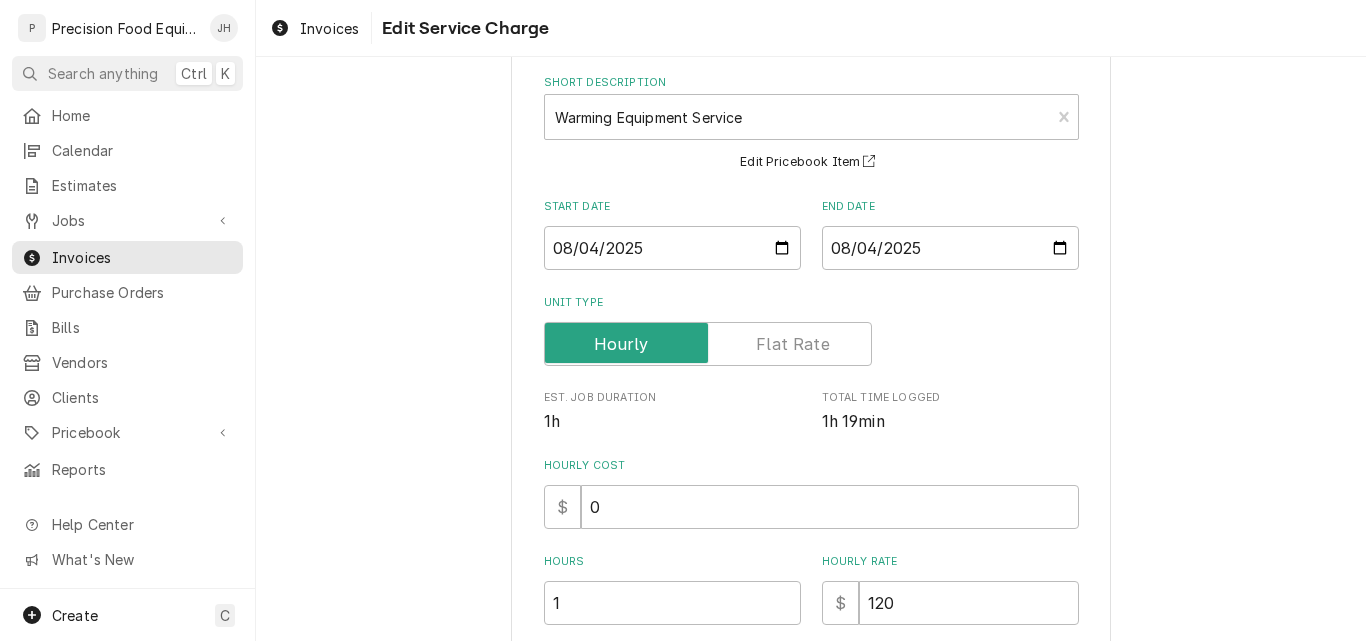 scroll, scrollTop: 300, scrollLeft: 0, axis: vertical 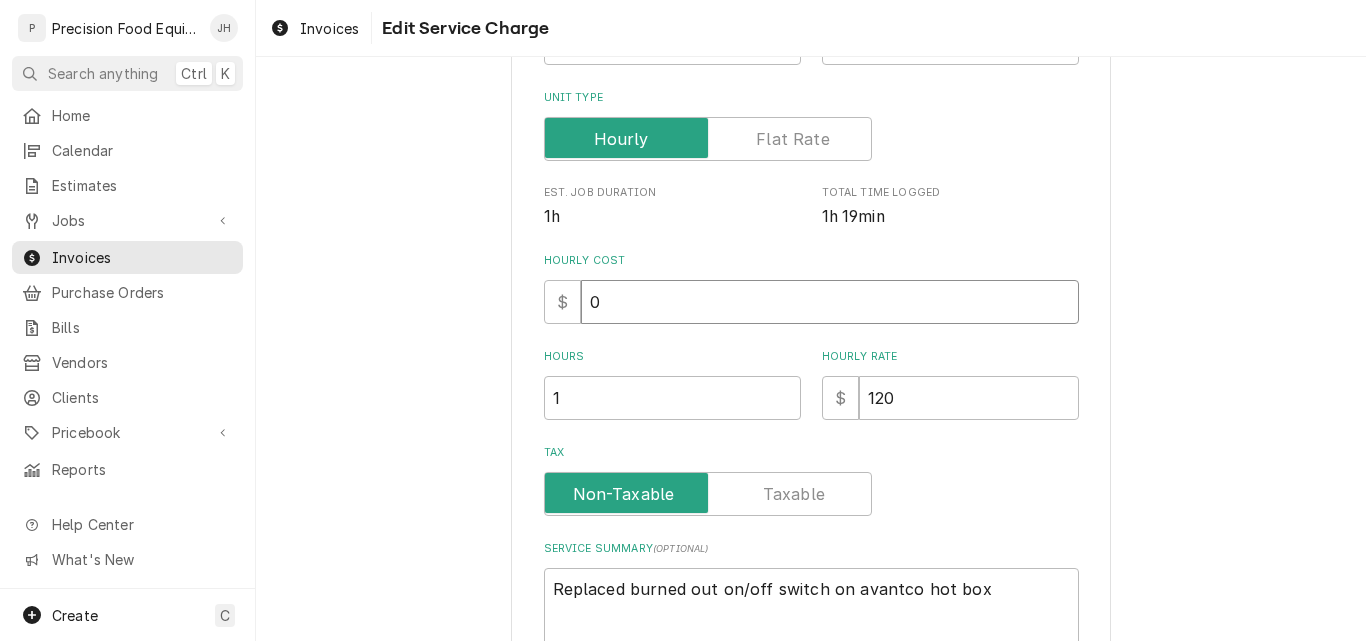 drag, startPoint x: 632, startPoint y: 299, endPoint x: 540, endPoint y: 308, distance: 92.43917 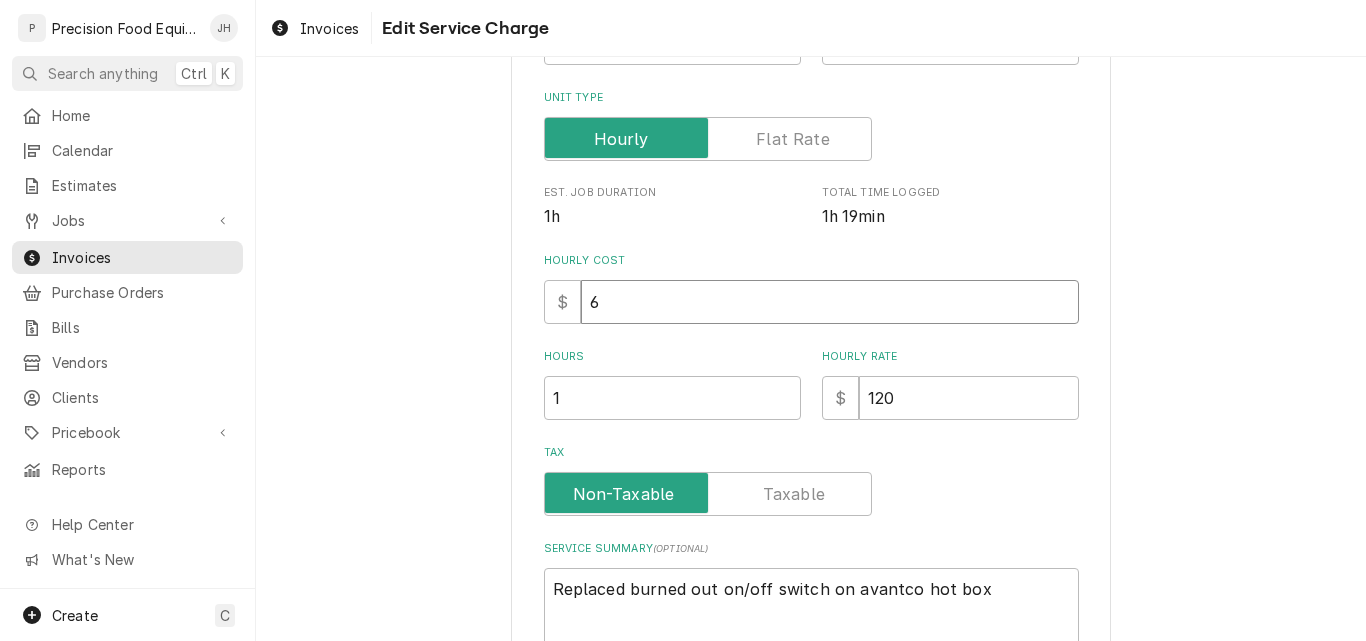 type on "x" 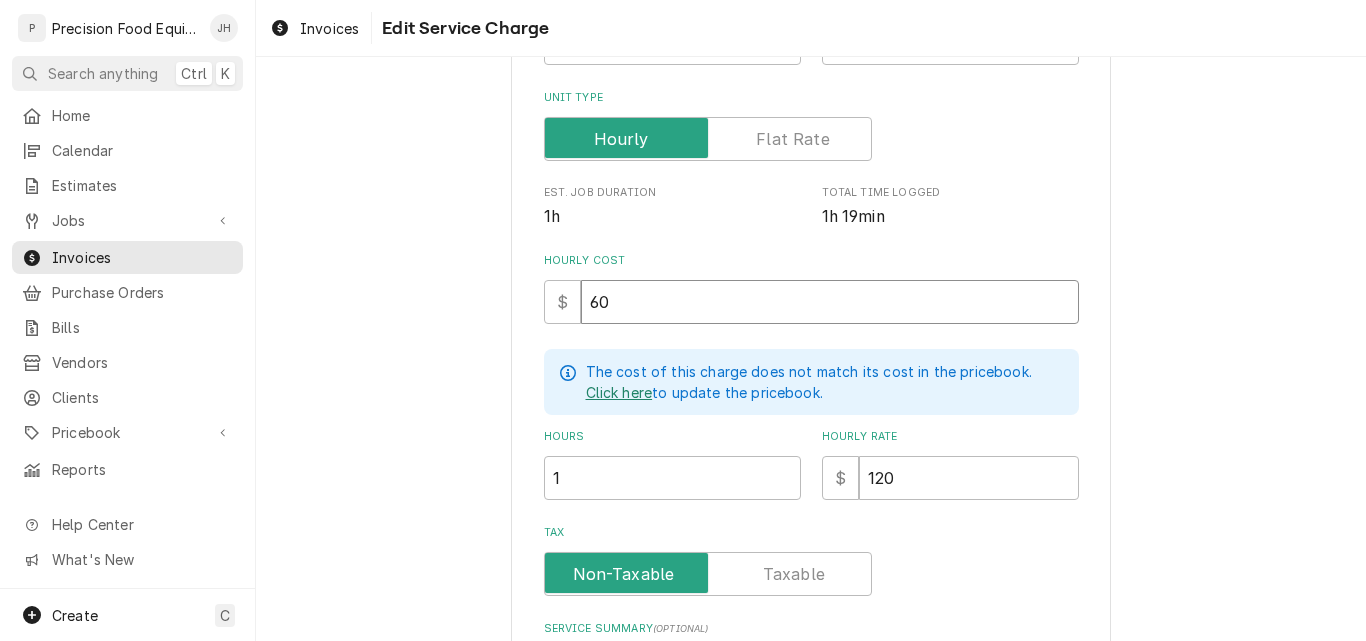 type on "60" 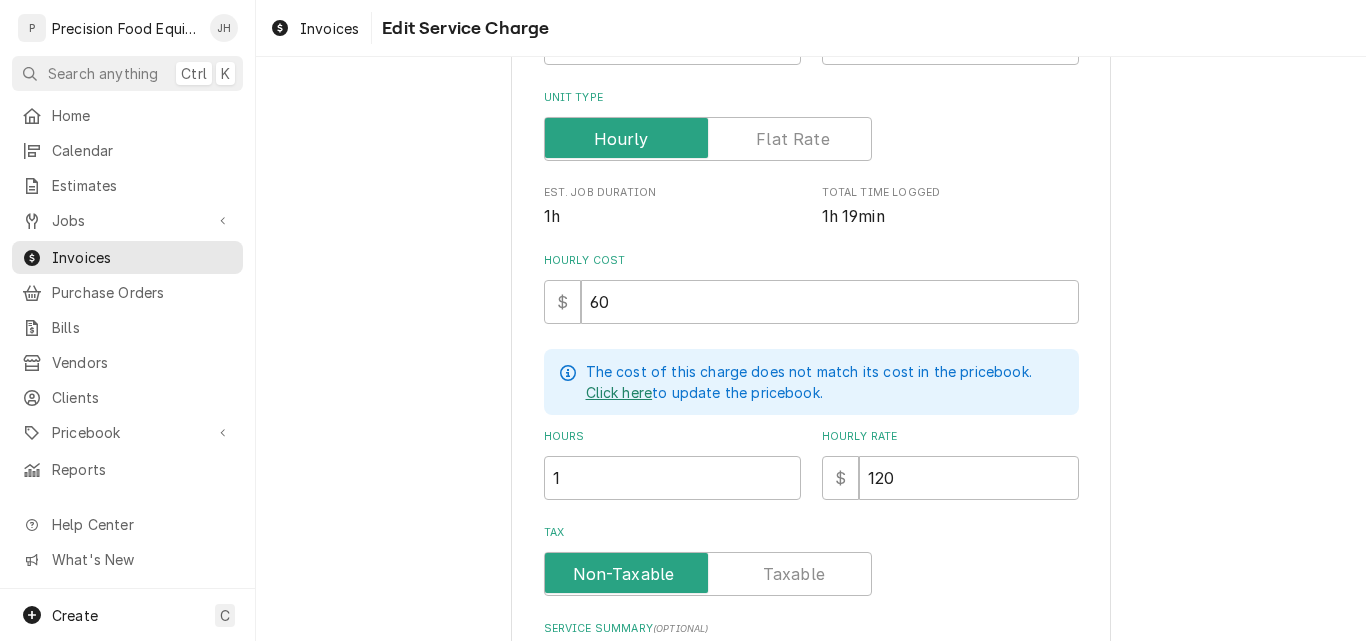 click on "Click here" at bounding box center (619, 392) 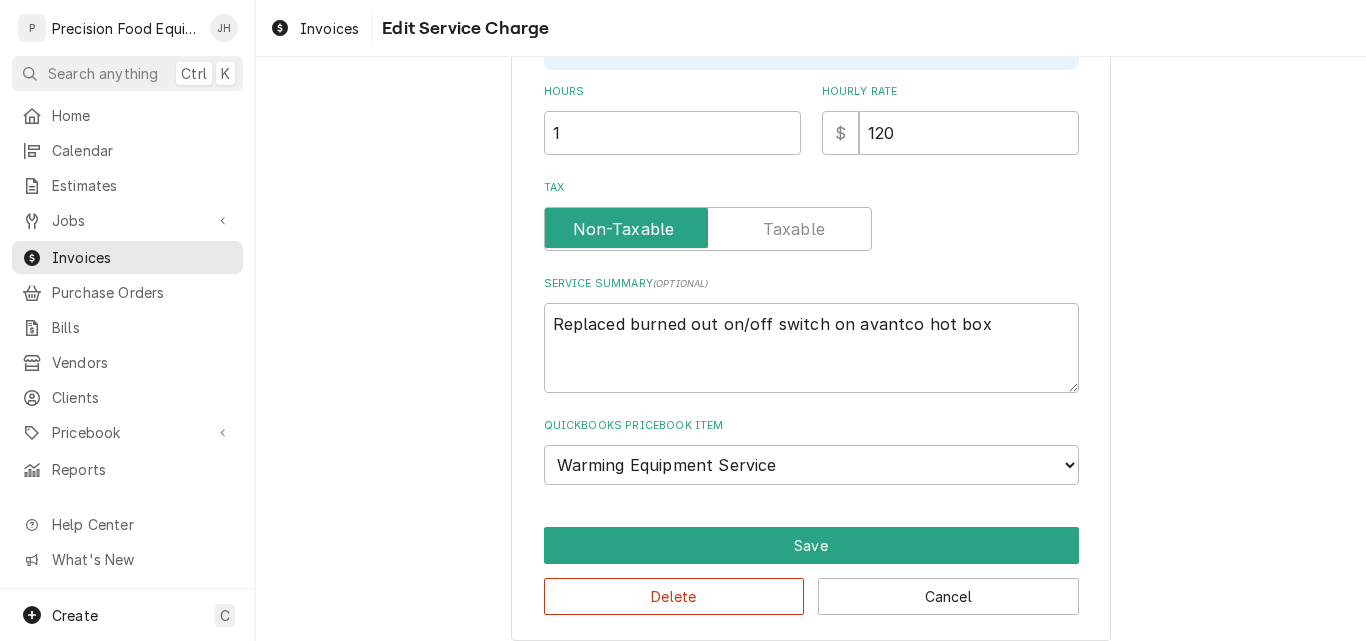 scroll, scrollTop: 660, scrollLeft: 0, axis: vertical 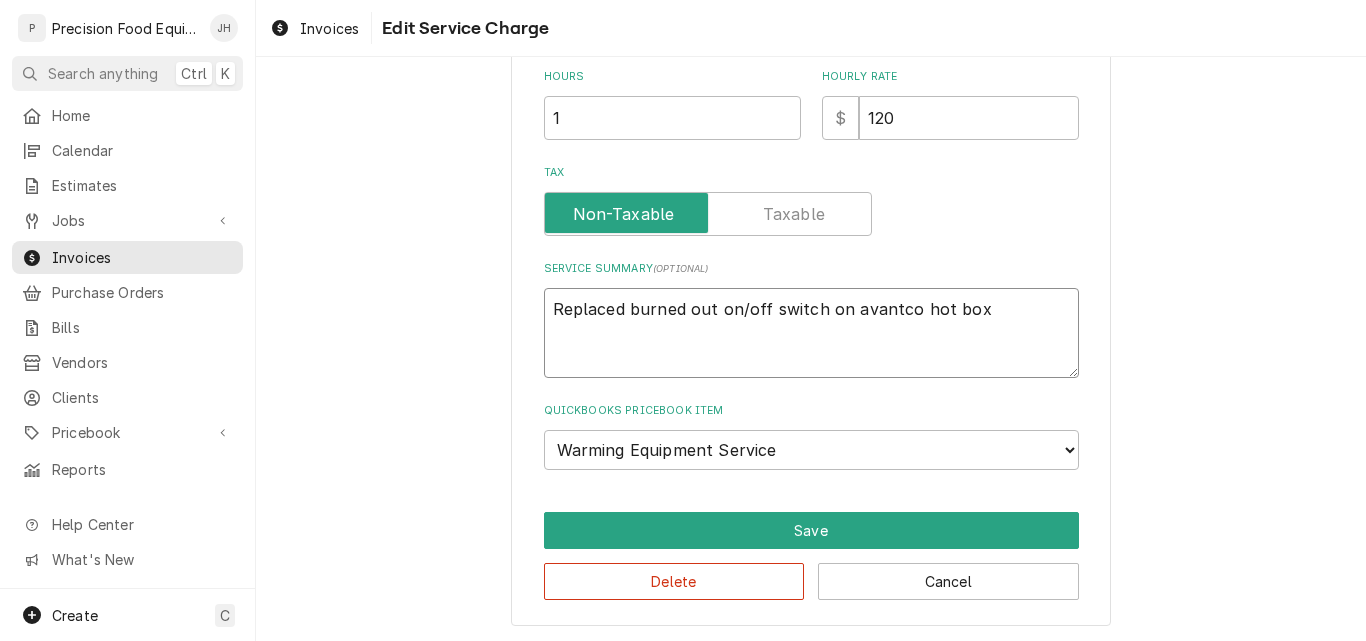 click on "Replaced burned out on/off switch on avantco hot box" at bounding box center [811, 333] 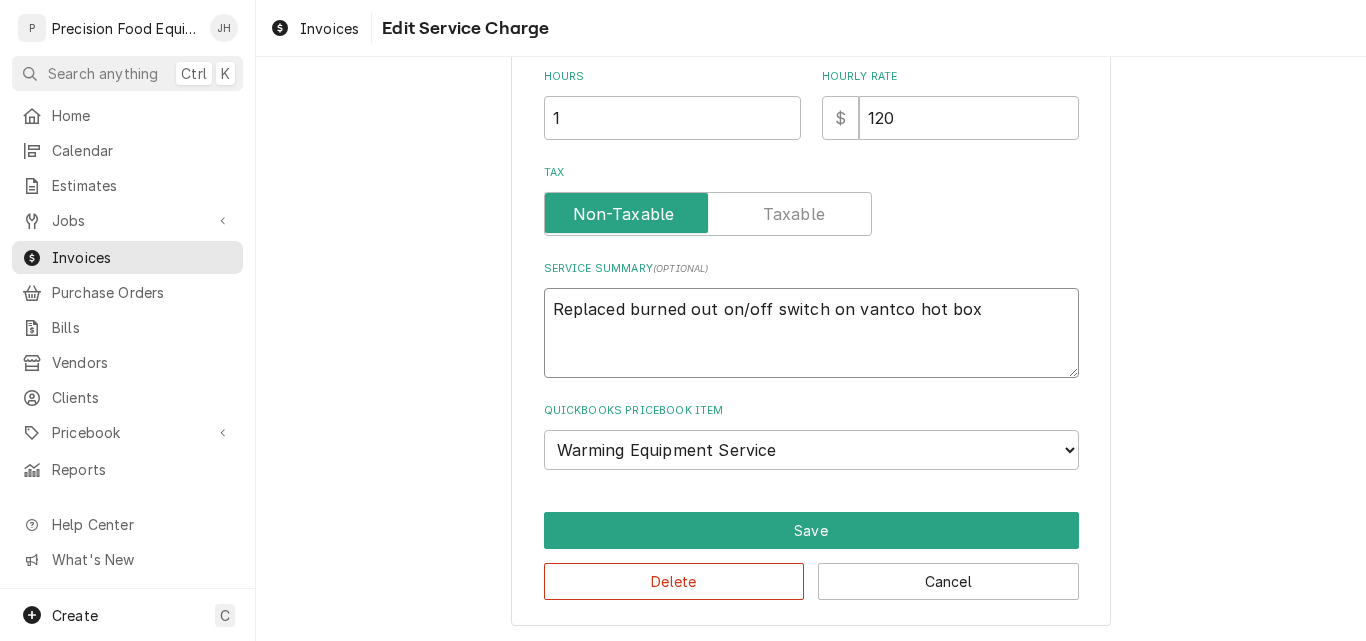 type on "x" 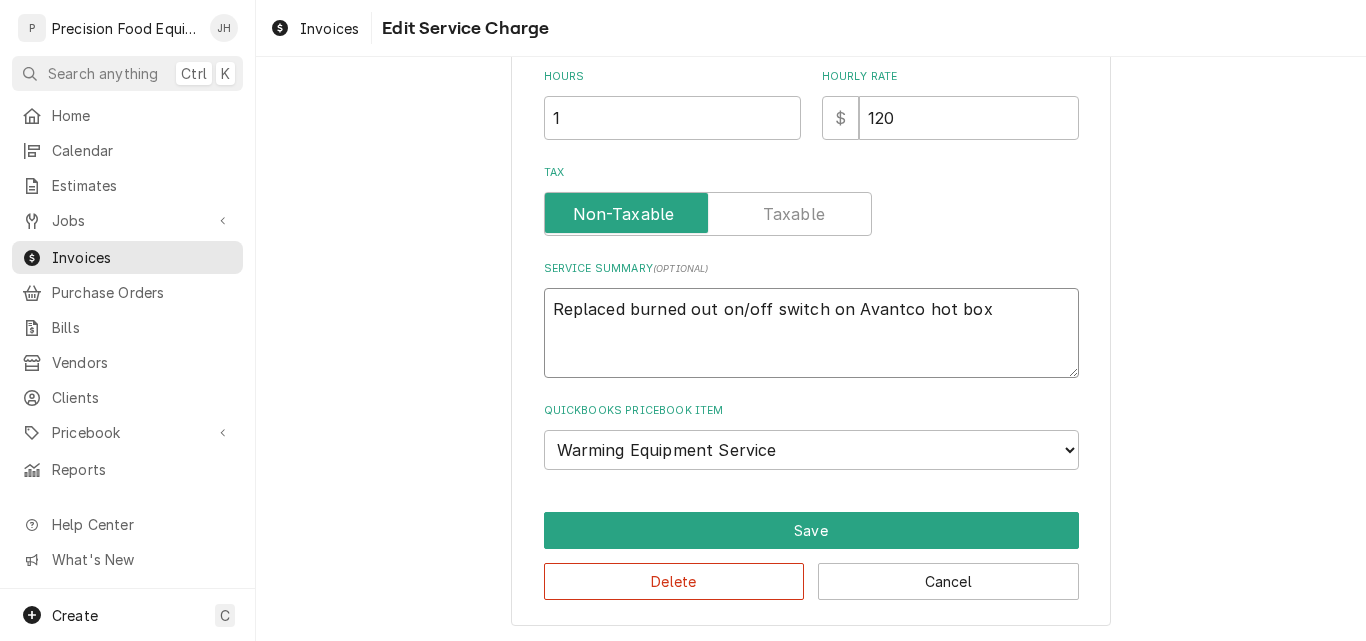 click on "Replaced burned out on/off switch on Avantco hot box" at bounding box center (811, 333) 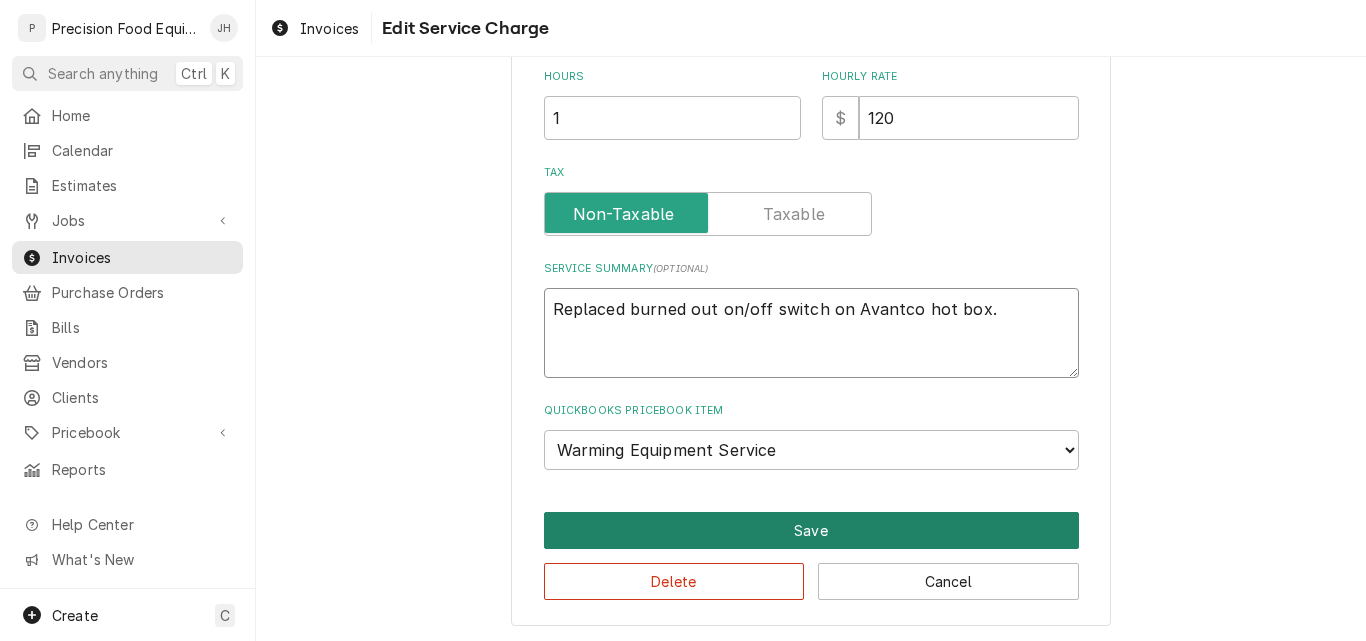 type on "Replaced burned out on/off switch on Avantco hot box." 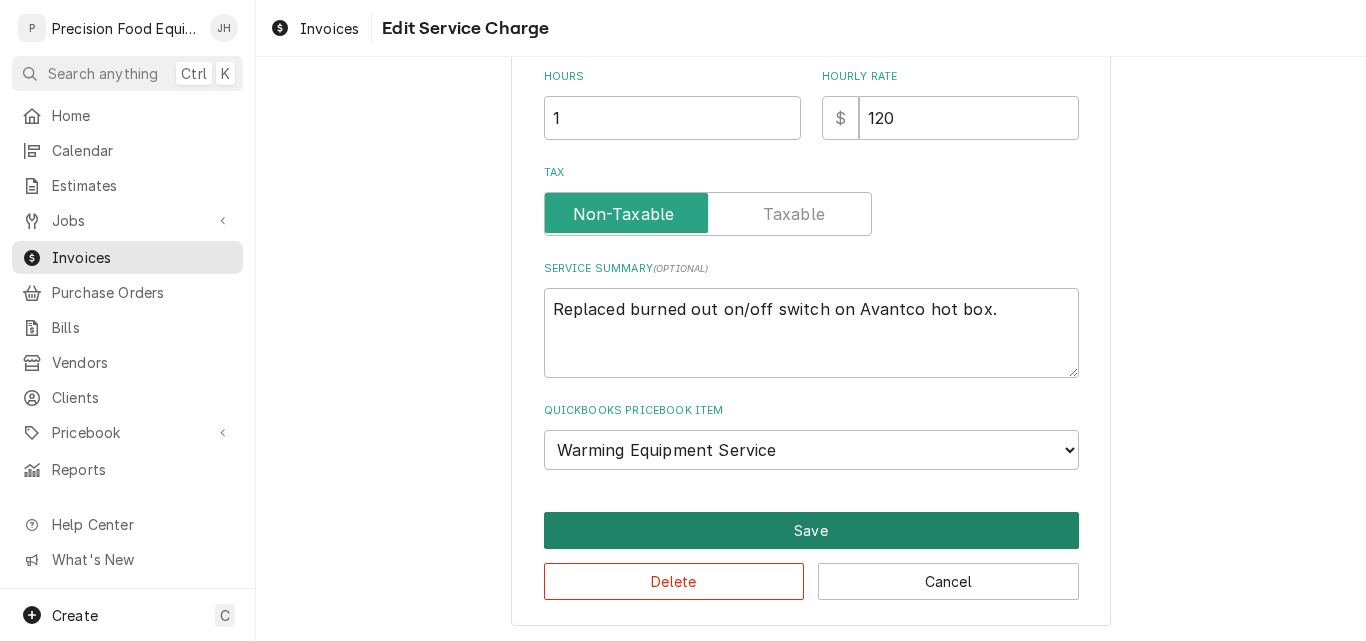 click on "Save" at bounding box center [811, 530] 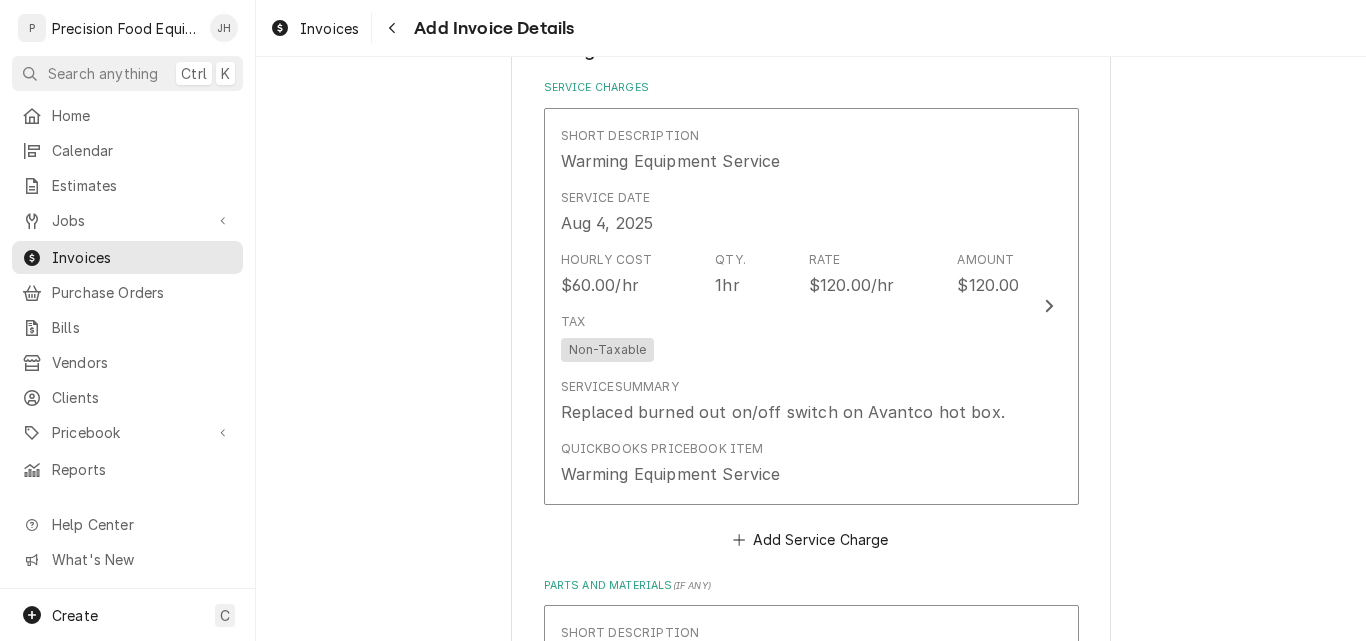scroll, scrollTop: 1576, scrollLeft: 0, axis: vertical 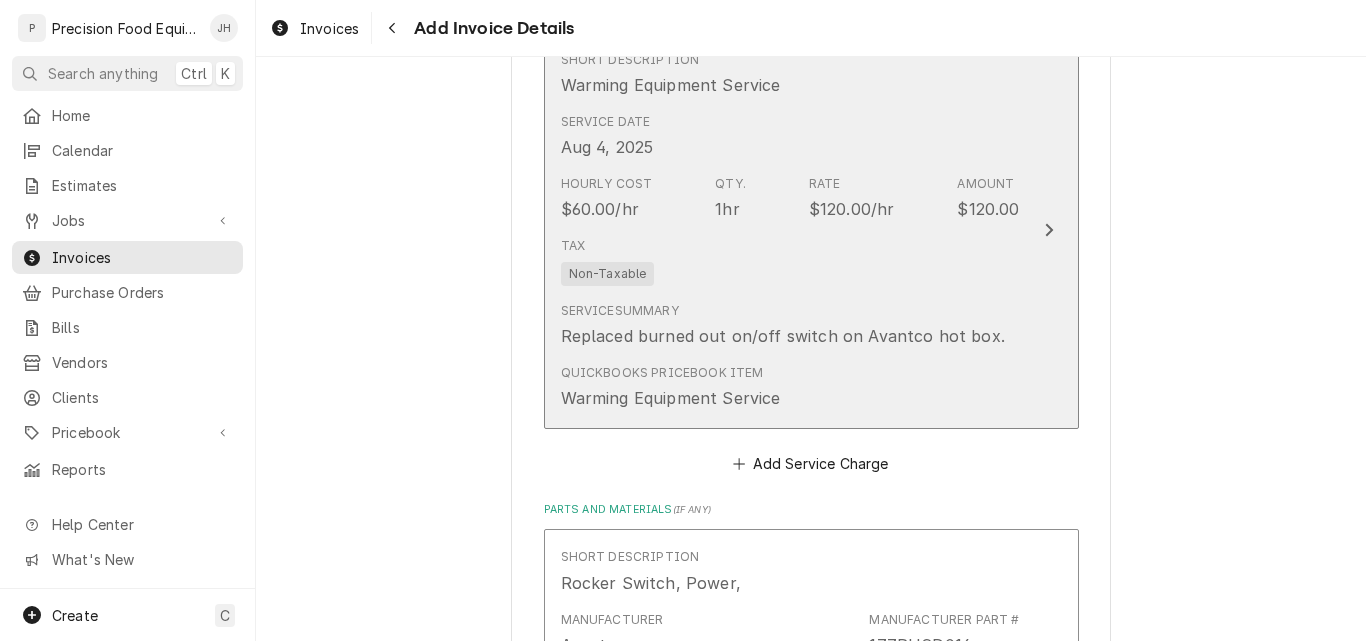 click on "Tax Non-Taxable" at bounding box center (790, 261) 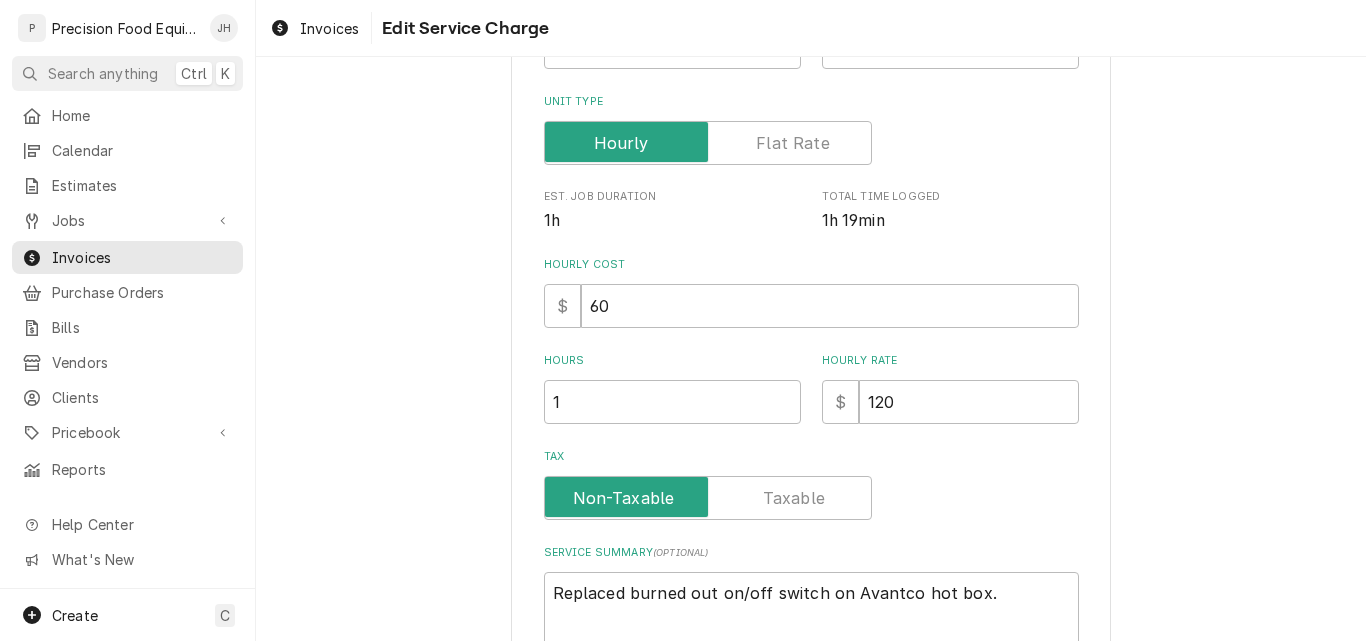 scroll, scrollTop: 300, scrollLeft: 0, axis: vertical 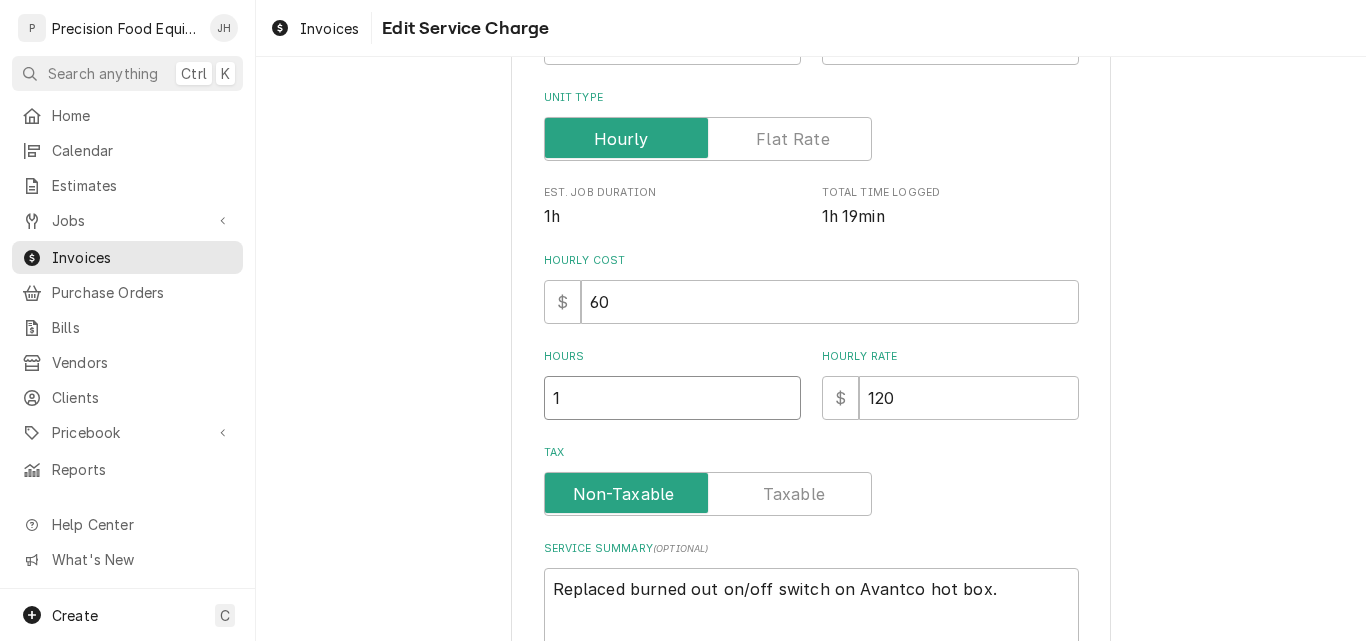 click on "1" at bounding box center (672, 398) 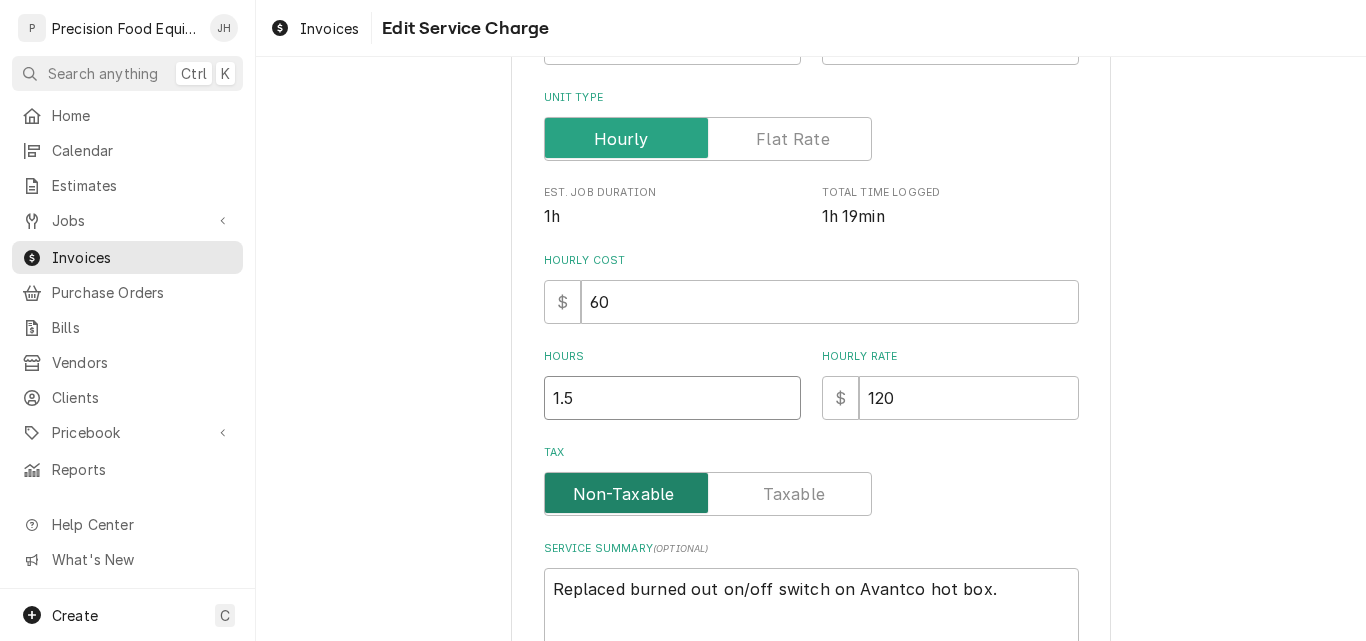 type on "1.5" 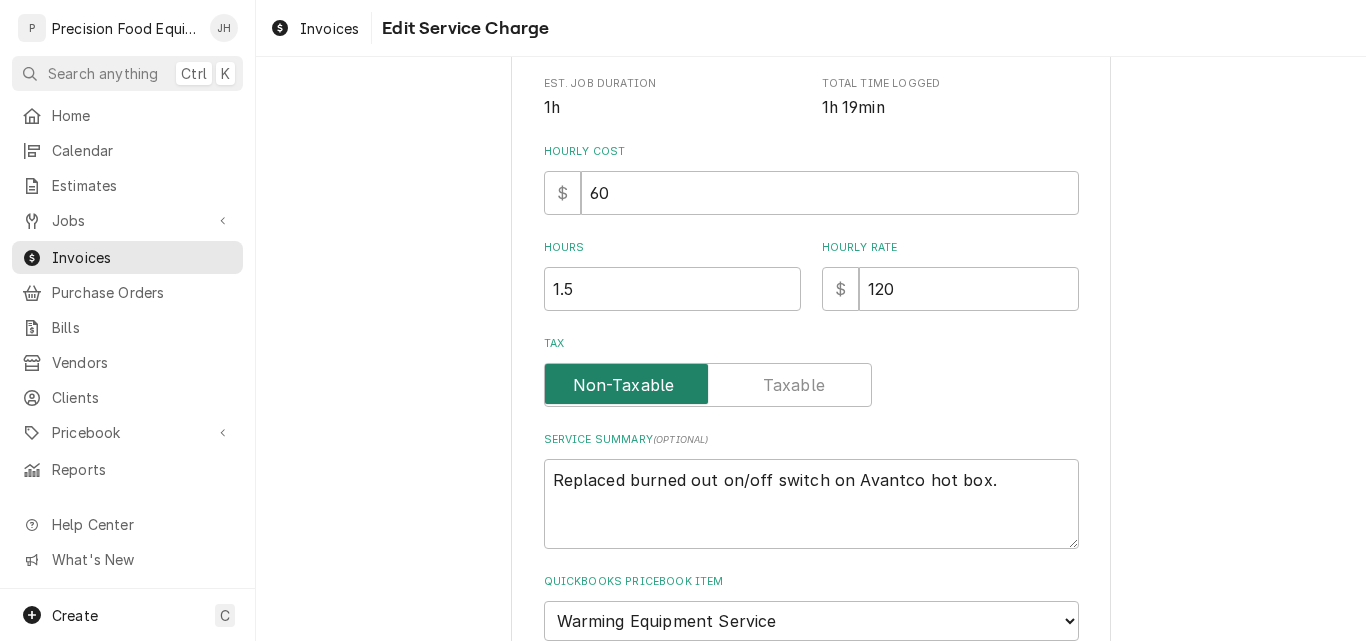 scroll, scrollTop: 582, scrollLeft: 0, axis: vertical 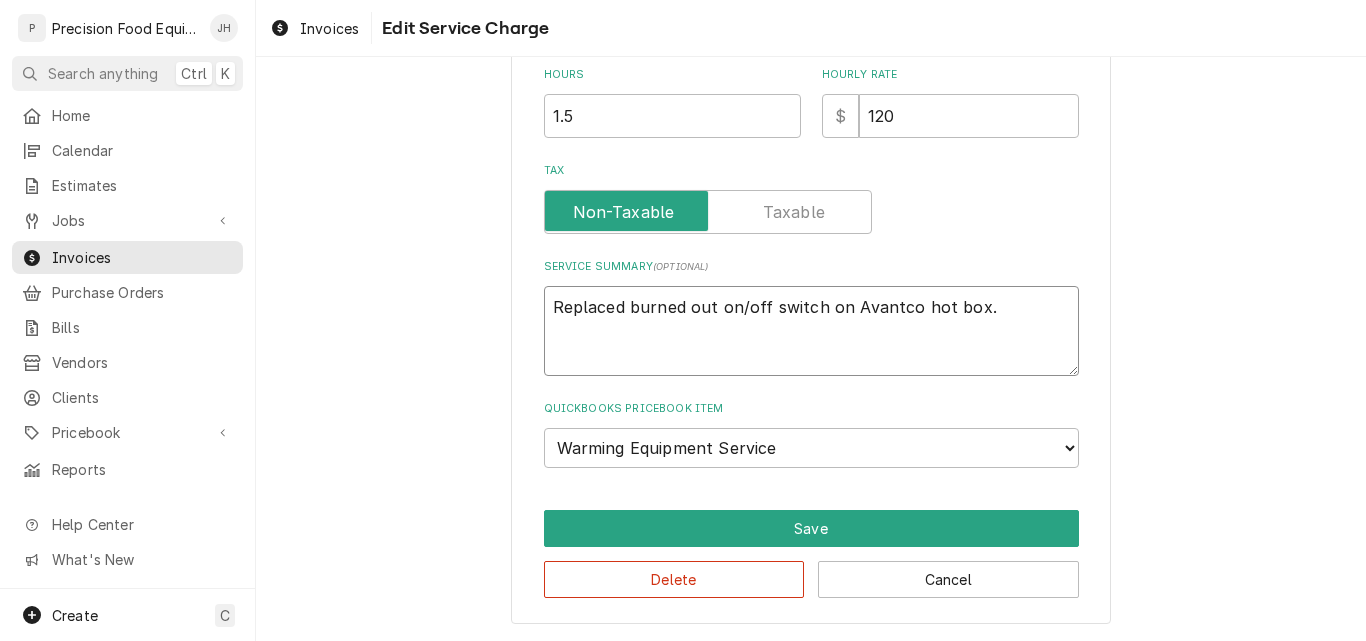 click on "Replaced burned out on/off switch on Avantco hot box." at bounding box center [811, 331] 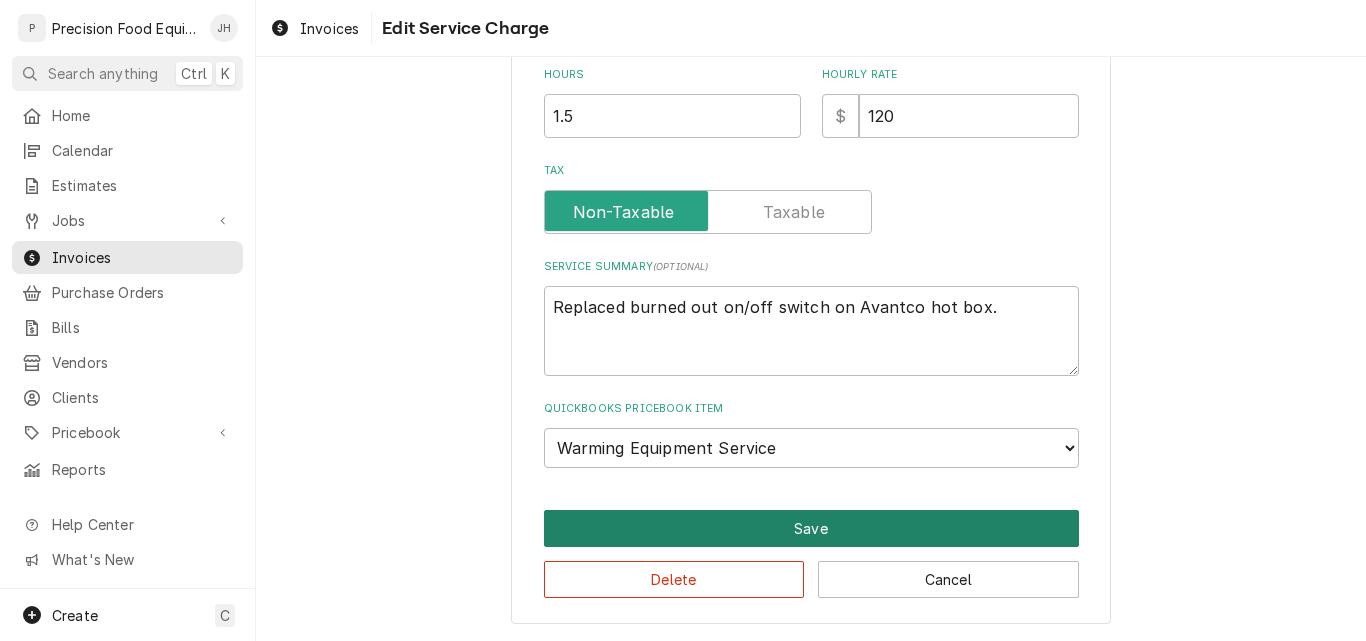 click on "Save" at bounding box center [811, 528] 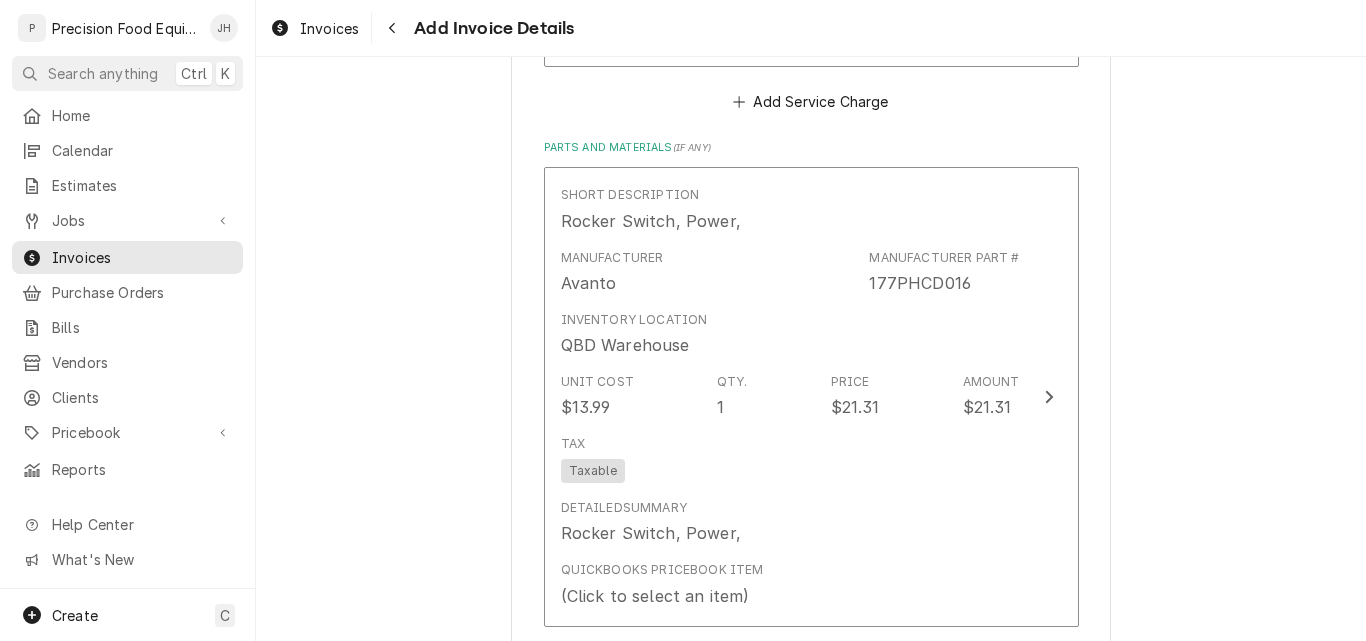 scroll, scrollTop: 2052, scrollLeft: 0, axis: vertical 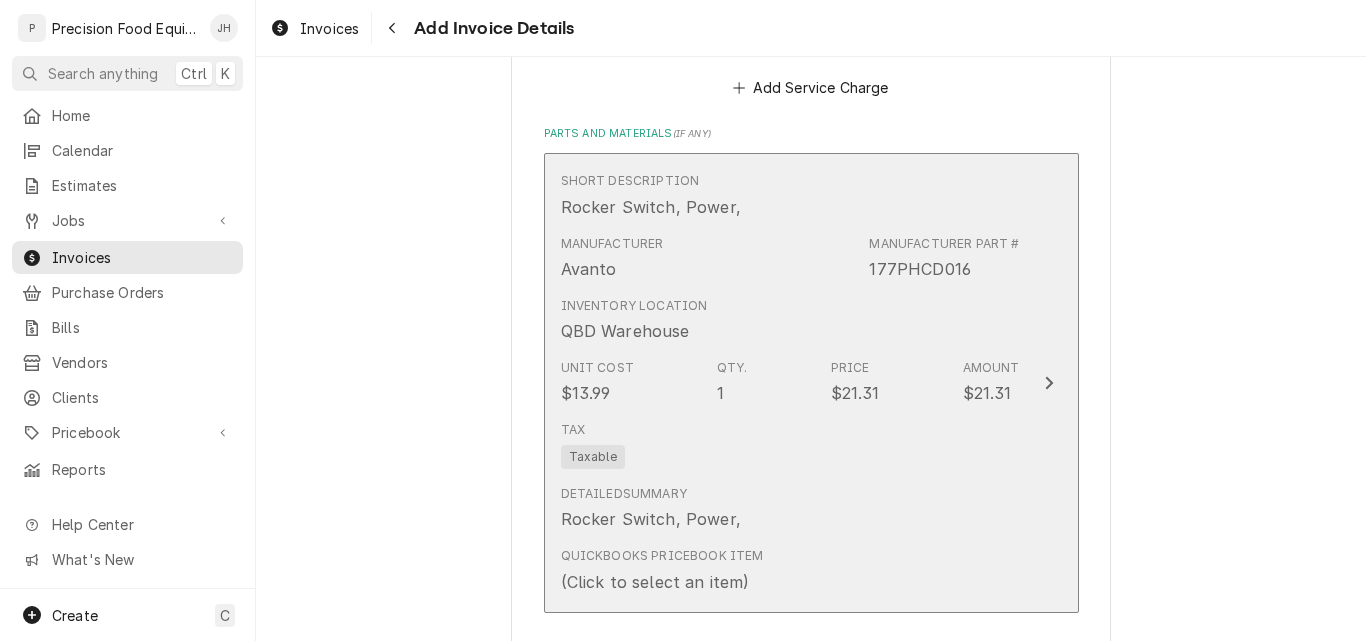 click on "Unit Cost $13.99 Qty. 1 Price $21.31 Amount $21.31" at bounding box center (790, 382) 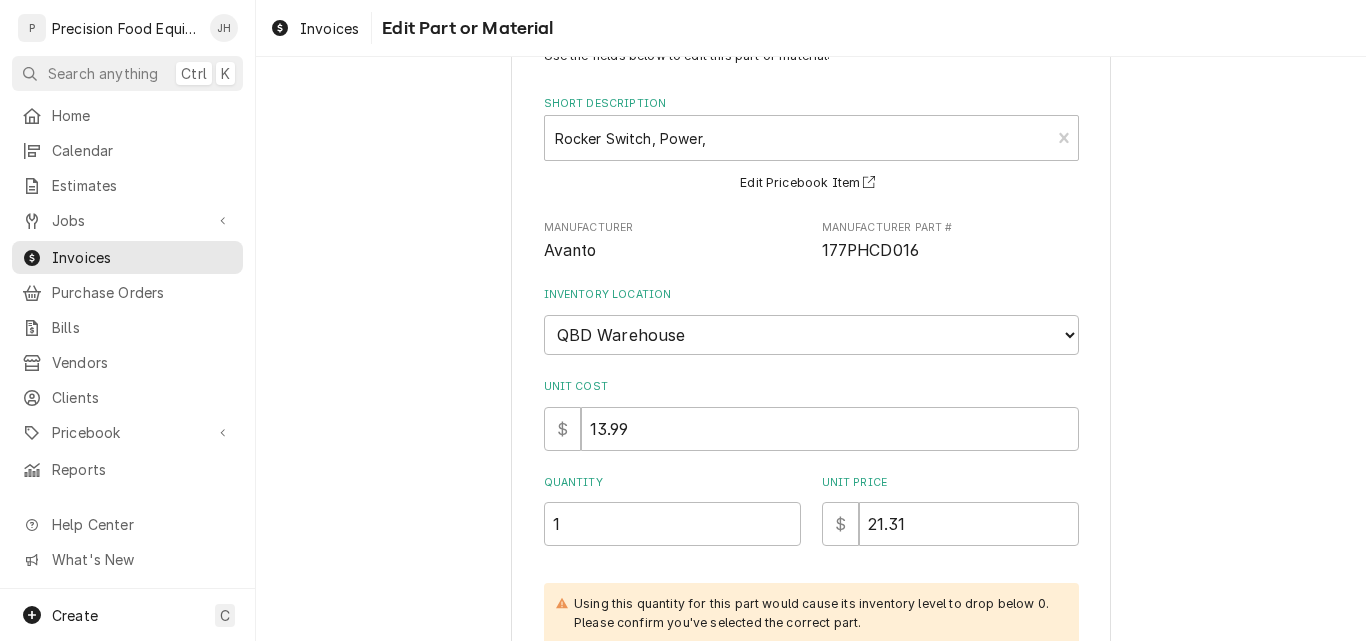 scroll, scrollTop: 300, scrollLeft: 0, axis: vertical 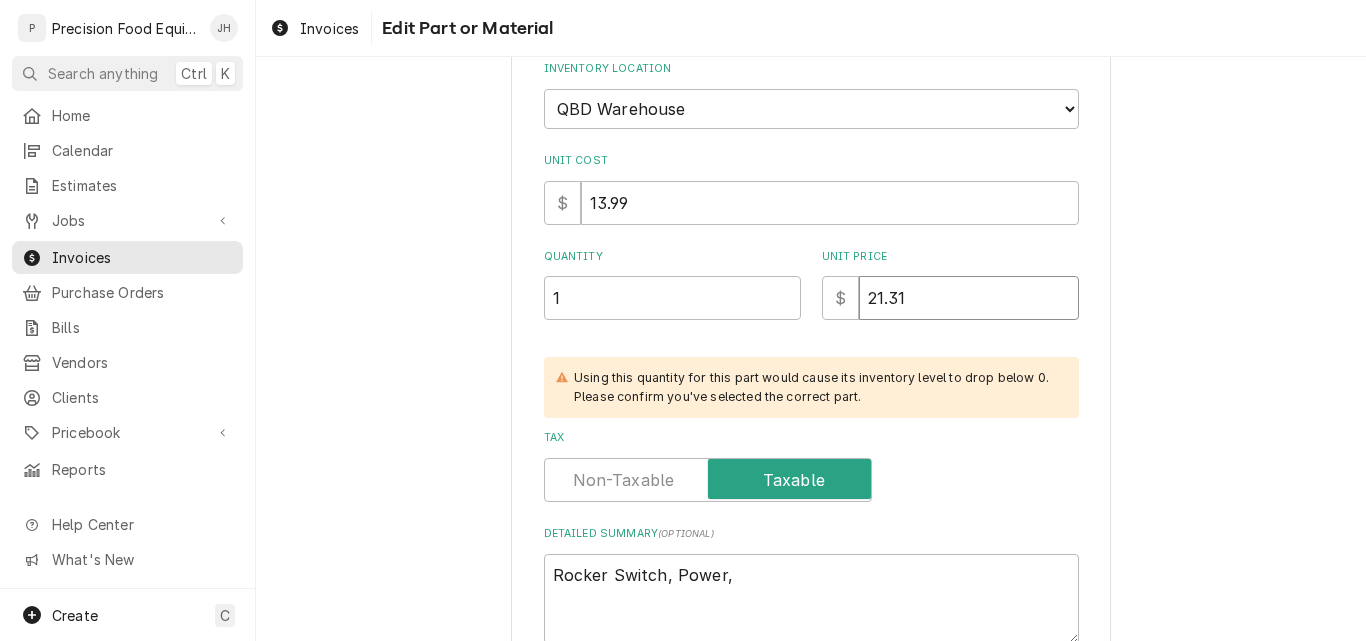 drag, startPoint x: 911, startPoint y: 308, endPoint x: 870, endPoint y: 310, distance: 41.04875 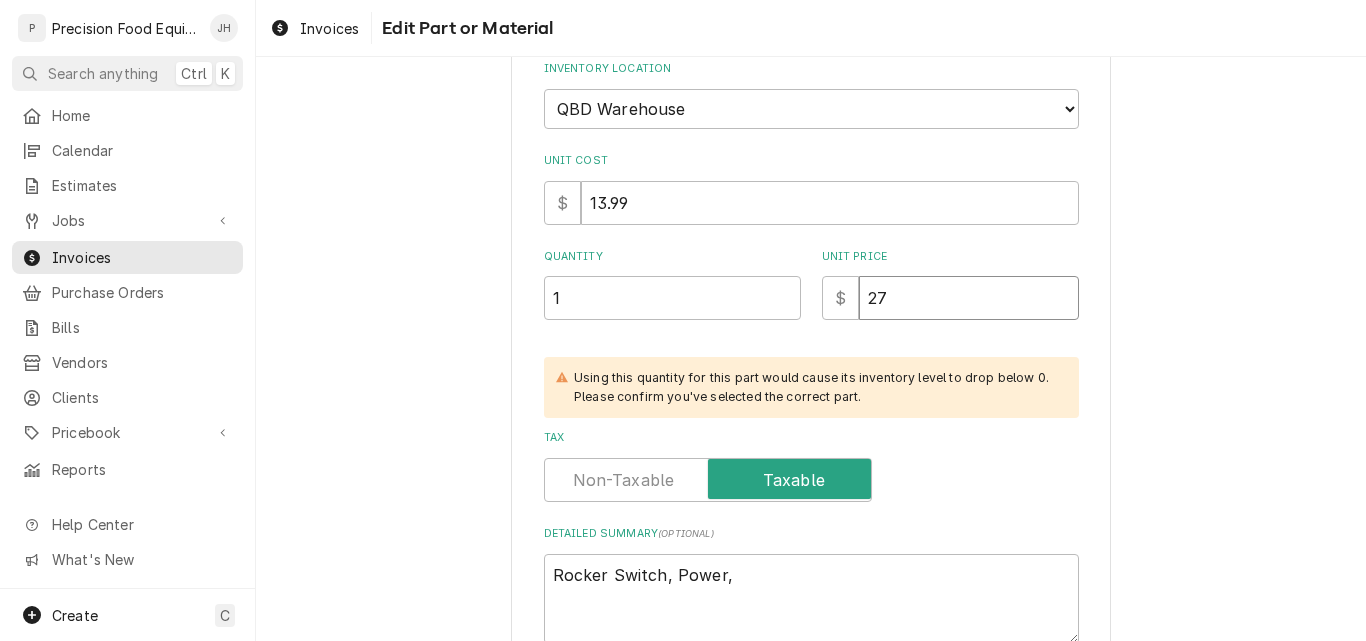 type on "x" 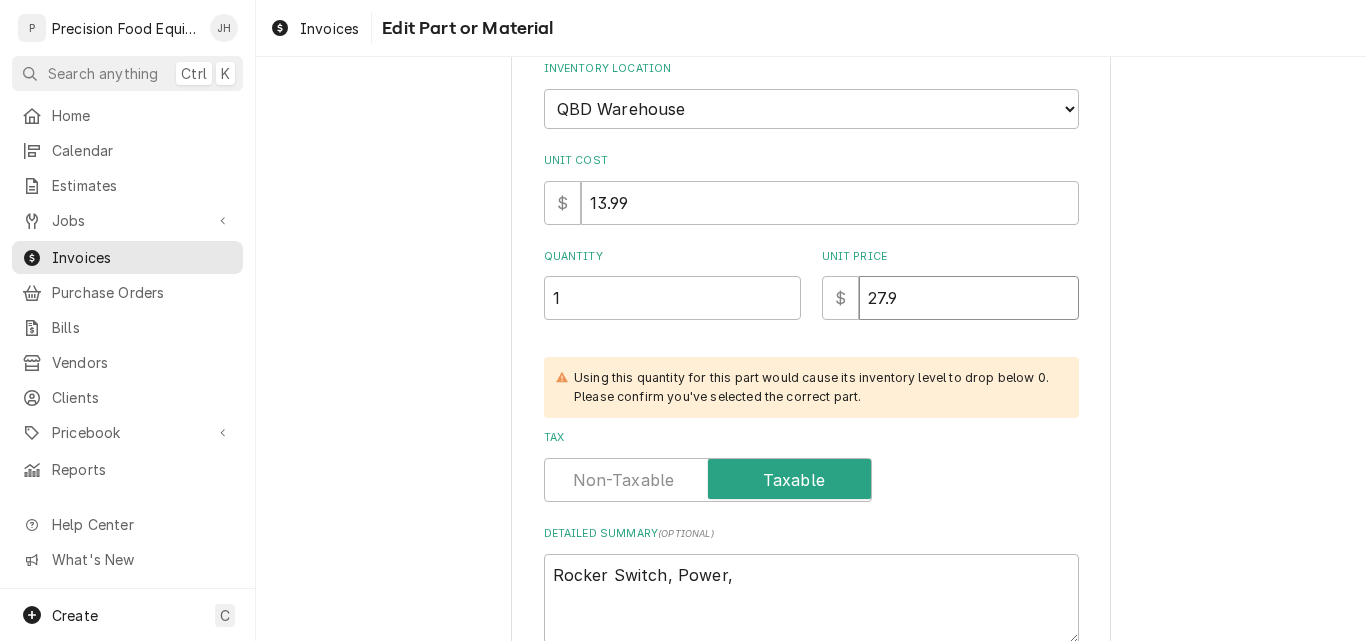 type on "x" 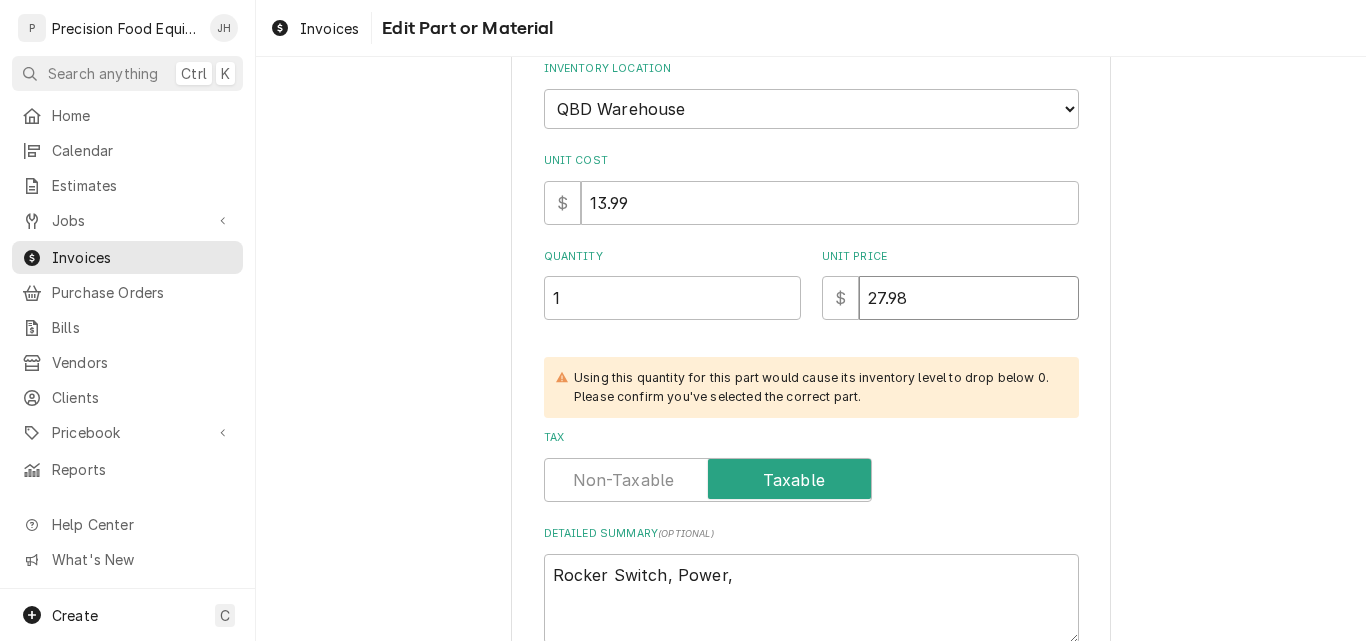 type on "27.98" 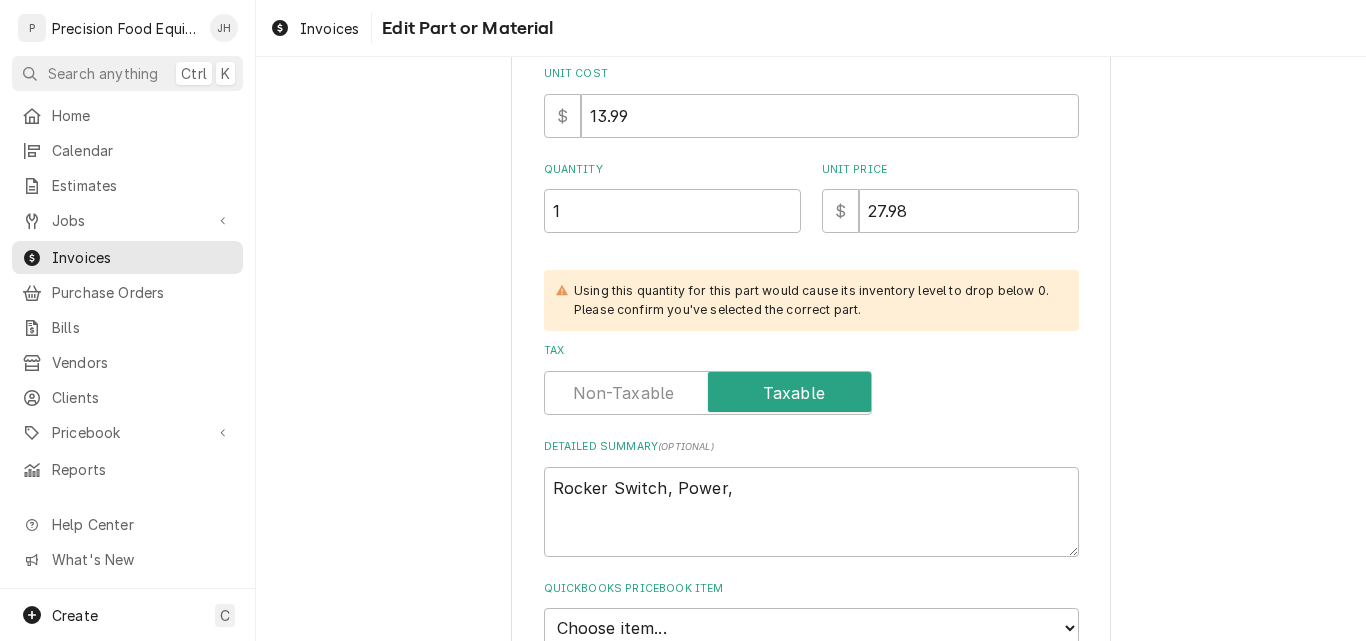scroll, scrollTop: 567, scrollLeft: 0, axis: vertical 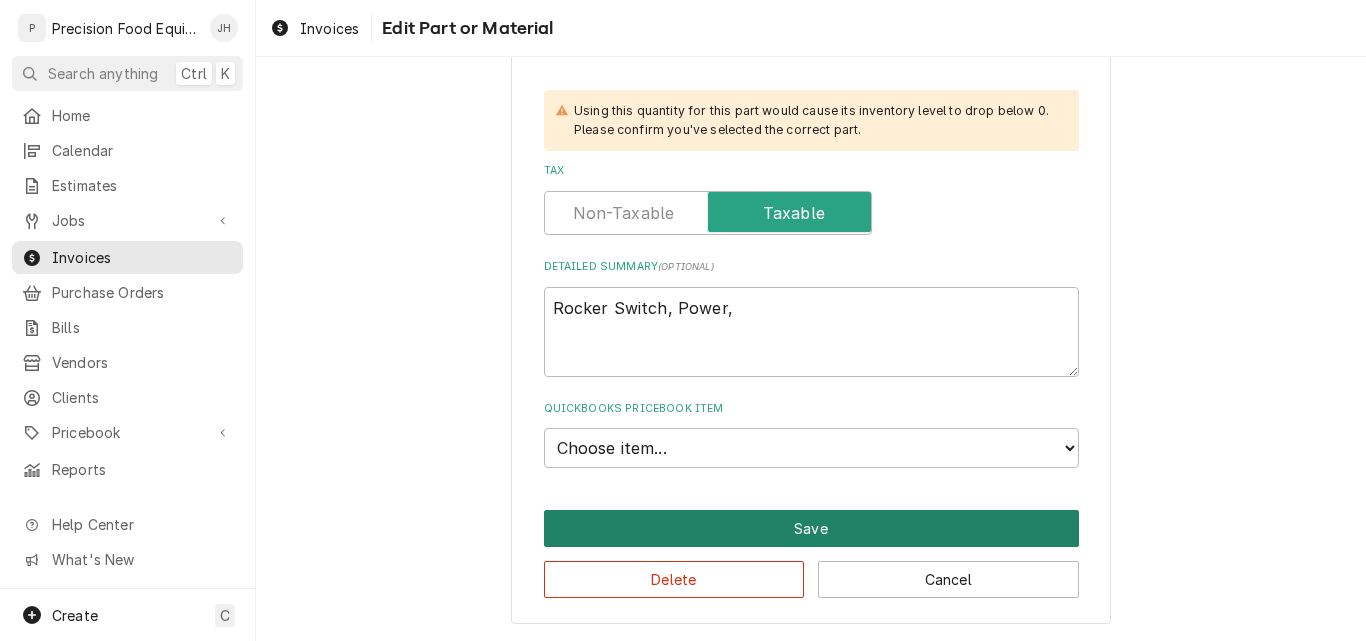 click on "Save" at bounding box center [811, 528] 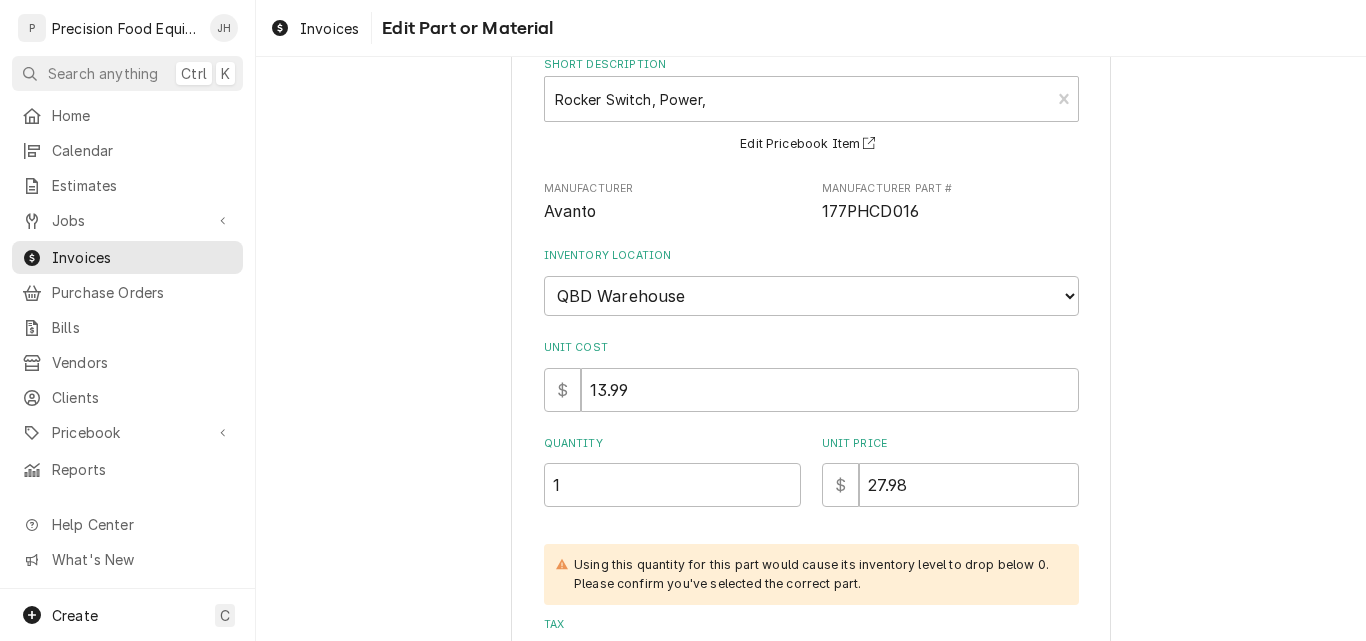 scroll, scrollTop: 0, scrollLeft: 0, axis: both 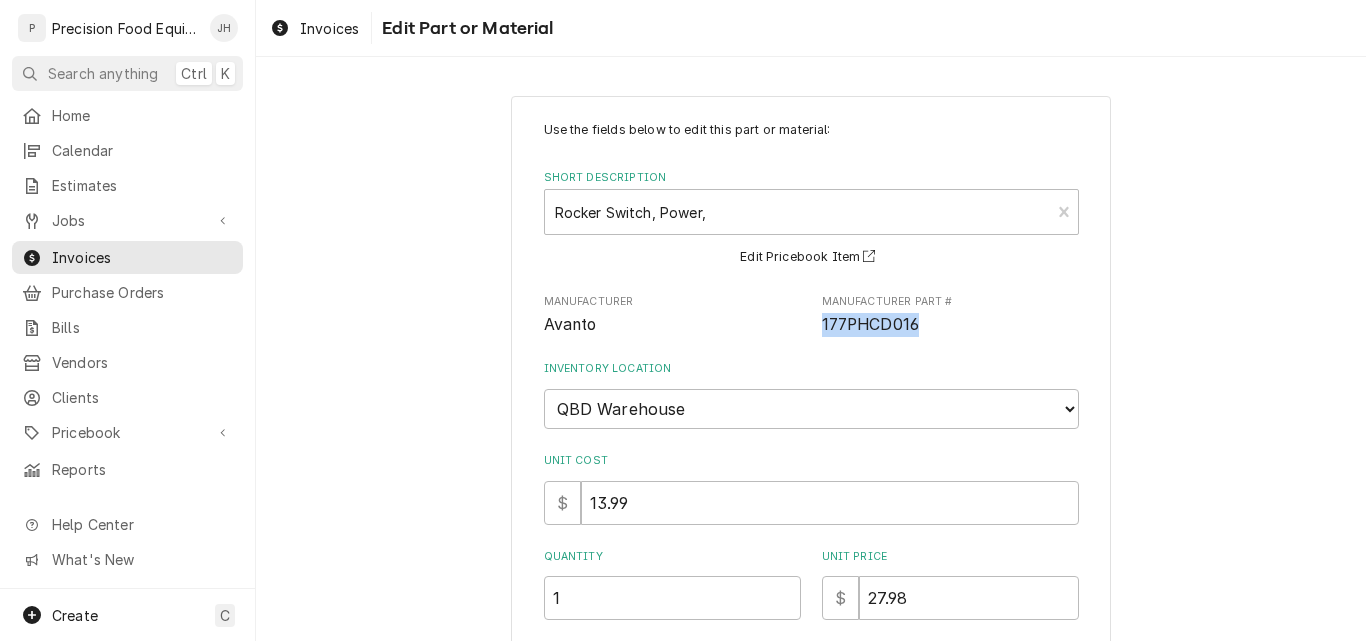 drag, startPoint x: 916, startPoint y: 321, endPoint x: 812, endPoint y: 329, distance: 104.307236 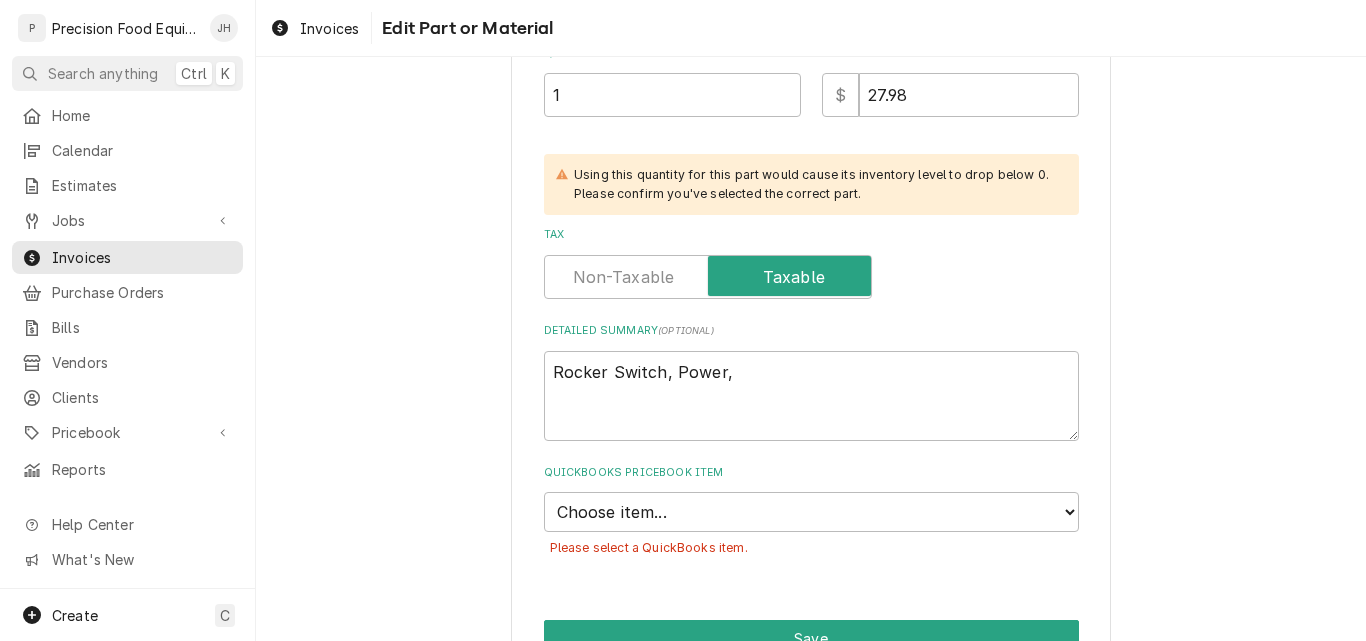 scroll, scrollTop: 613, scrollLeft: 0, axis: vertical 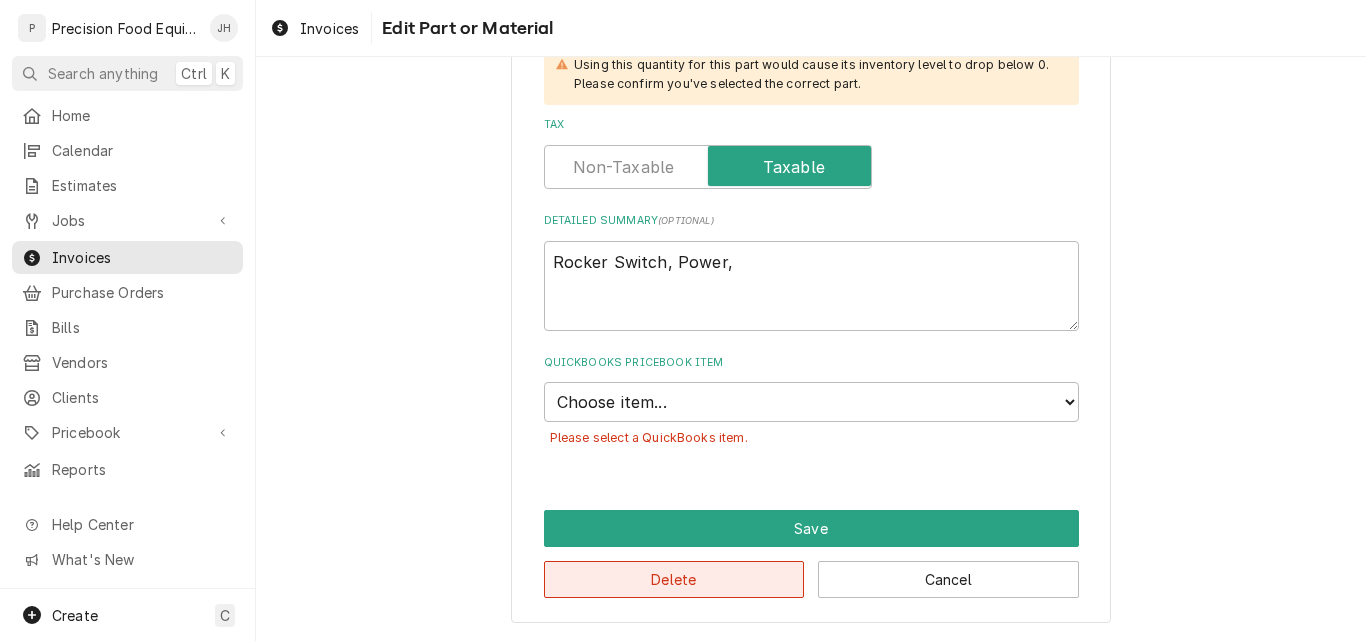 click on "Delete" at bounding box center [674, 579] 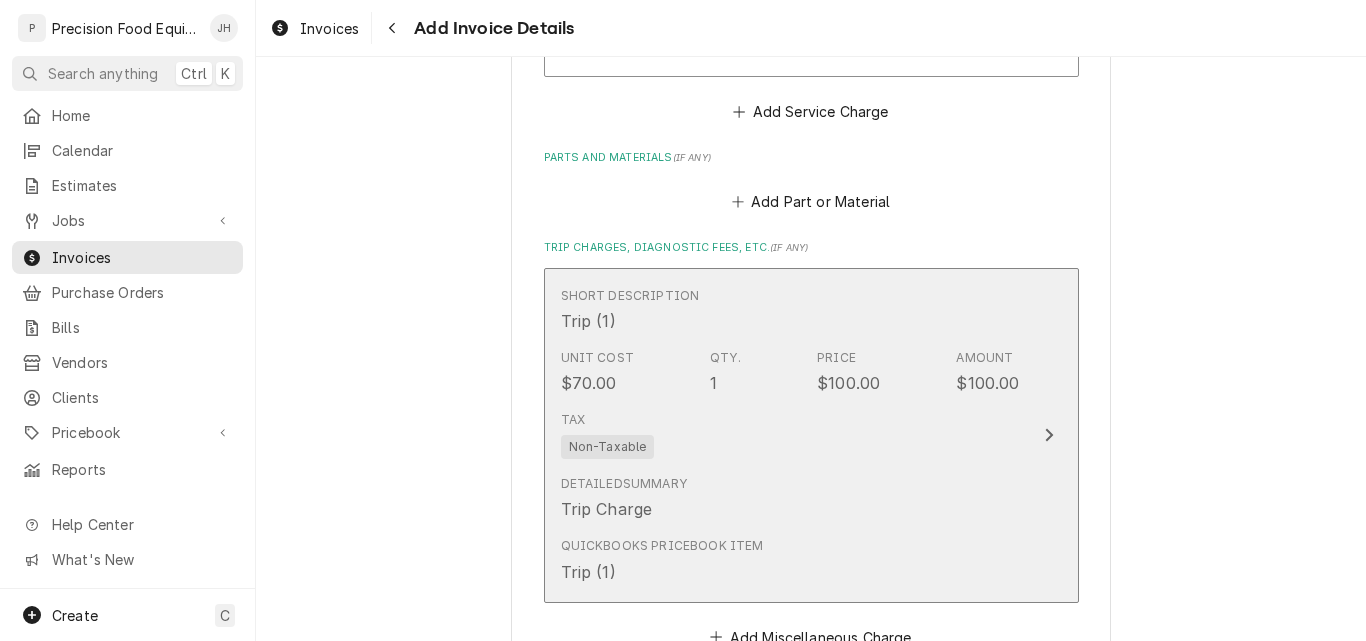 scroll, scrollTop: 2028, scrollLeft: 0, axis: vertical 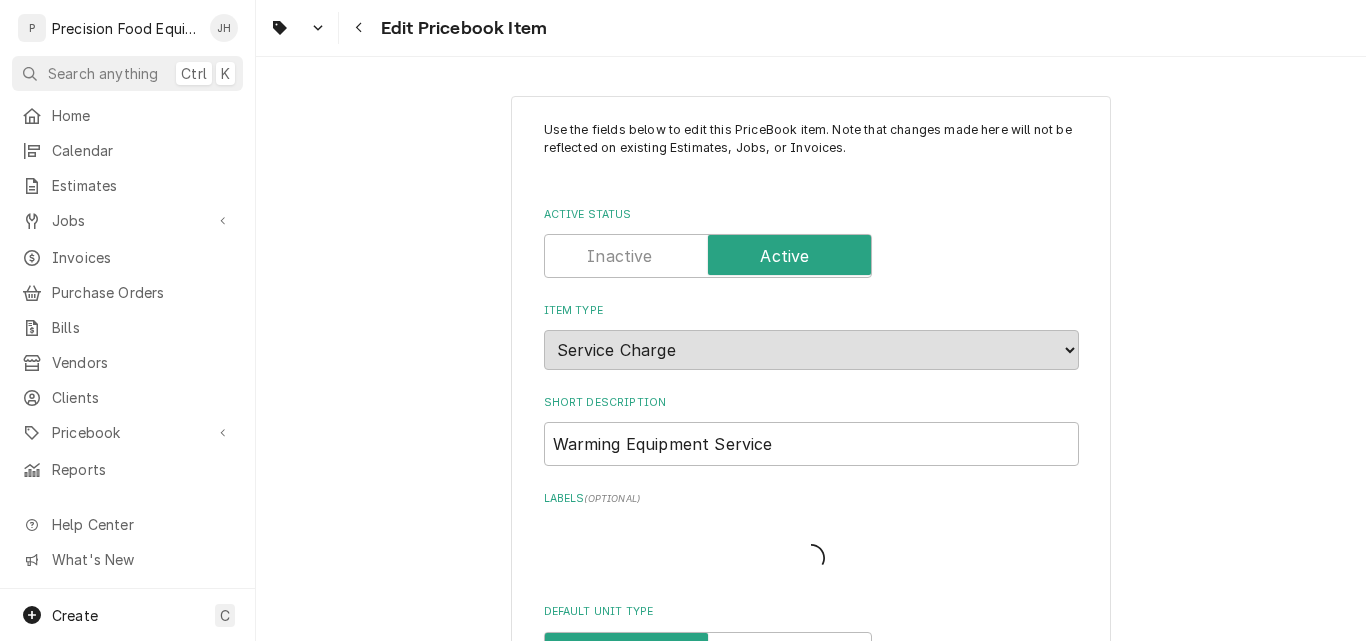 type on "x" 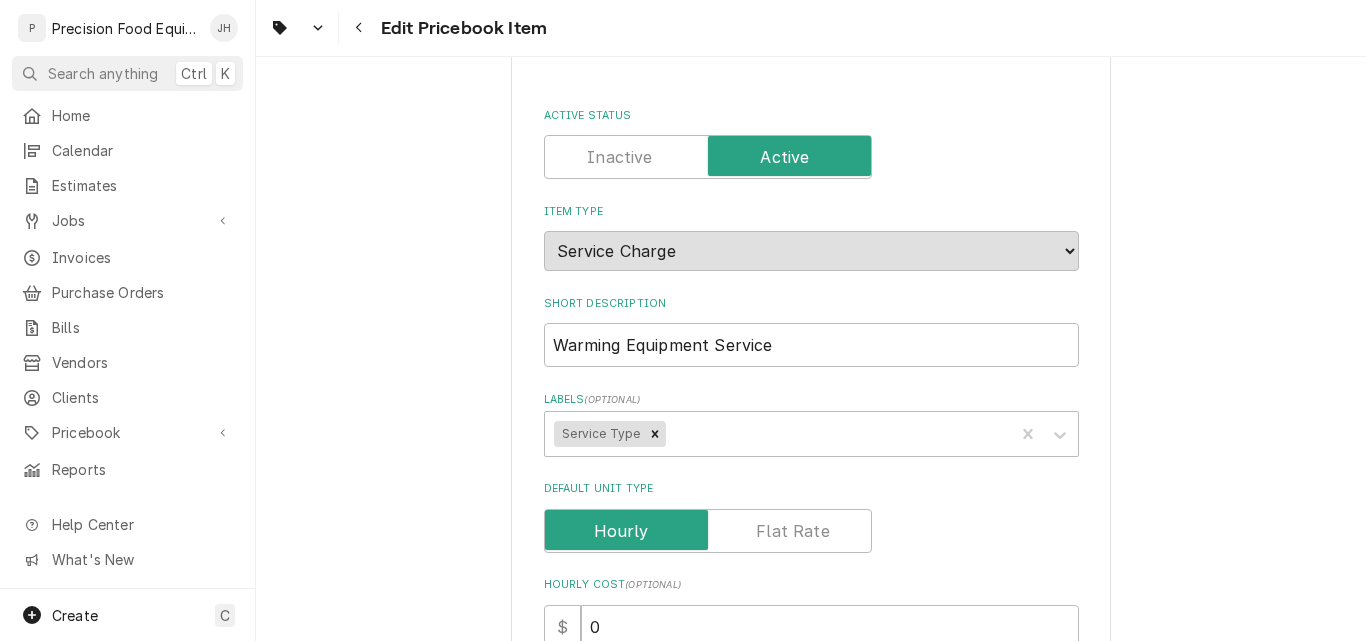 scroll, scrollTop: 300, scrollLeft: 0, axis: vertical 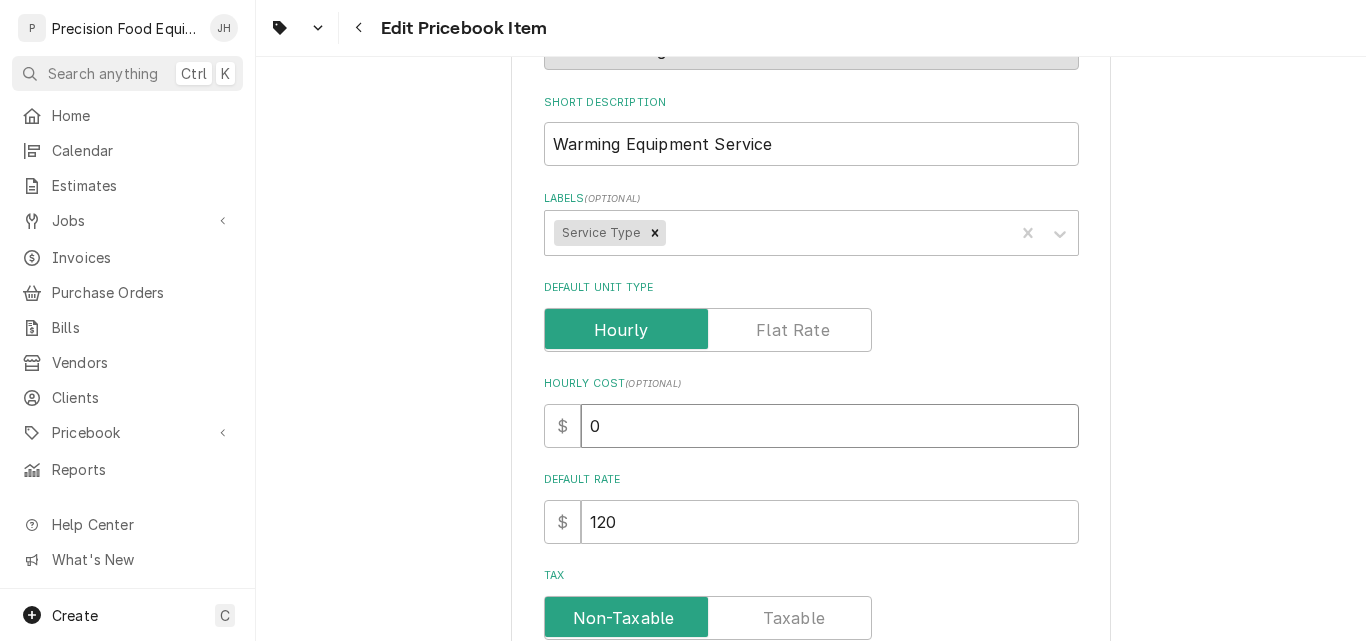 drag, startPoint x: 589, startPoint y: 435, endPoint x: 567, endPoint y: 440, distance: 22.561028 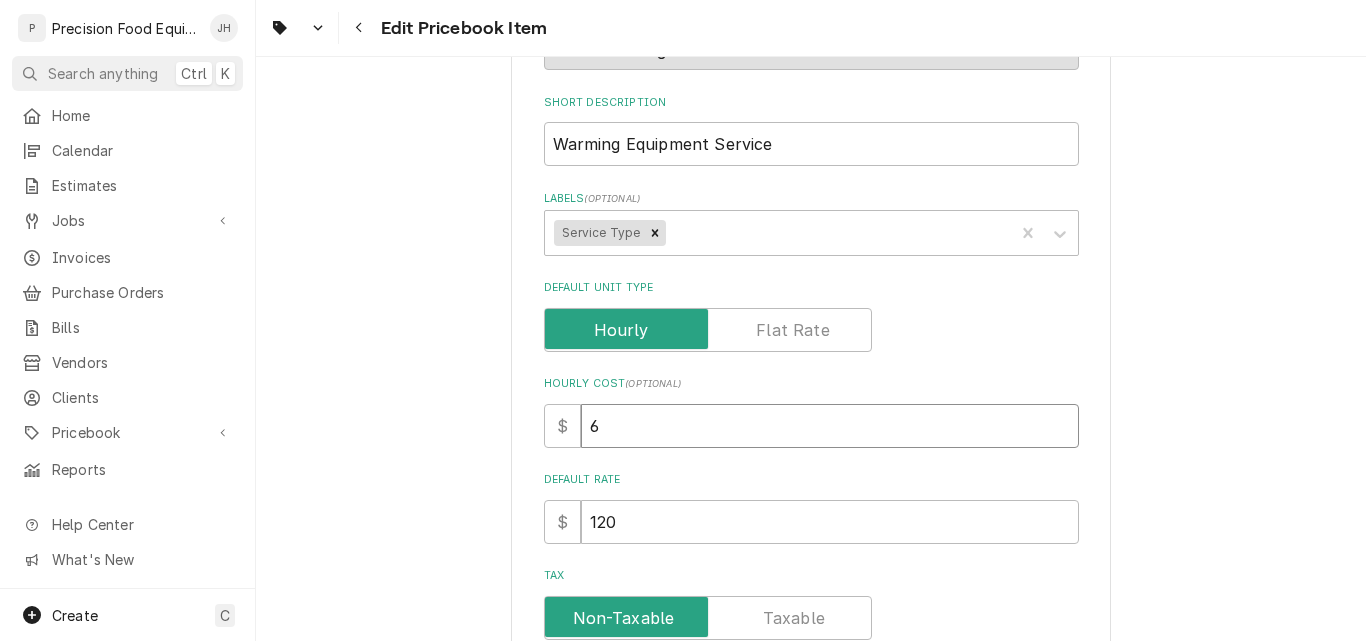type on "x" 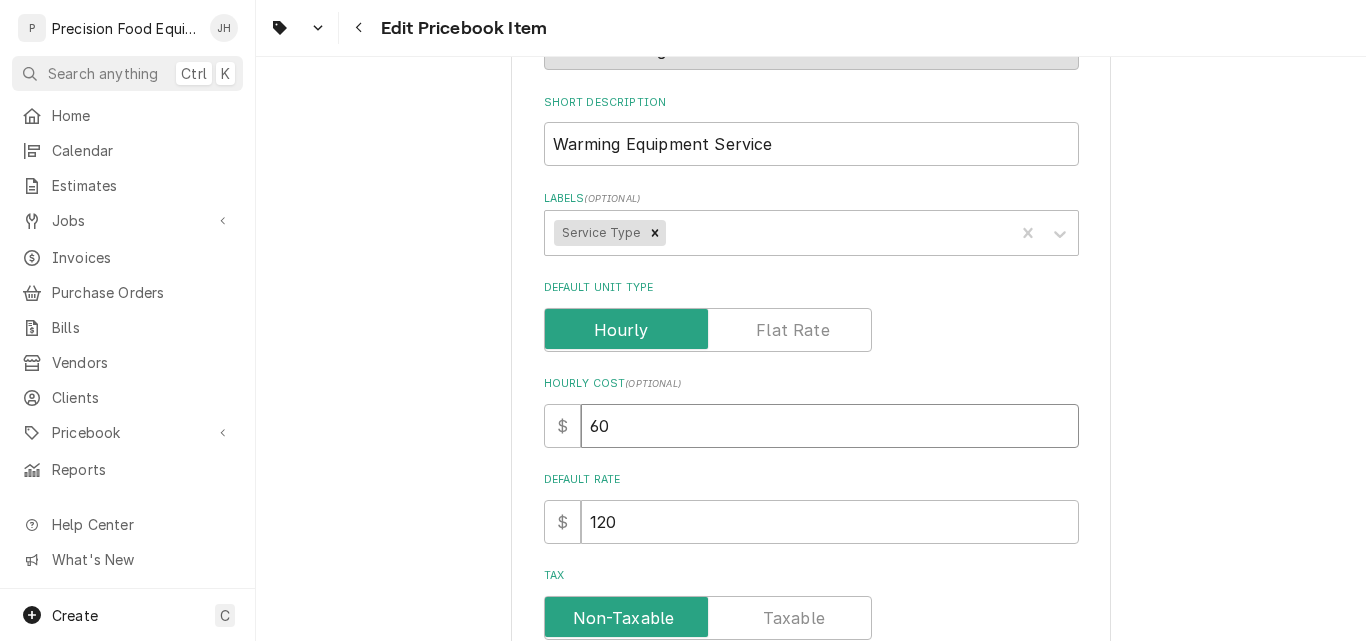 type on "60" 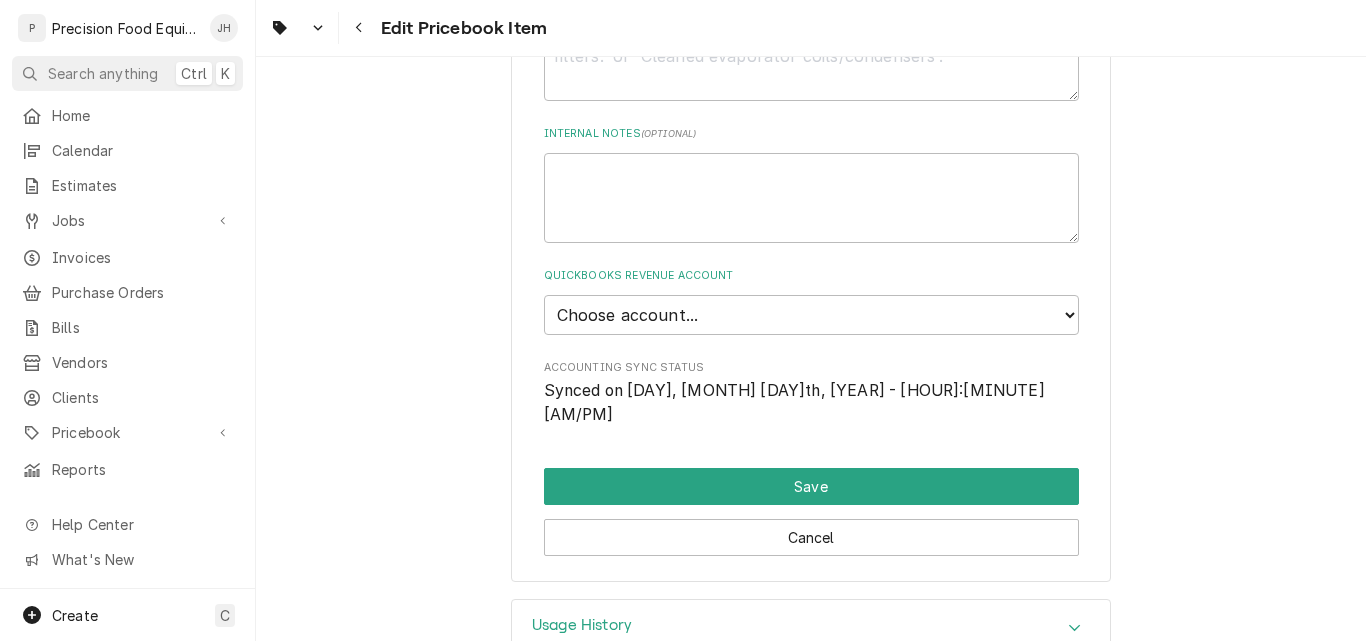 scroll, scrollTop: 1100, scrollLeft: 0, axis: vertical 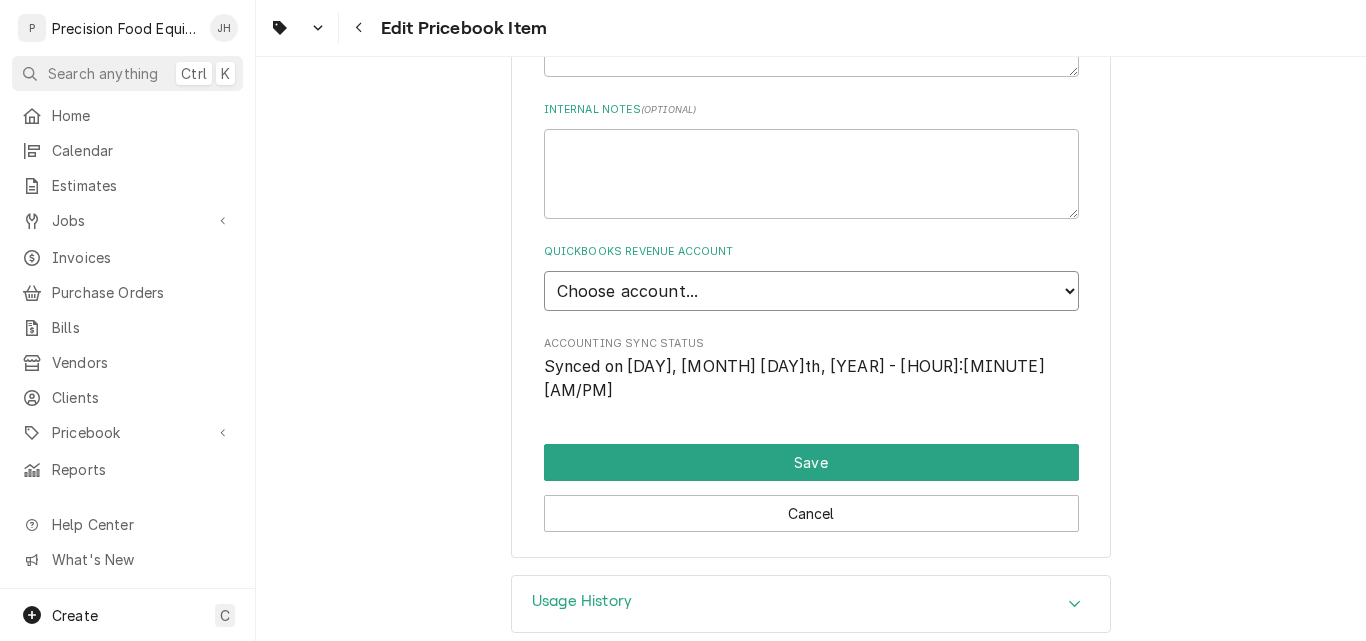 click on "Choose account... Discount Income Misc Income Non taxable issues 46600: Parts and Materials Sales 48700: Services Income" at bounding box center (811, 291) 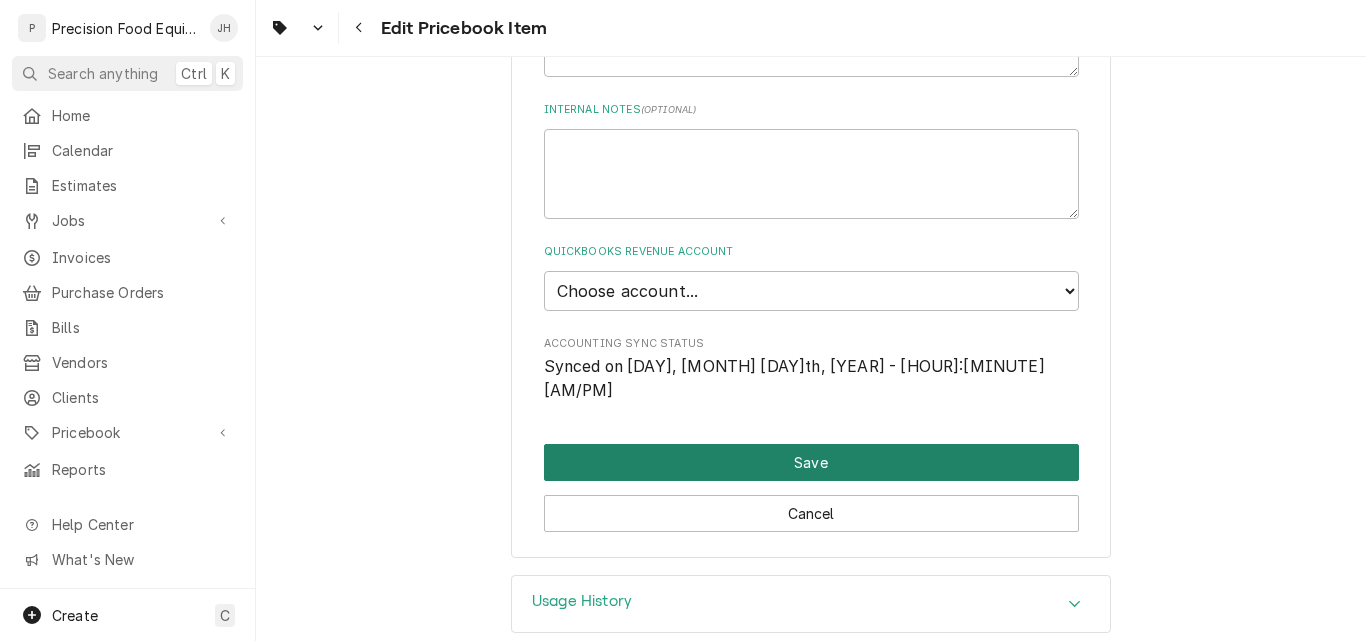 click on "Save" at bounding box center (811, 462) 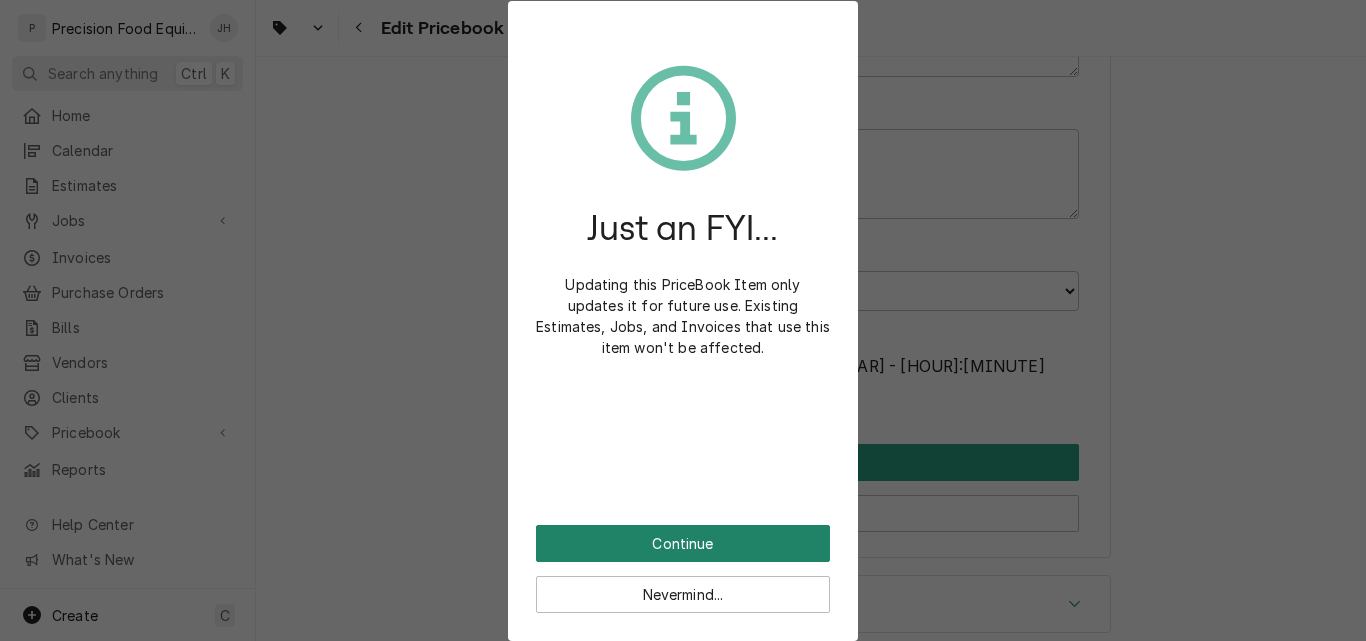 click on "Continue" at bounding box center (683, 543) 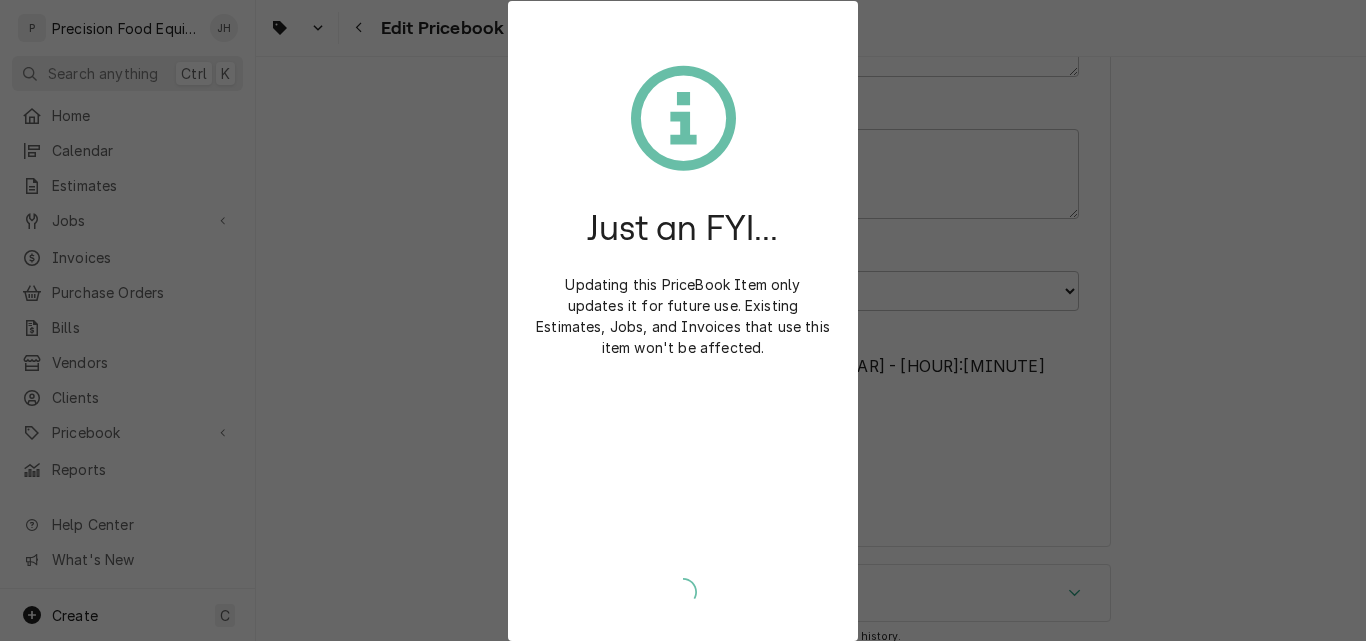 scroll, scrollTop: 1094, scrollLeft: 0, axis: vertical 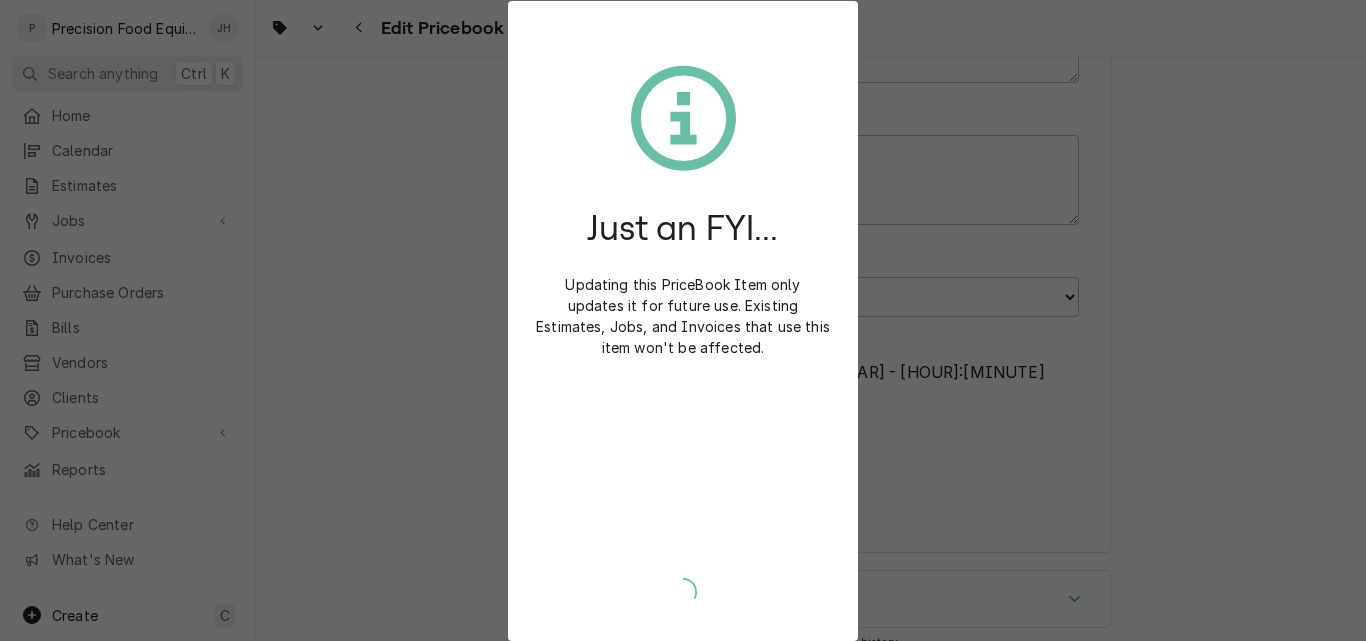 type on "x" 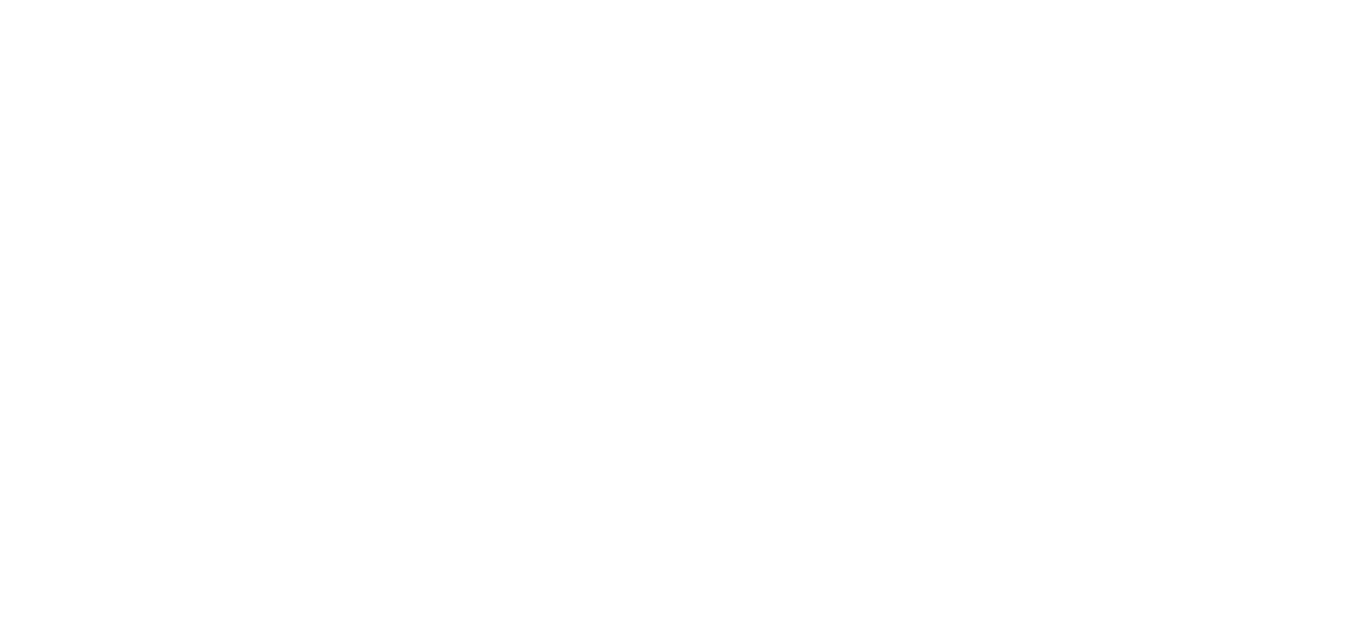 scroll, scrollTop: 0, scrollLeft: 0, axis: both 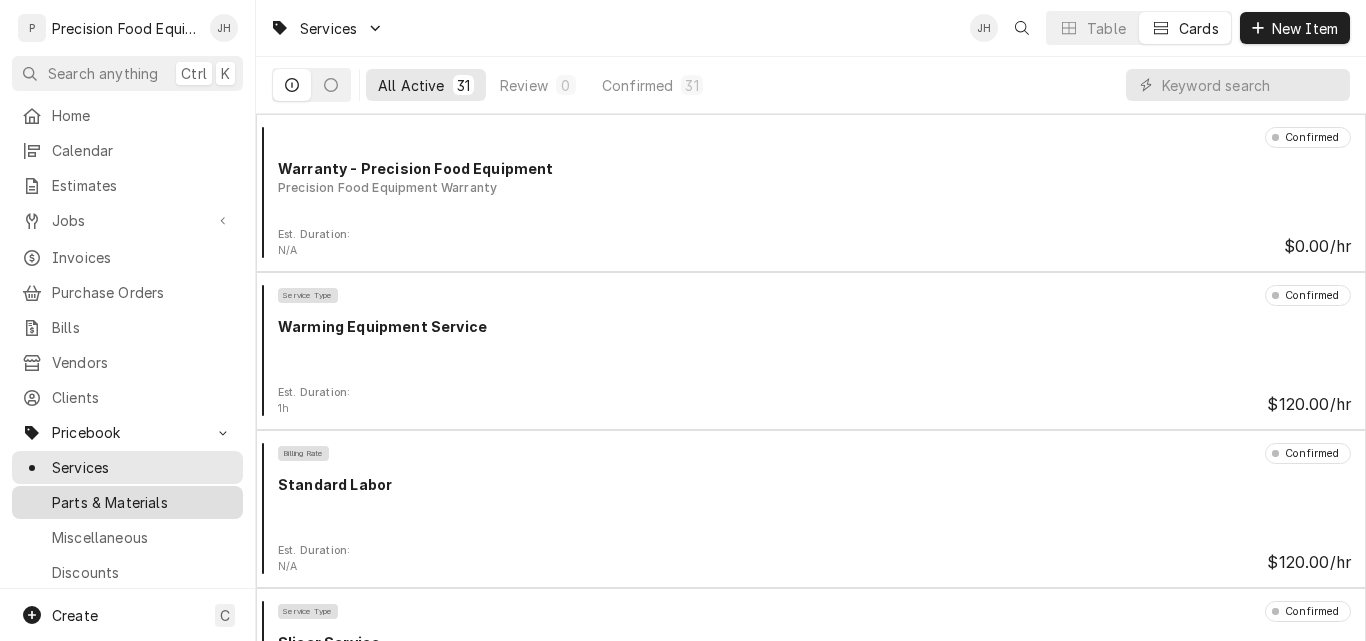 click on "Parts & Materials" at bounding box center [142, 502] 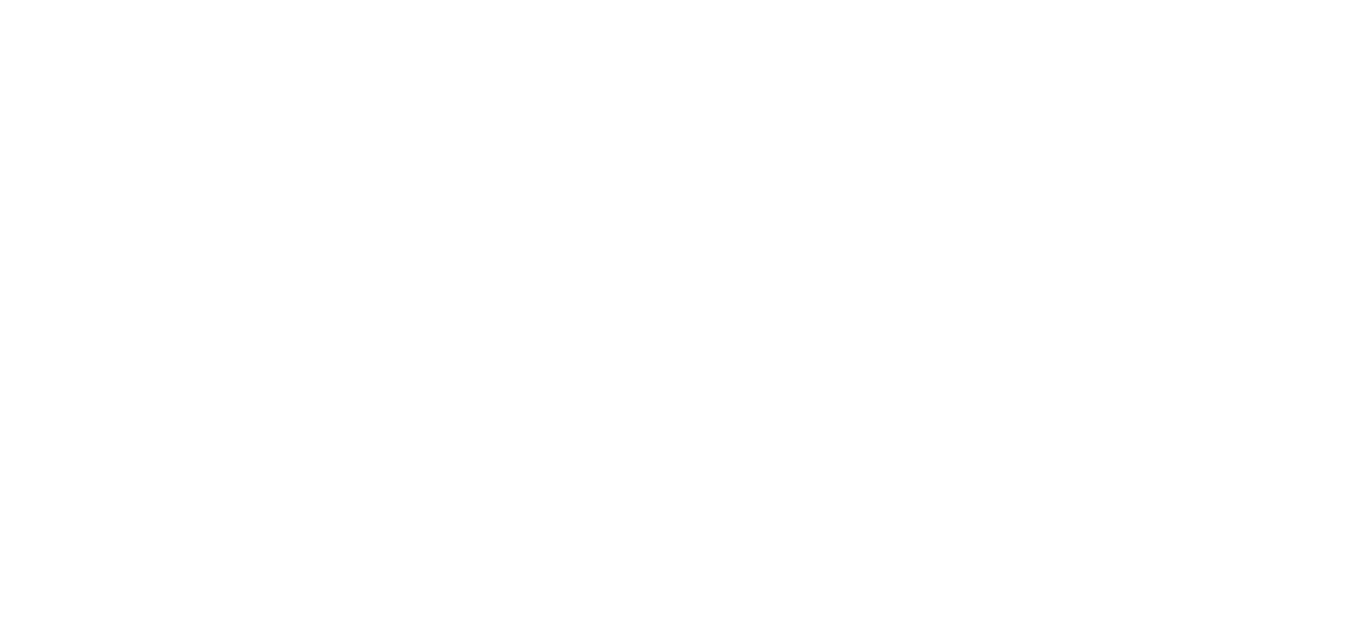 scroll, scrollTop: 0, scrollLeft: 0, axis: both 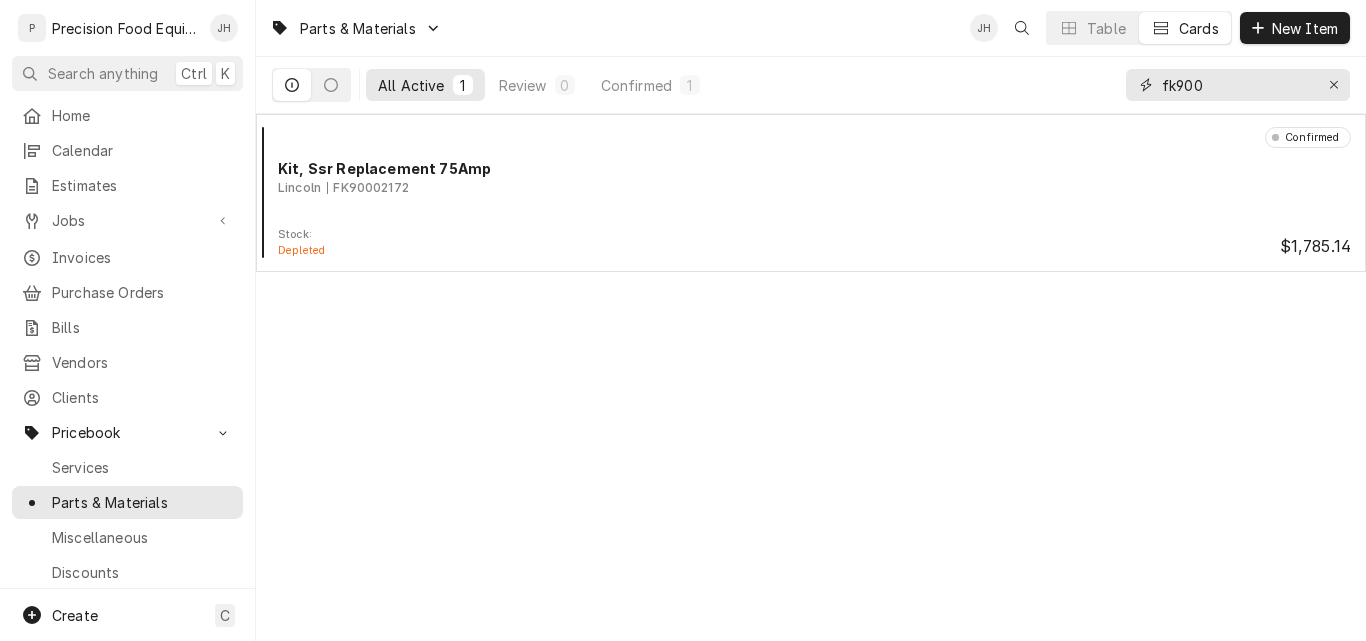 drag, startPoint x: 1255, startPoint y: 90, endPoint x: 1085, endPoint y: 85, distance: 170.07352 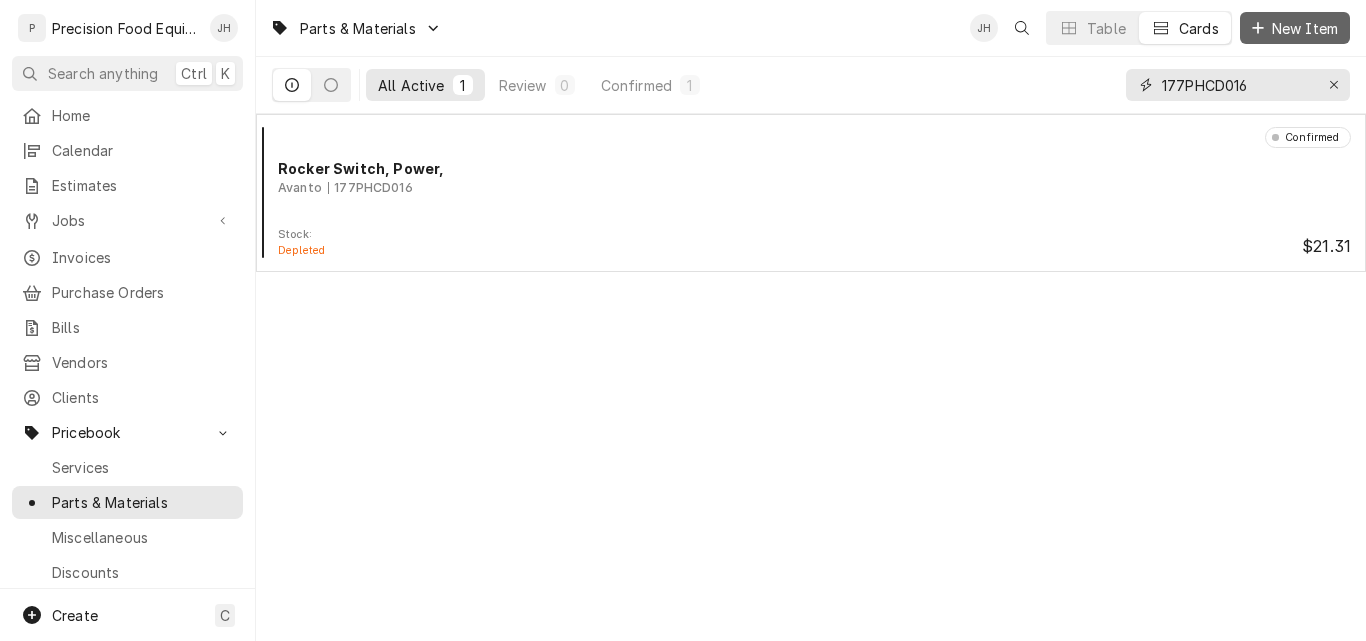 type on "177PHCD016" 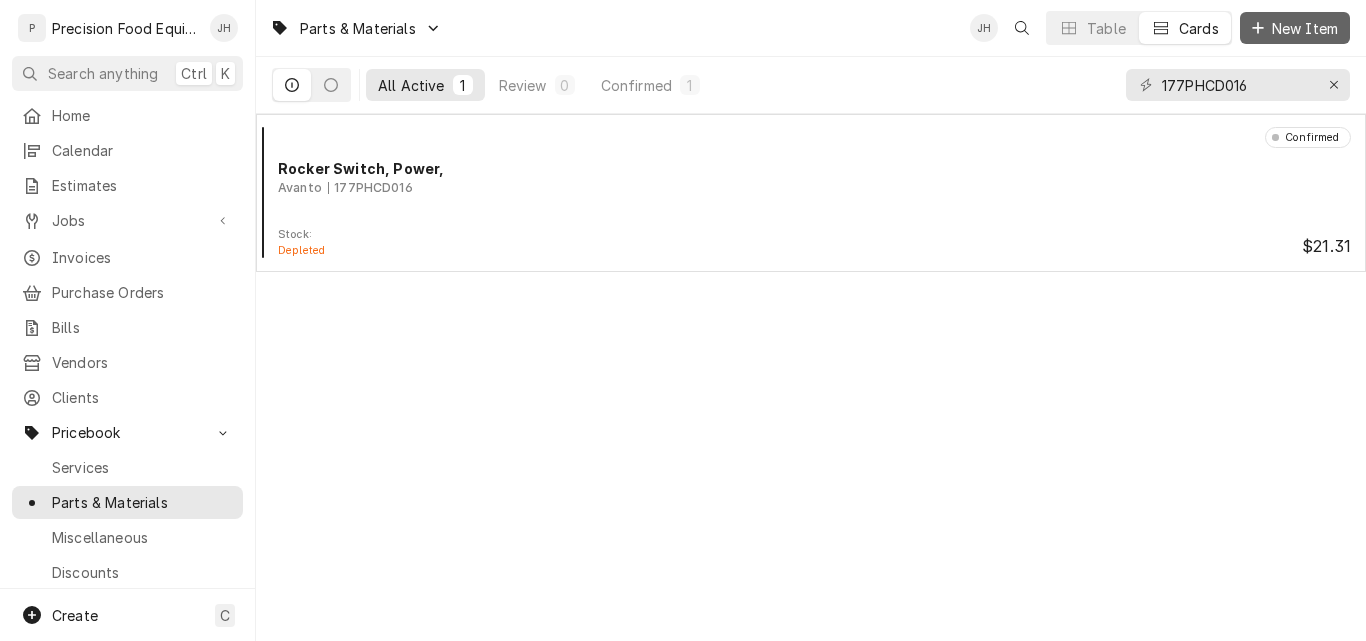 click 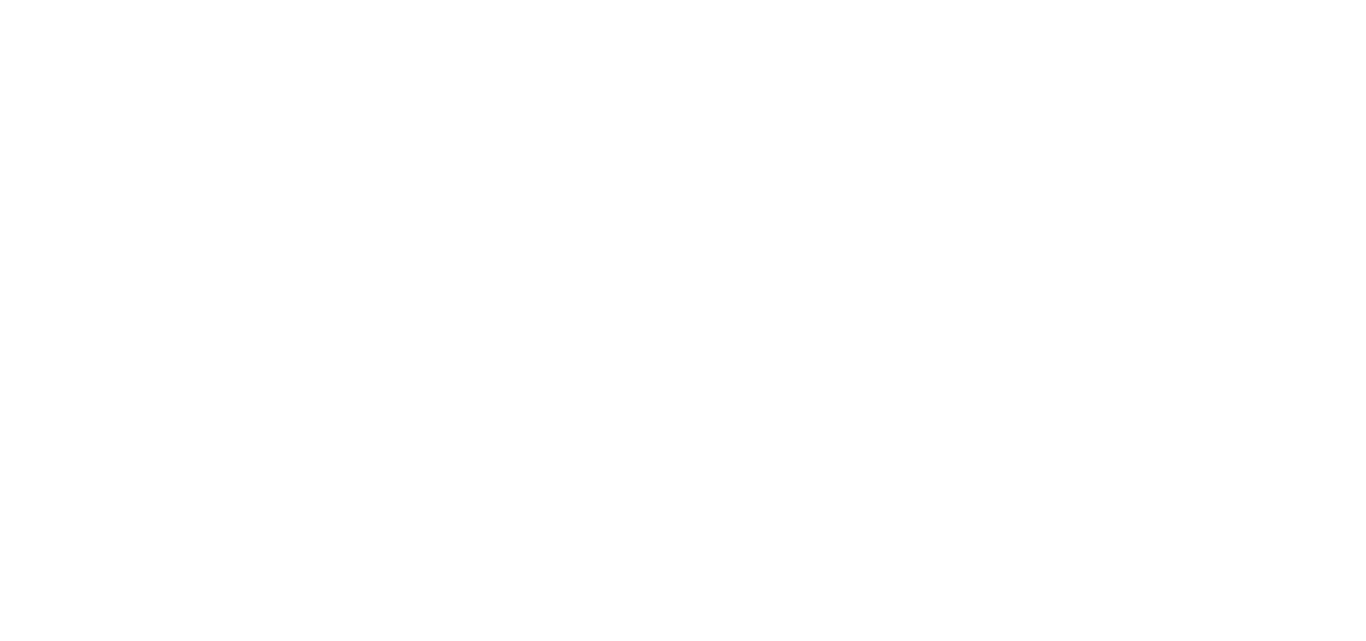 scroll, scrollTop: 0, scrollLeft: 0, axis: both 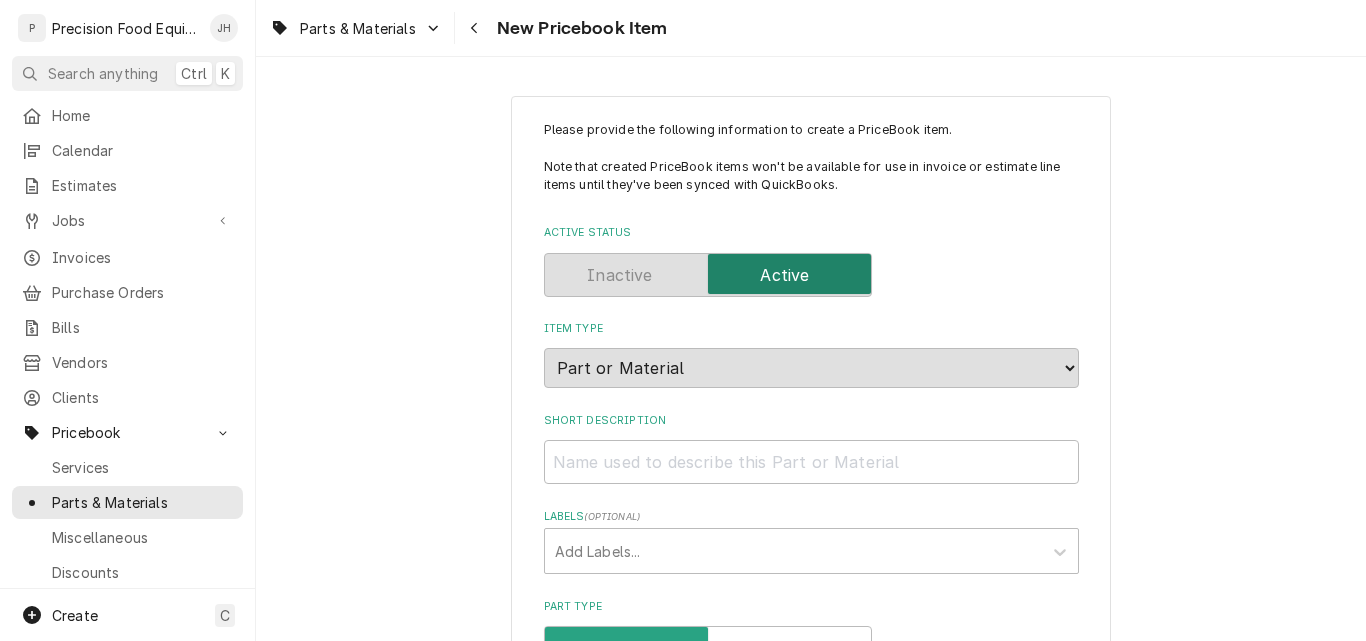 type on "x" 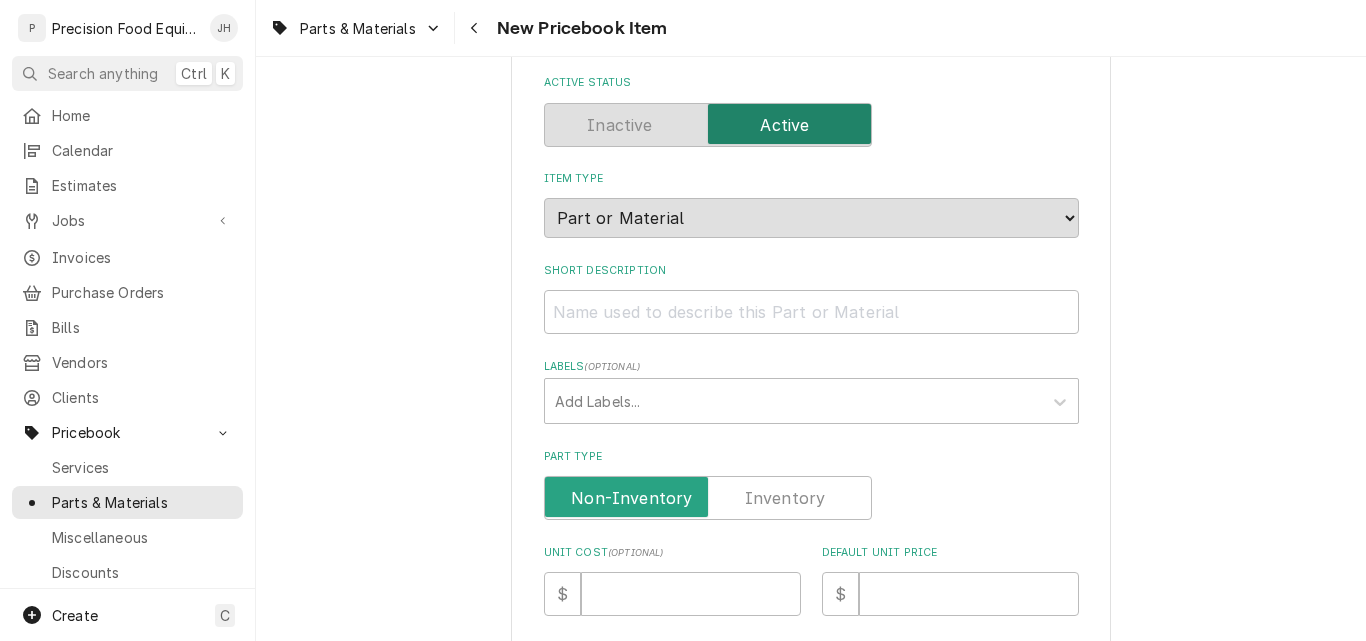 scroll, scrollTop: 0, scrollLeft: 0, axis: both 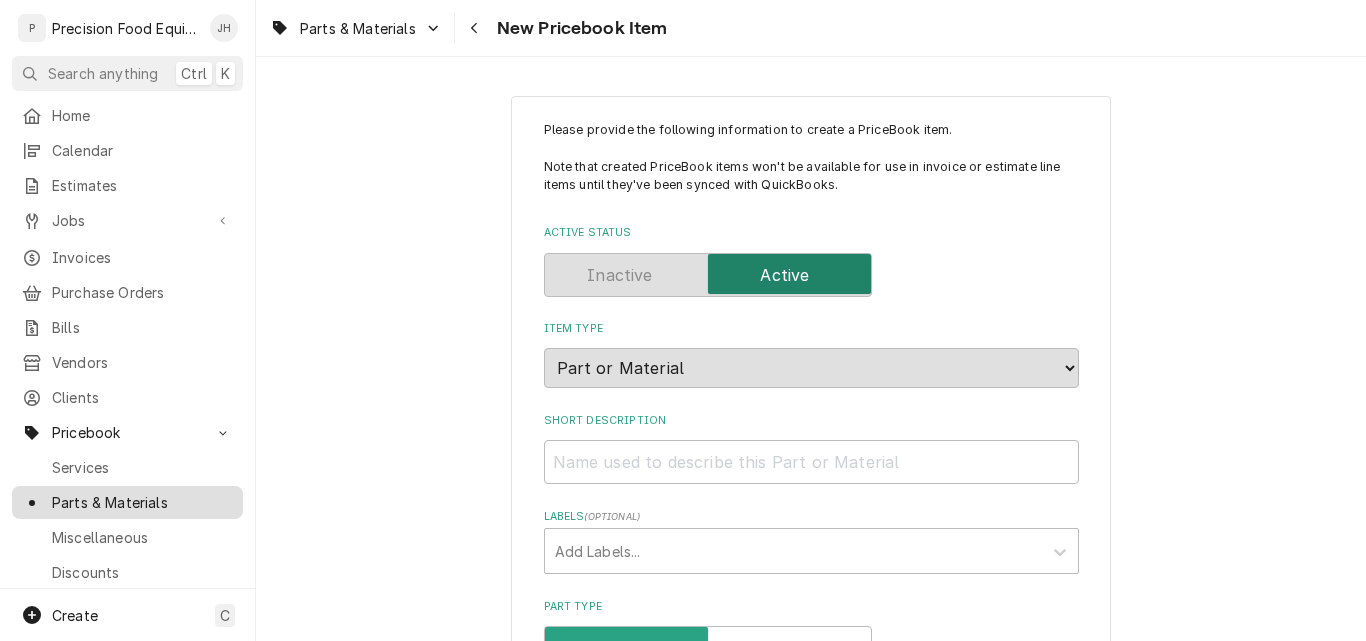 click on "Parts & Materials" at bounding box center [142, 502] 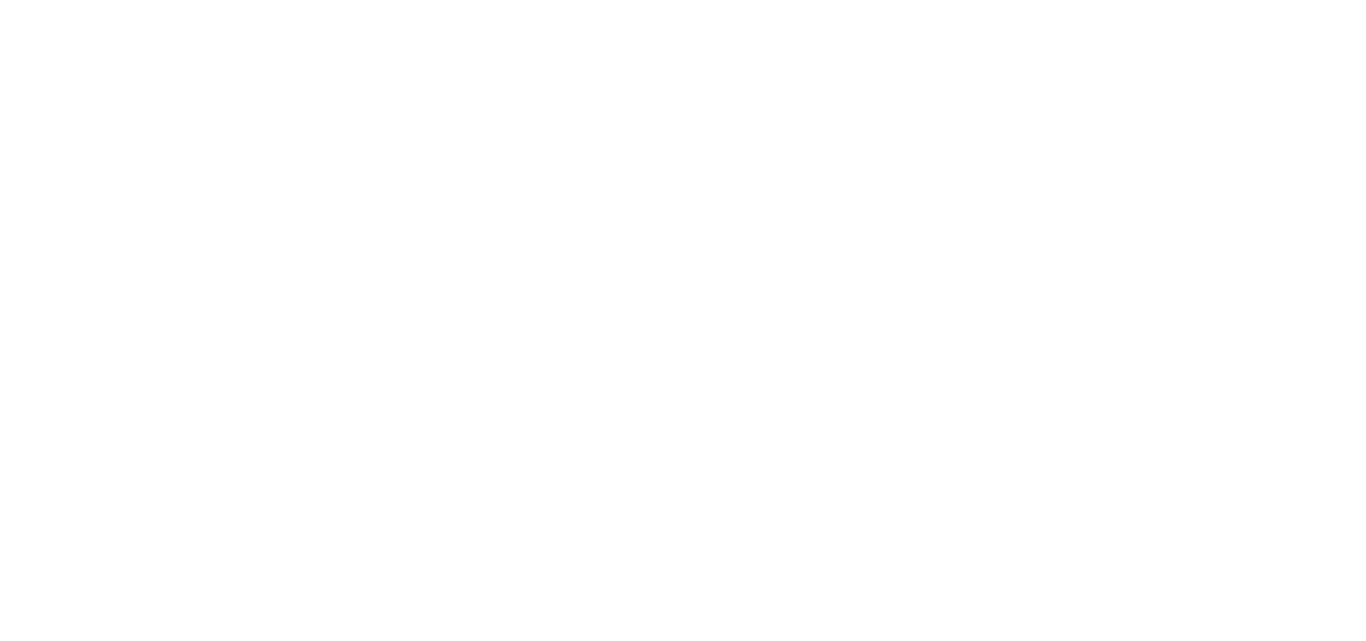 scroll, scrollTop: 0, scrollLeft: 0, axis: both 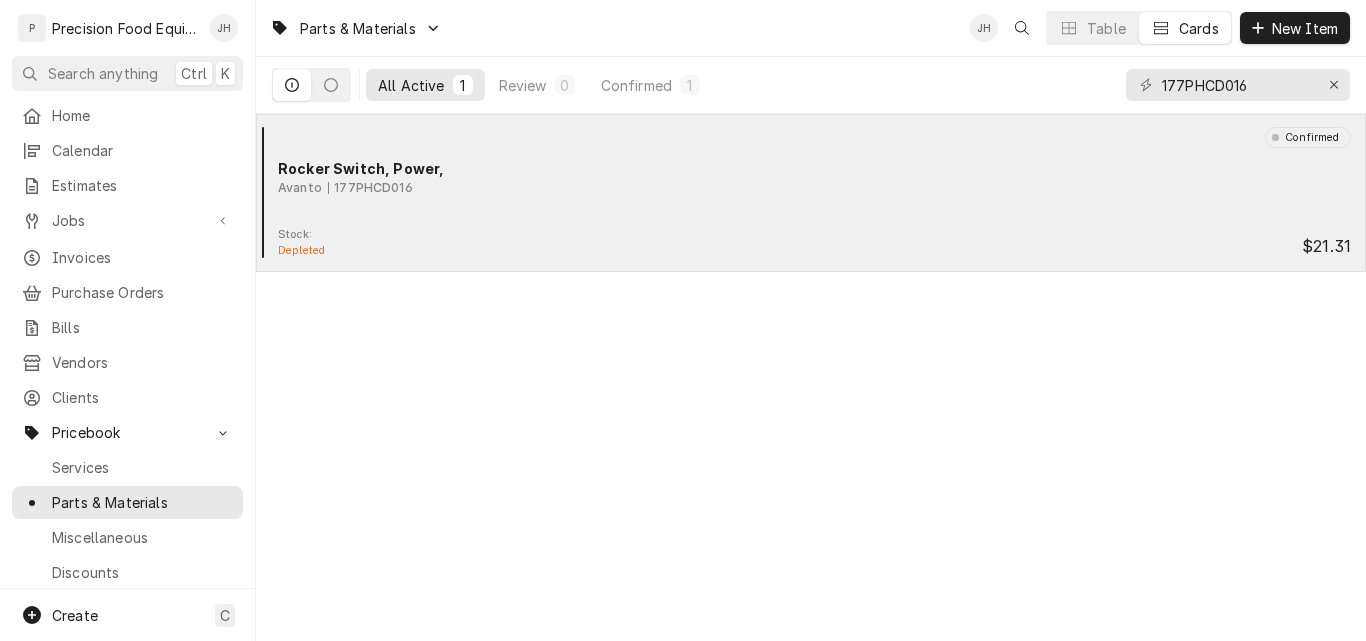 click on "Confirmed Rocker Switch, Power, Avanto 177PHCD016" at bounding box center (811, 177) 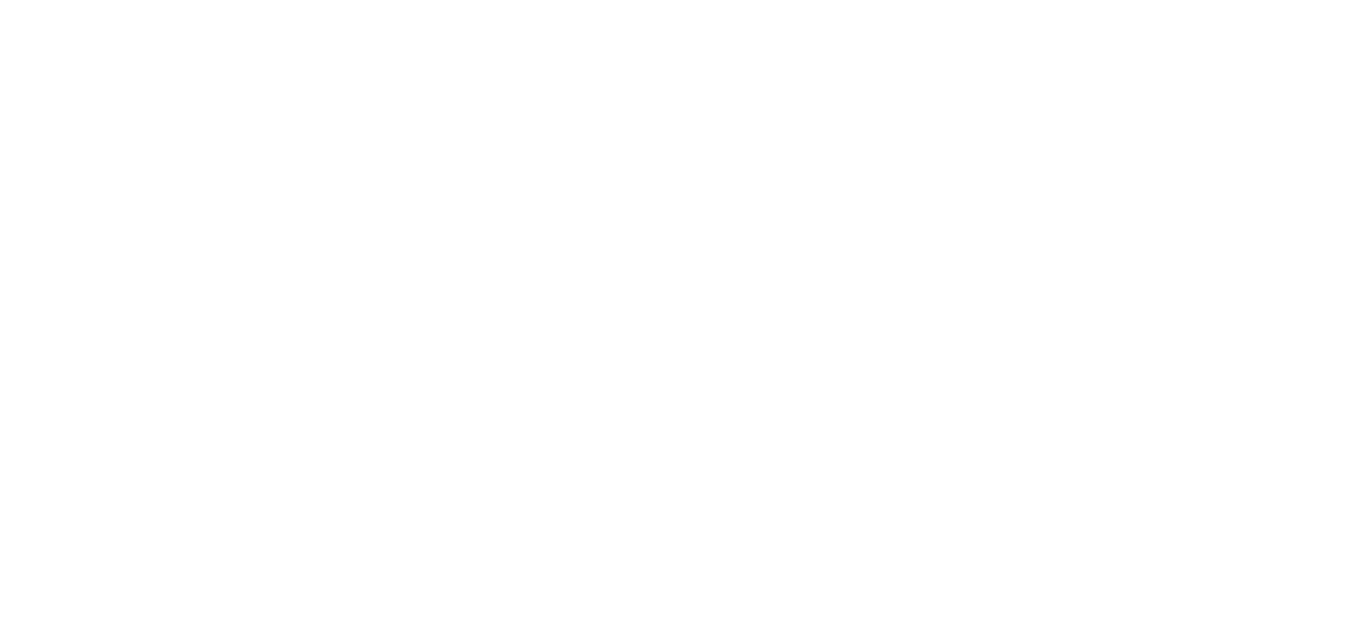scroll, scrollTop: 0, scrollLeft: 0, axis: both 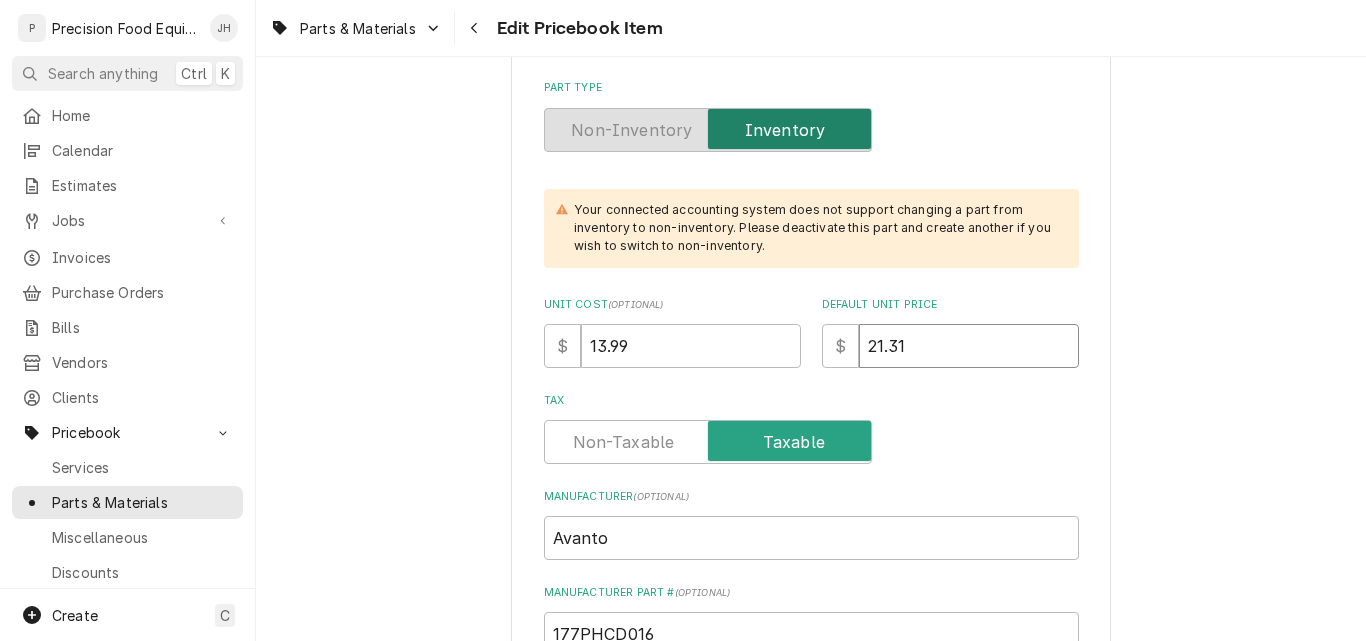 drag, startPoint x: 871, startPoint y: 345, endPoint x: 981, endPoint y: 342, distance: 110.0409 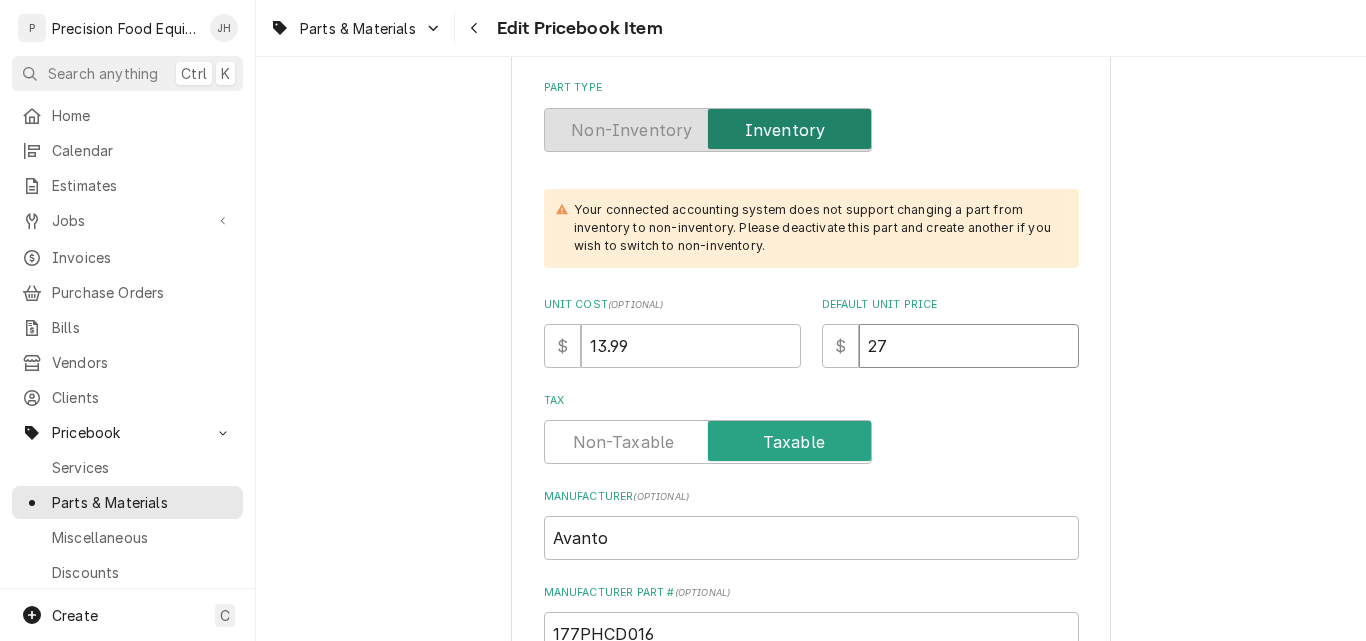 type on "x" 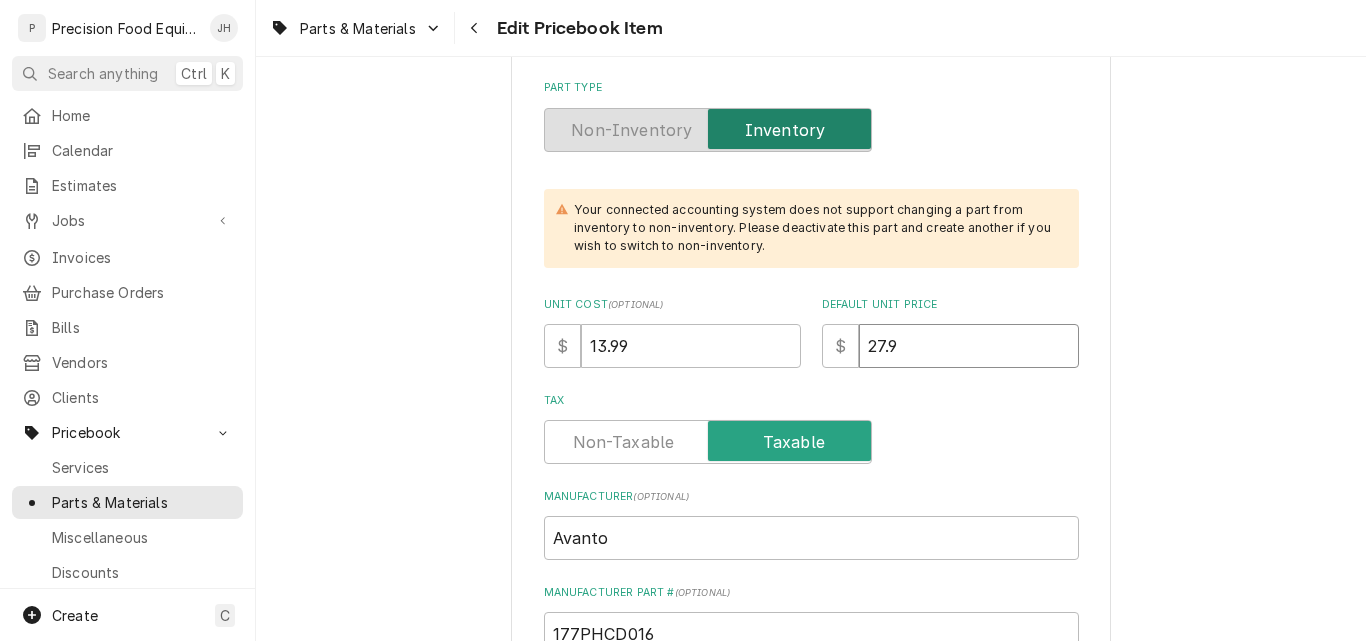 type on "27.98" 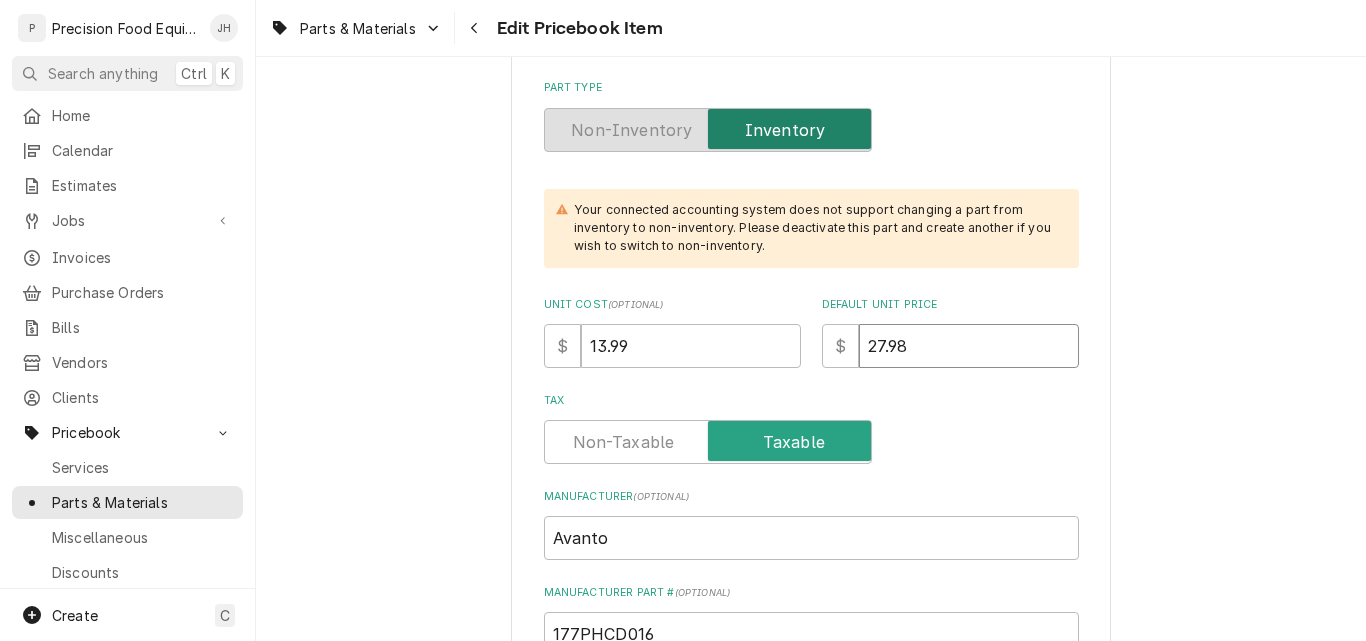 type on "x" 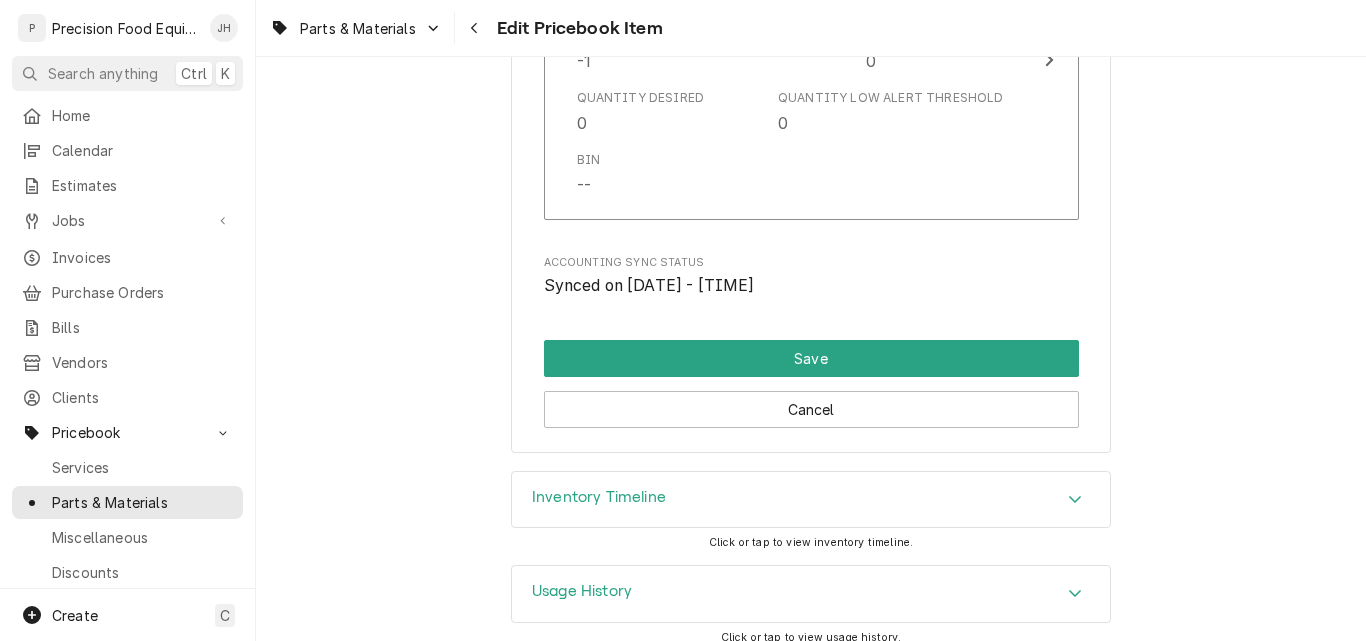 scroll, scrollTop: 2183, scrollLeft: 0, axis: vertical 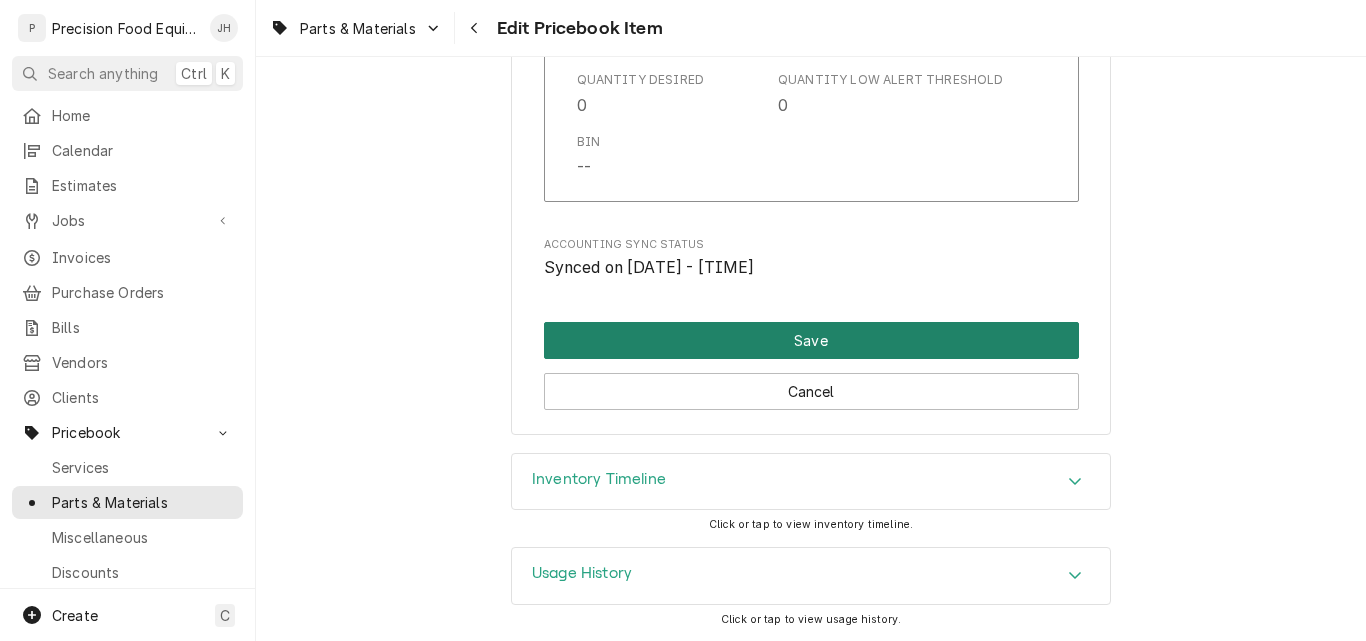 click on "Save" at bounding box center [811, 340] 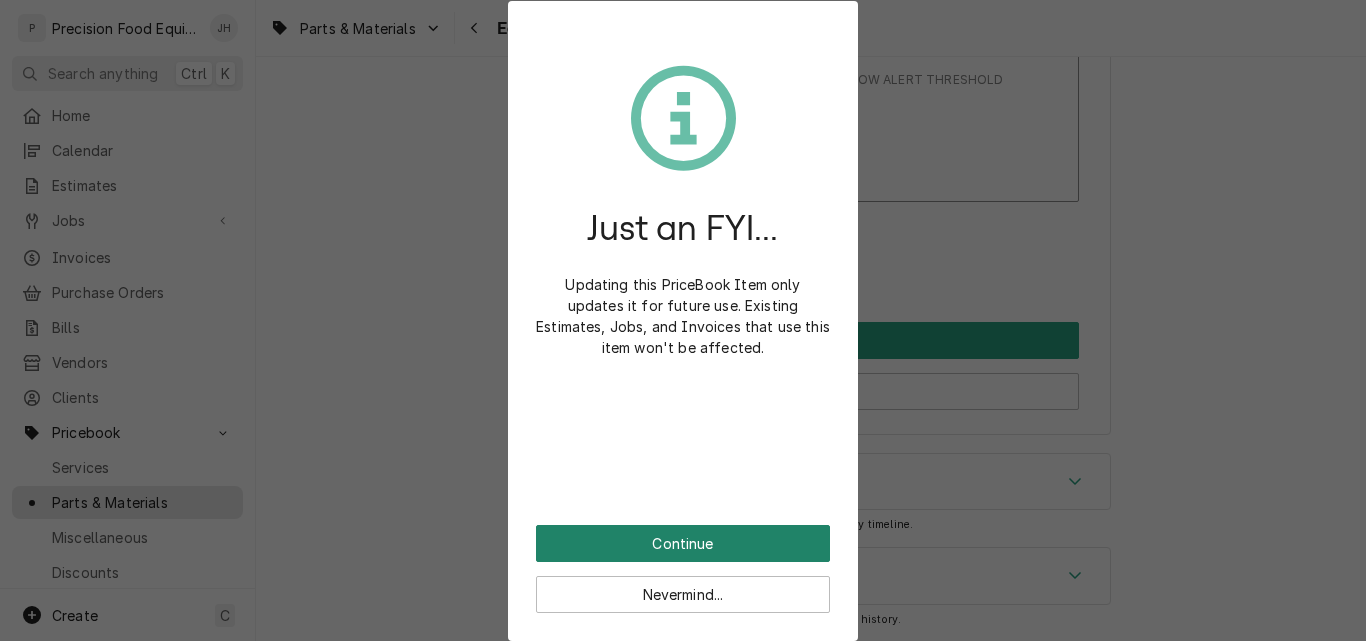 click on "Continue" at bounding box center [683, 543] 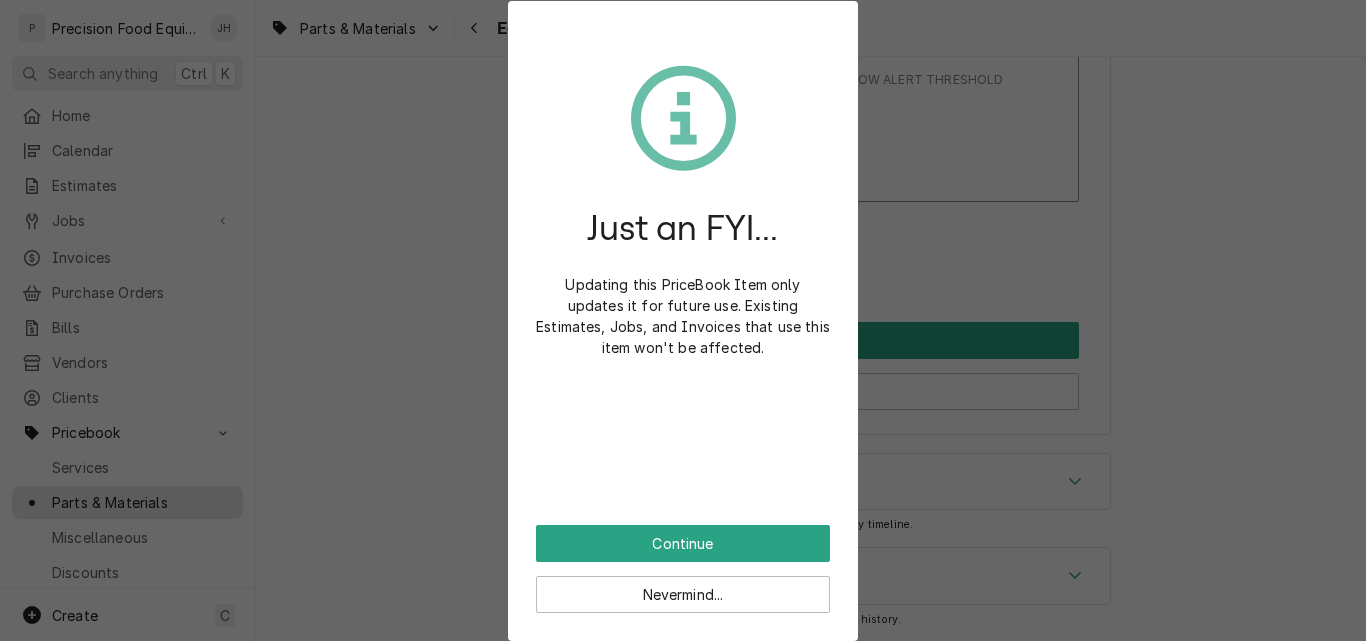 scroll, scrollTop: 2172, scrollLeft: 0, axis: vertical 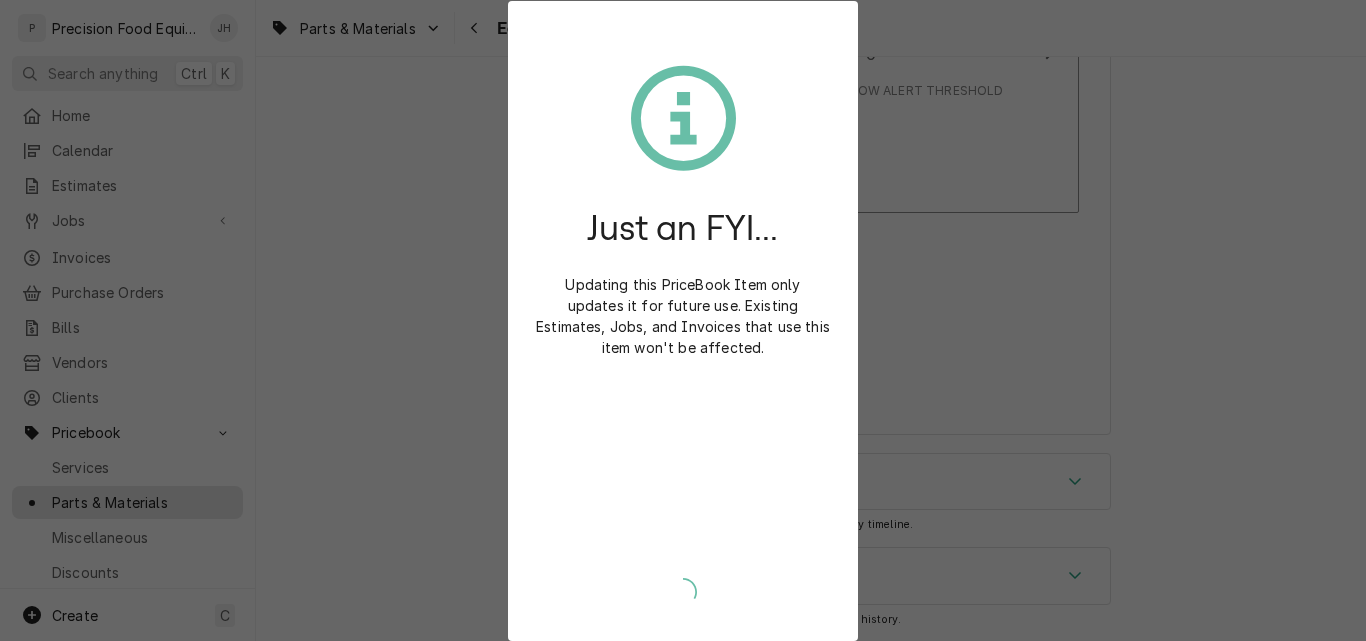 type on "x" 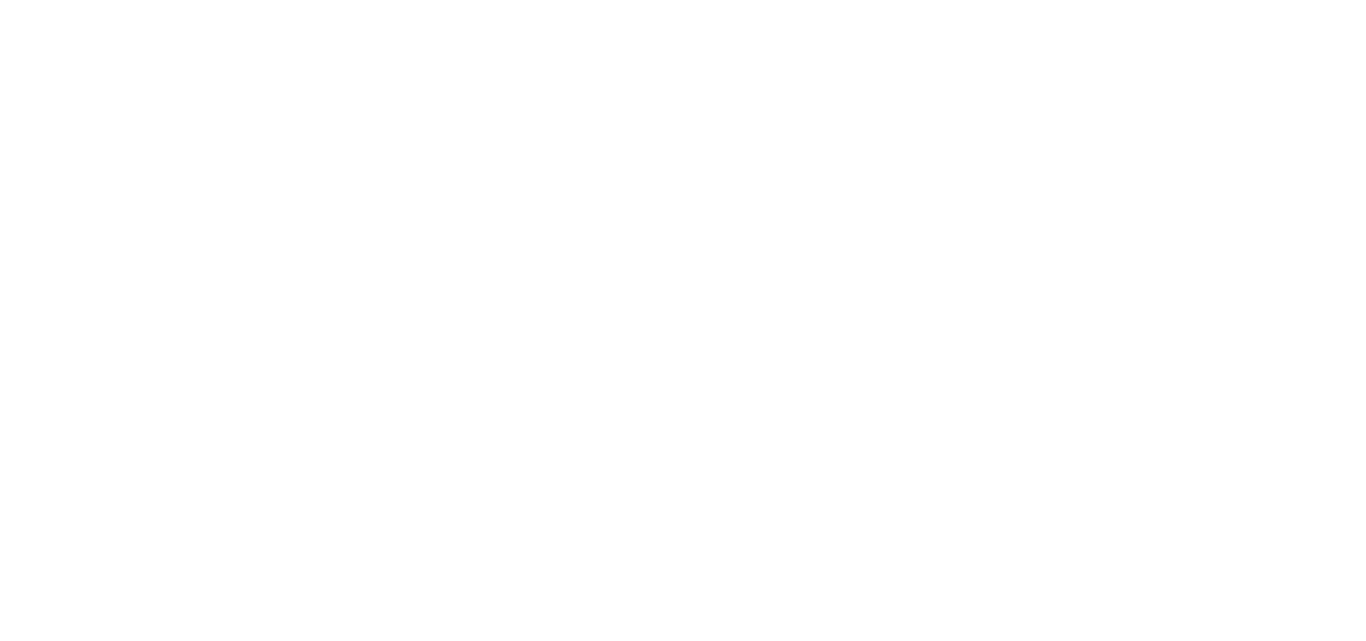 scroll, scrollTop: 0, scrollLeft: 0, axis: both 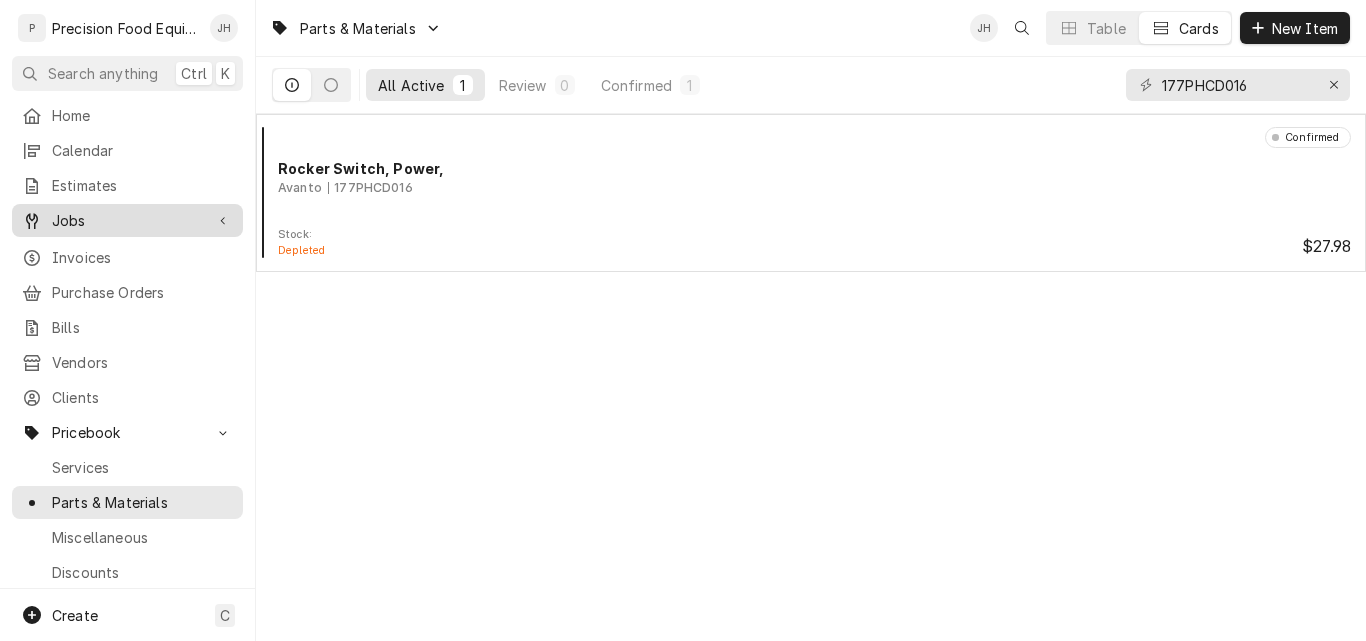 click on "Jobs" at bounding box center (127, 220) 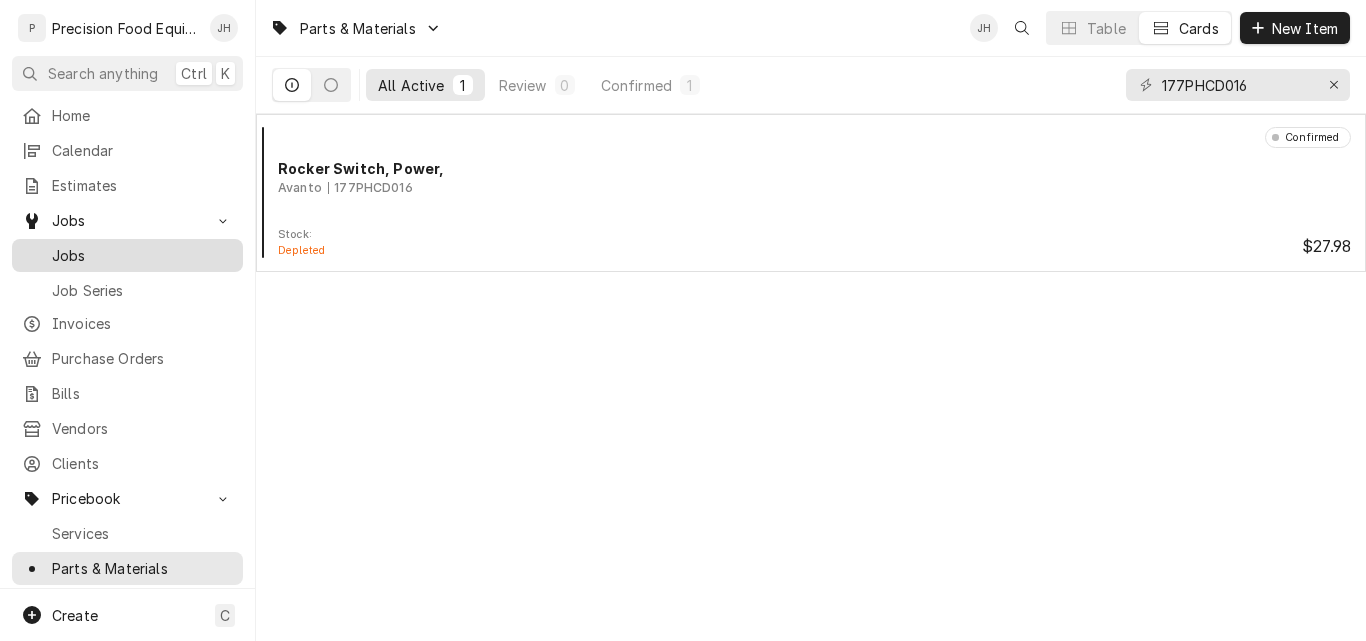 click on "Jobs" at bounding box center (142, 255) 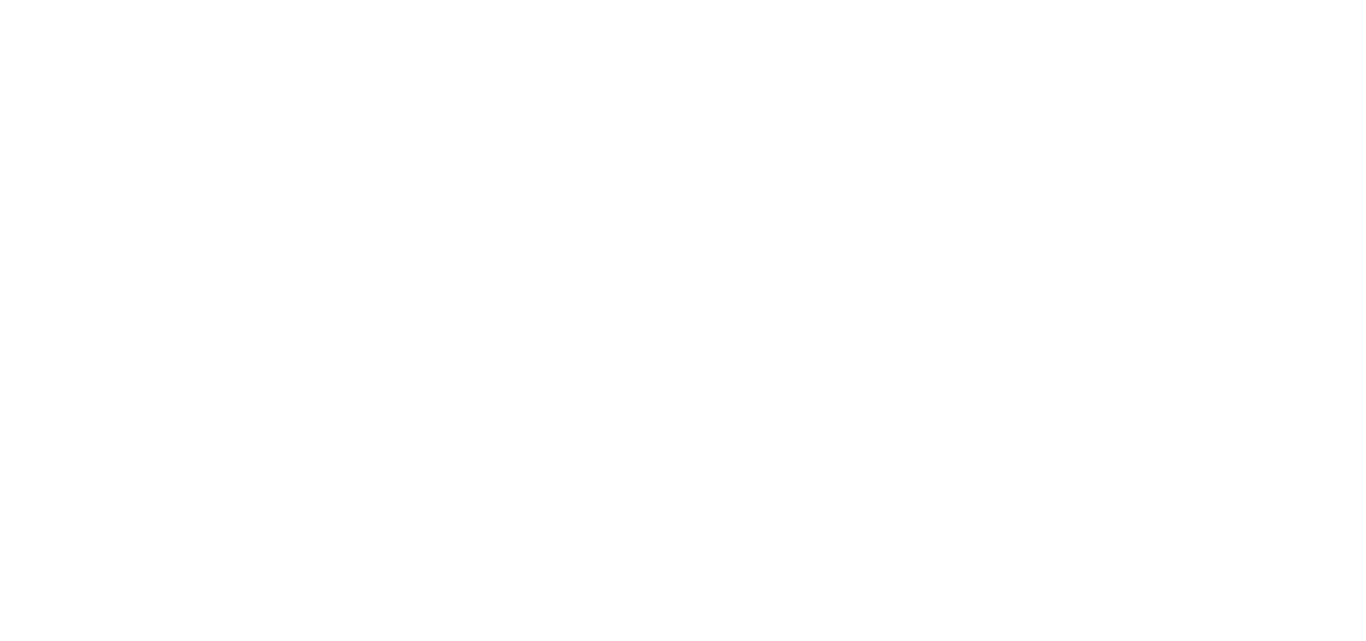scroll, scrollTop: 0, scrollLeft: 0, axis: both 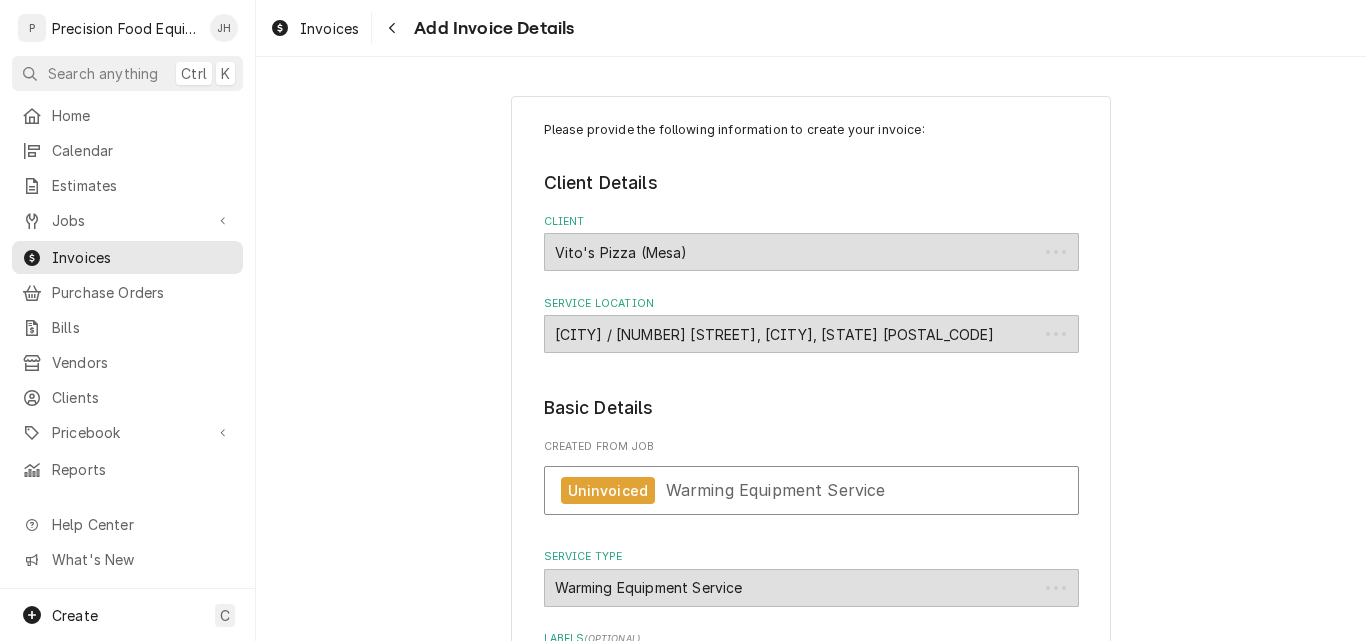 type on "x" 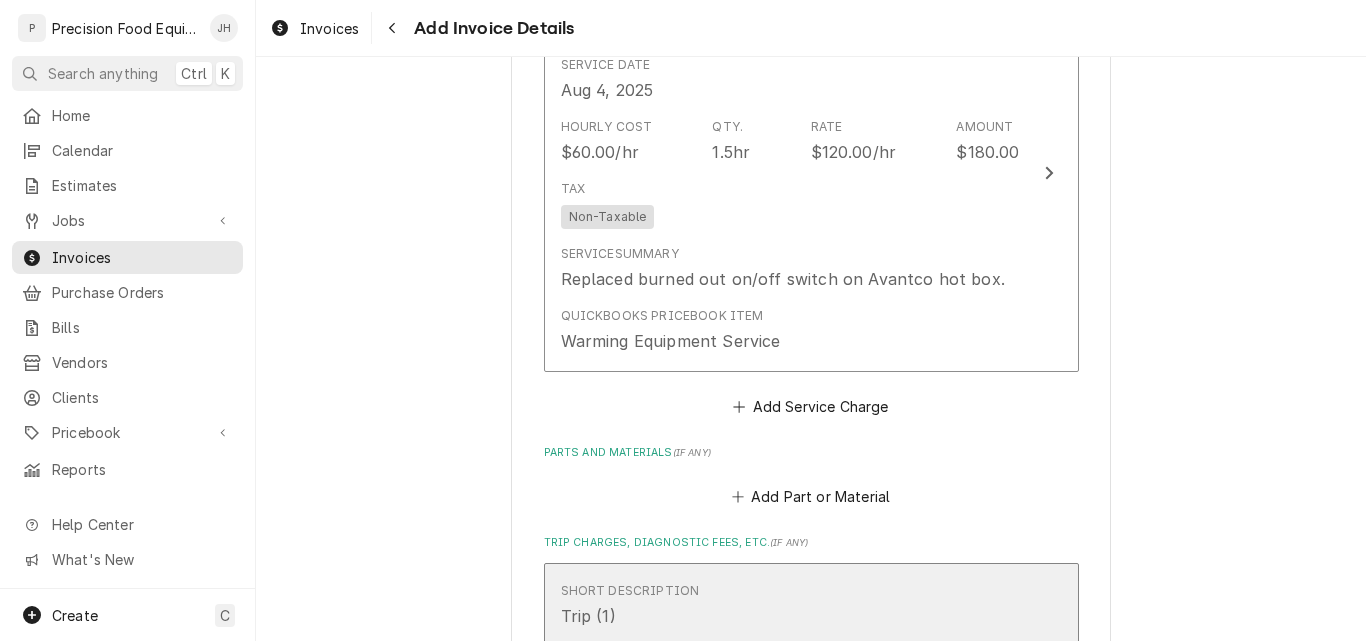 scroll, scrollTop: 1728, scrollLeft: 0, axis: vertical 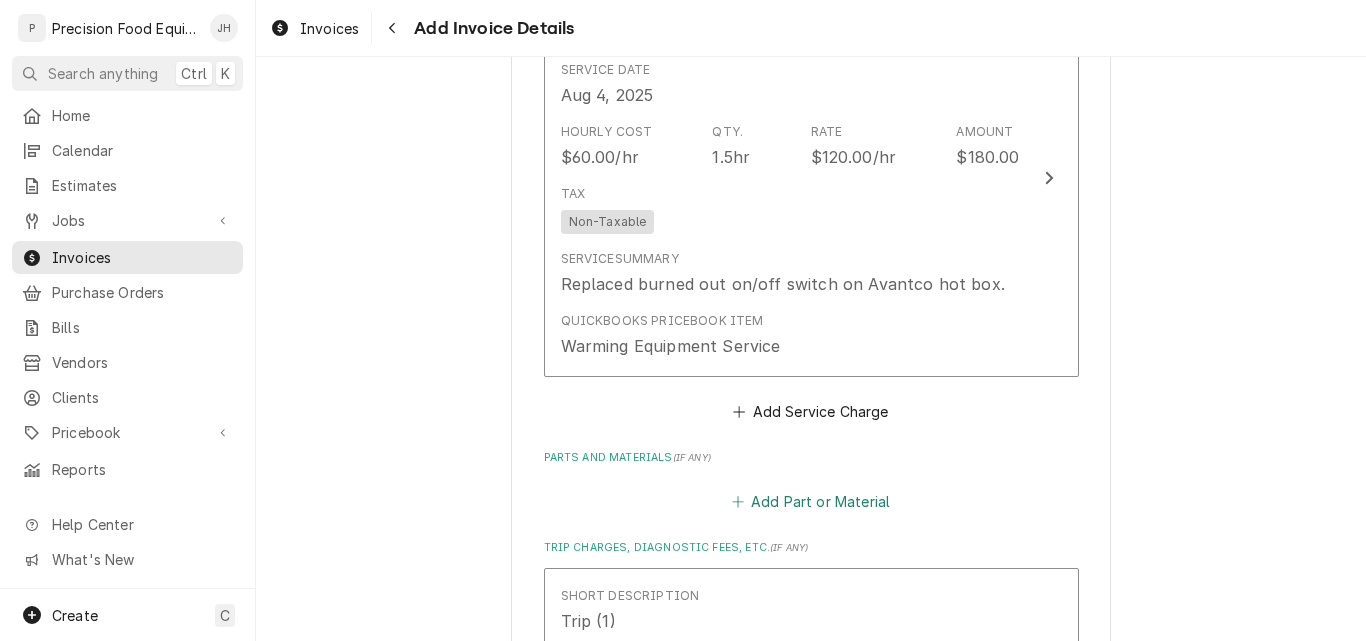 click on "Add Part or Material" at bounding box center (810, 502) 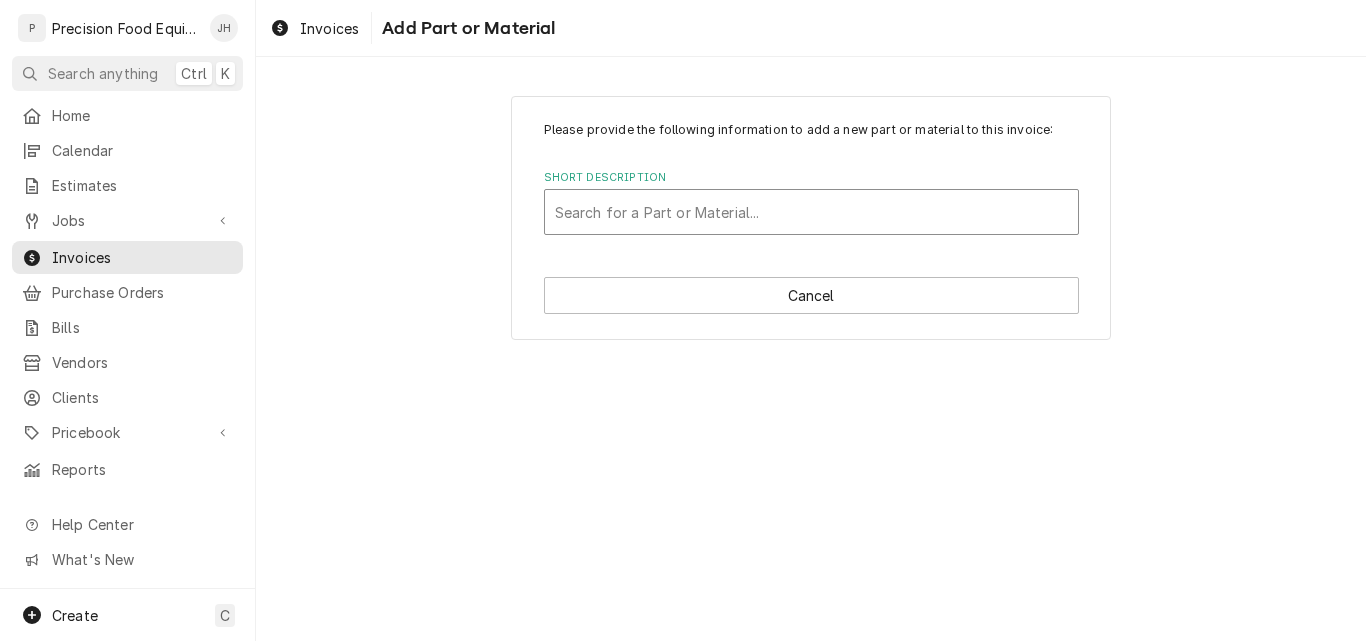drag, startPoint x: 676, startPoint y: 205, endPoint x: 600, endPoint y: 206, distance: 76.00658 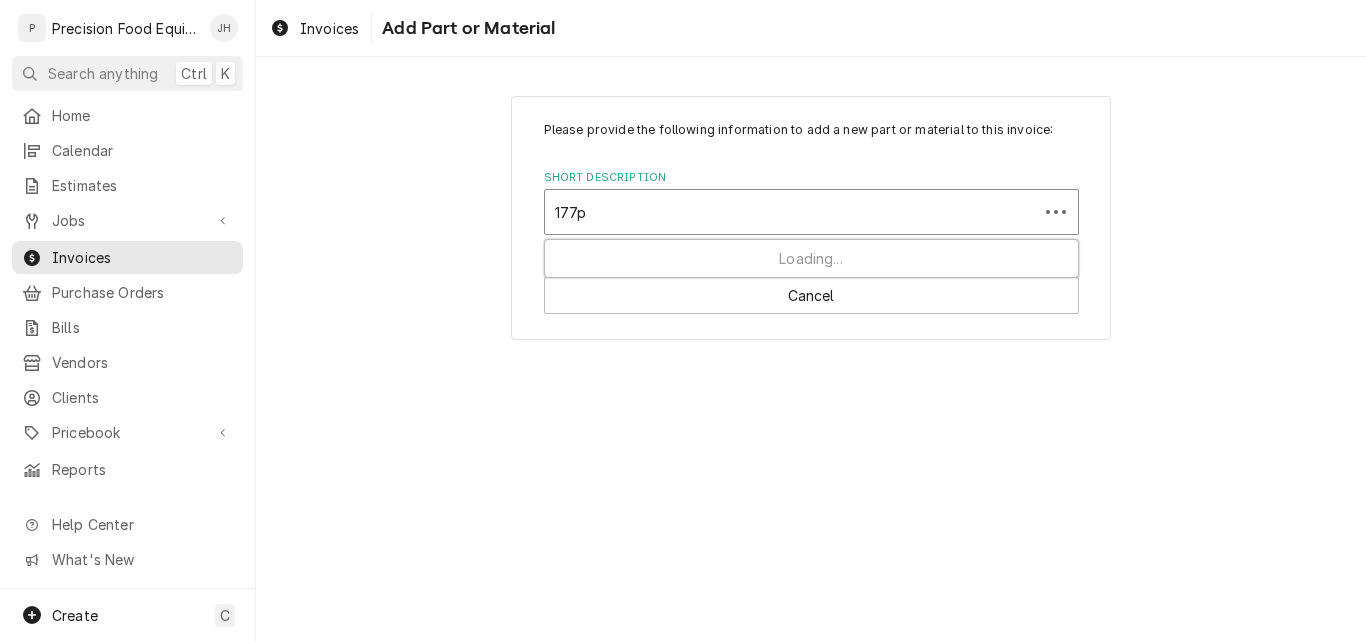 type on "177ph" 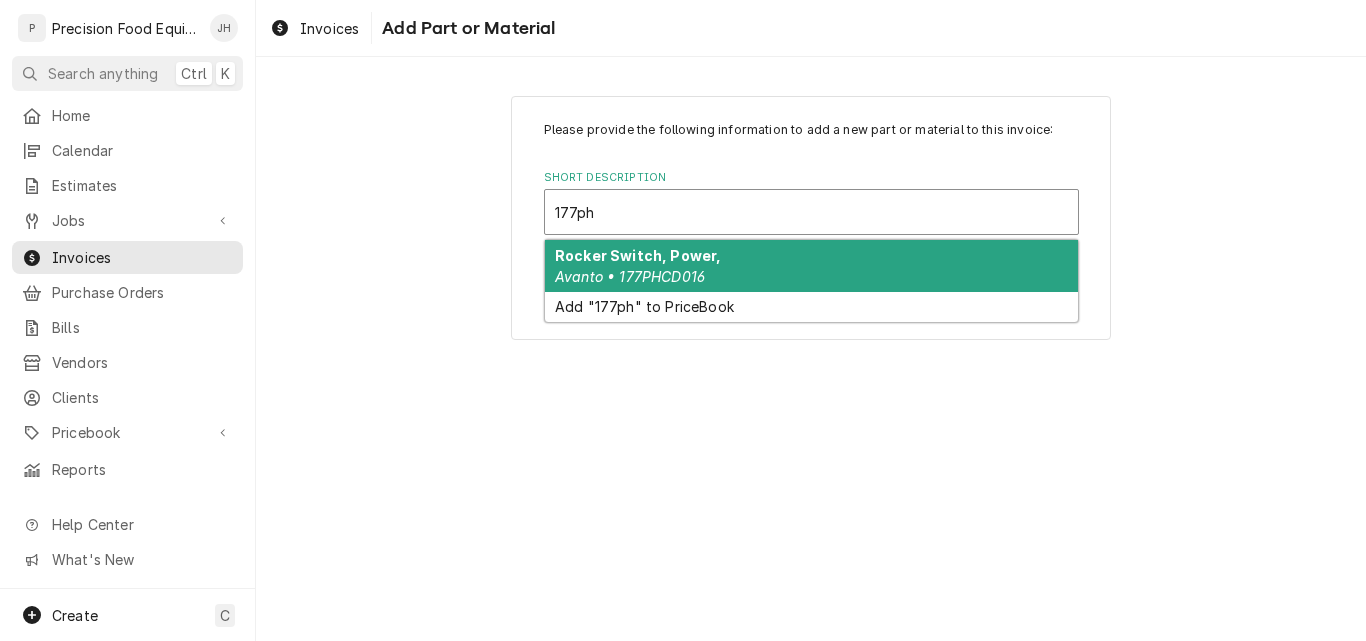 click on "Rocker Switch, Power," at bounding box center (638, 255) 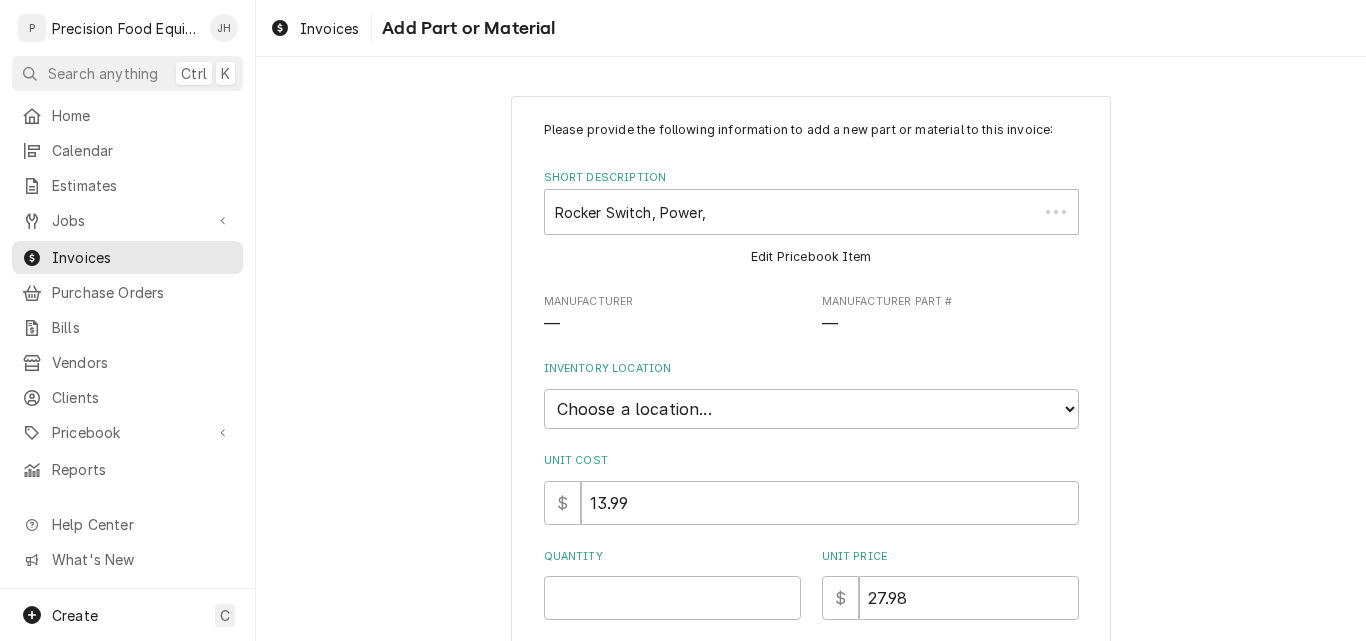 type on "x" 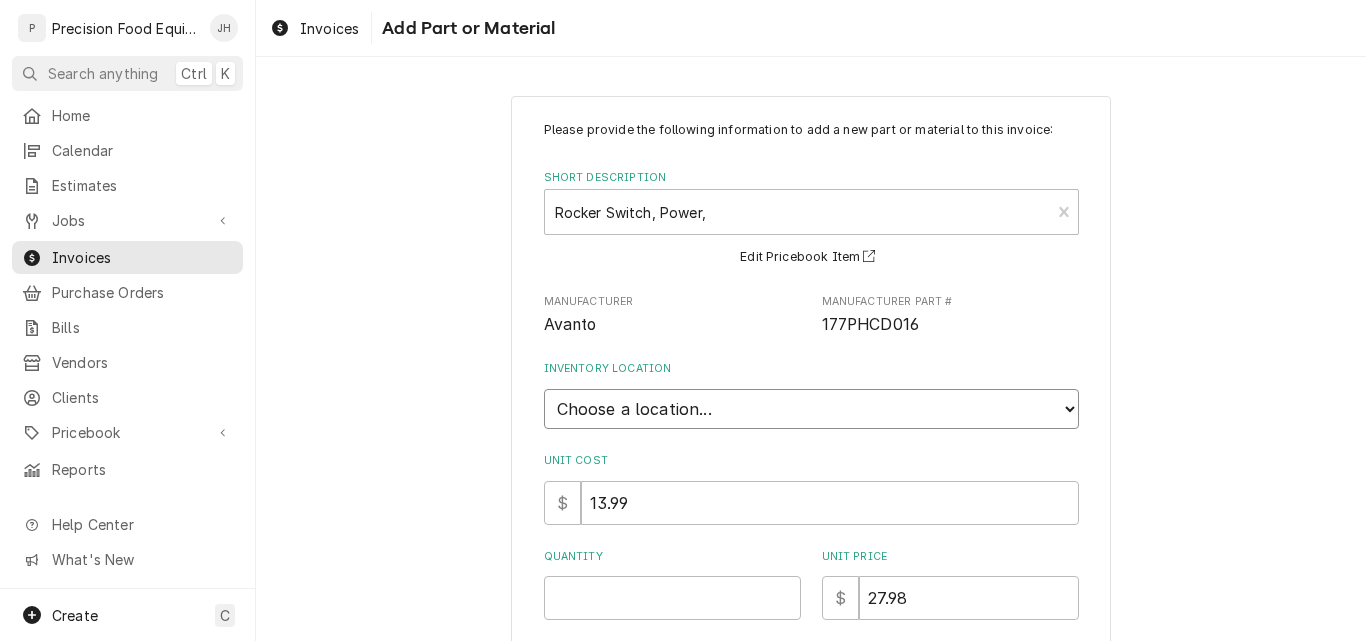 click on "Choose a location... QBD Warehouse" at bounding box center [811, 409] 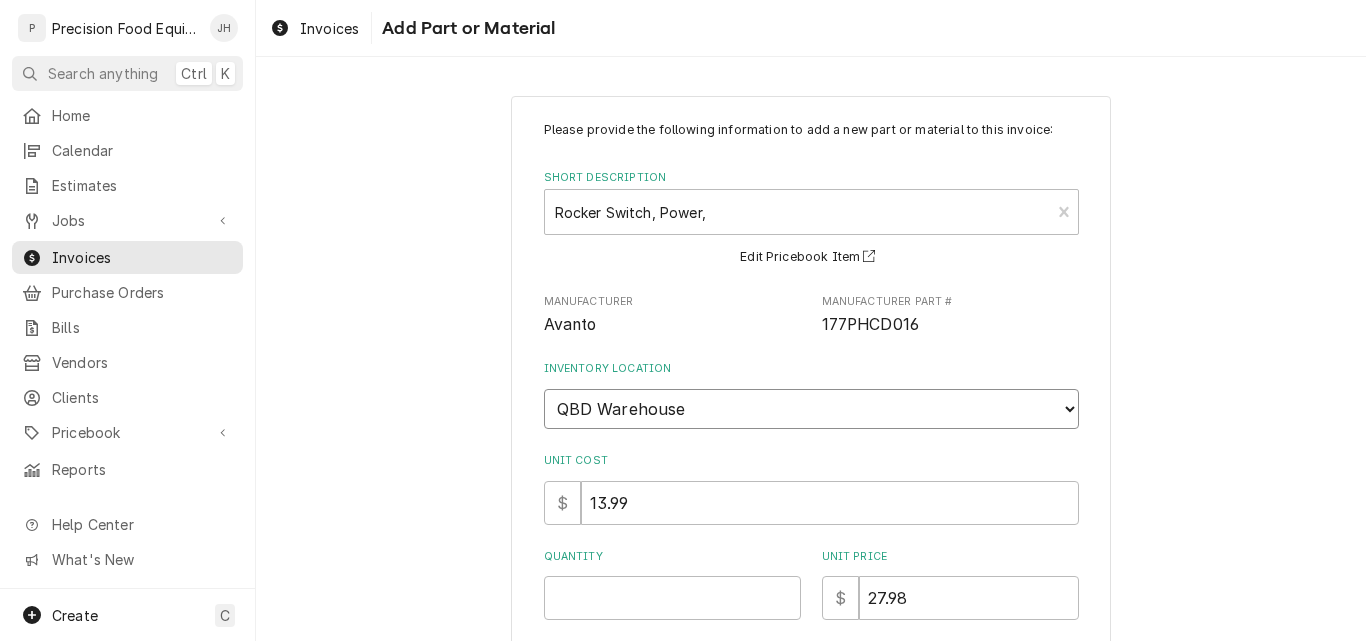click on "Choose a location... QBD Warehouse" at bounding box center [811, 409] 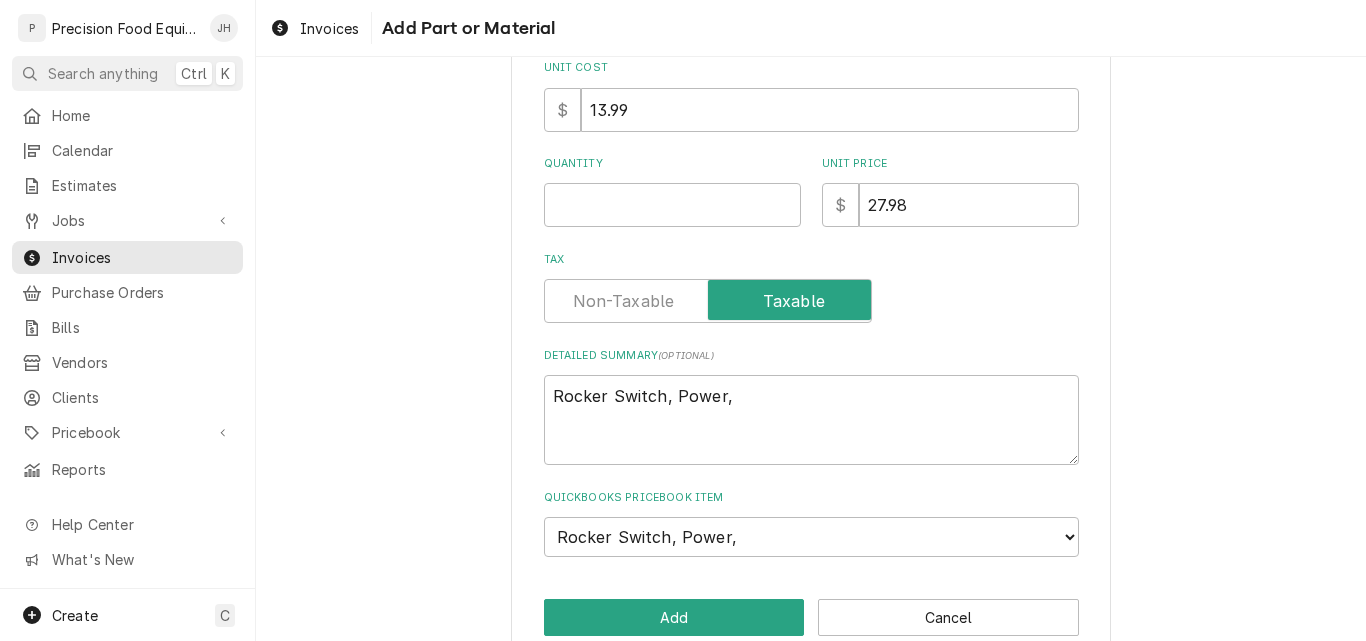 scroll, scrollTop: 400, scrollLeft: 0, axis: vertical 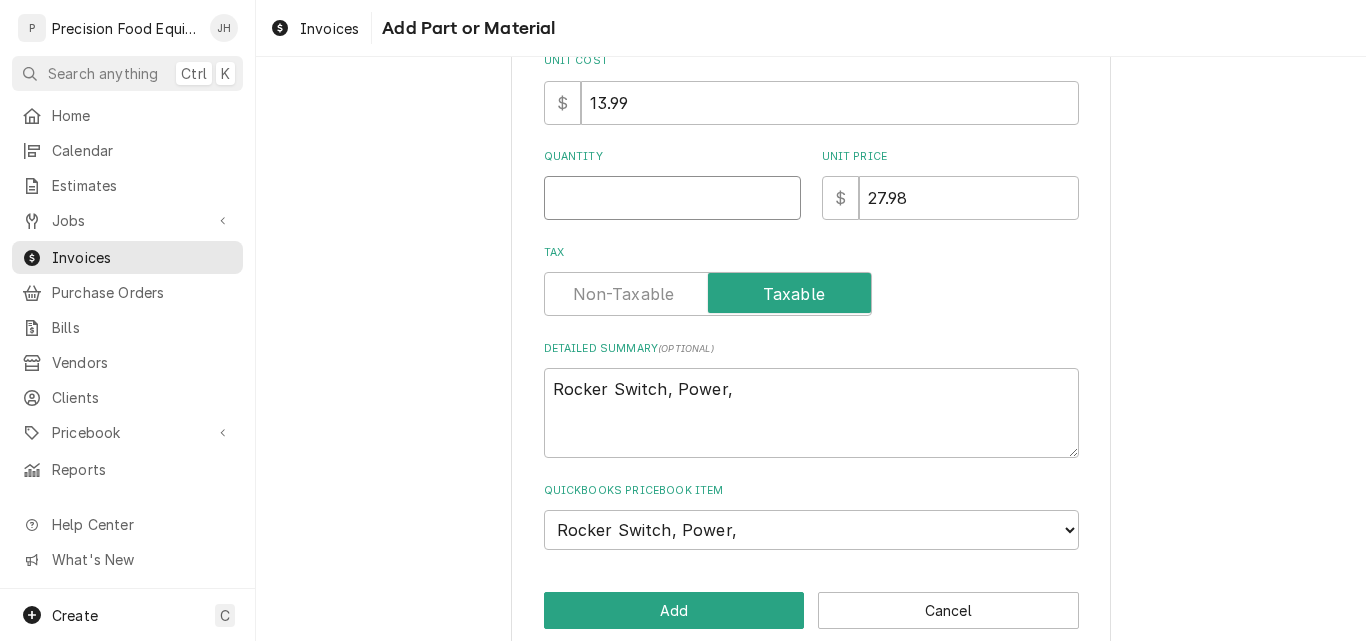 click on "Quantity" at bounding box center (672, 198) 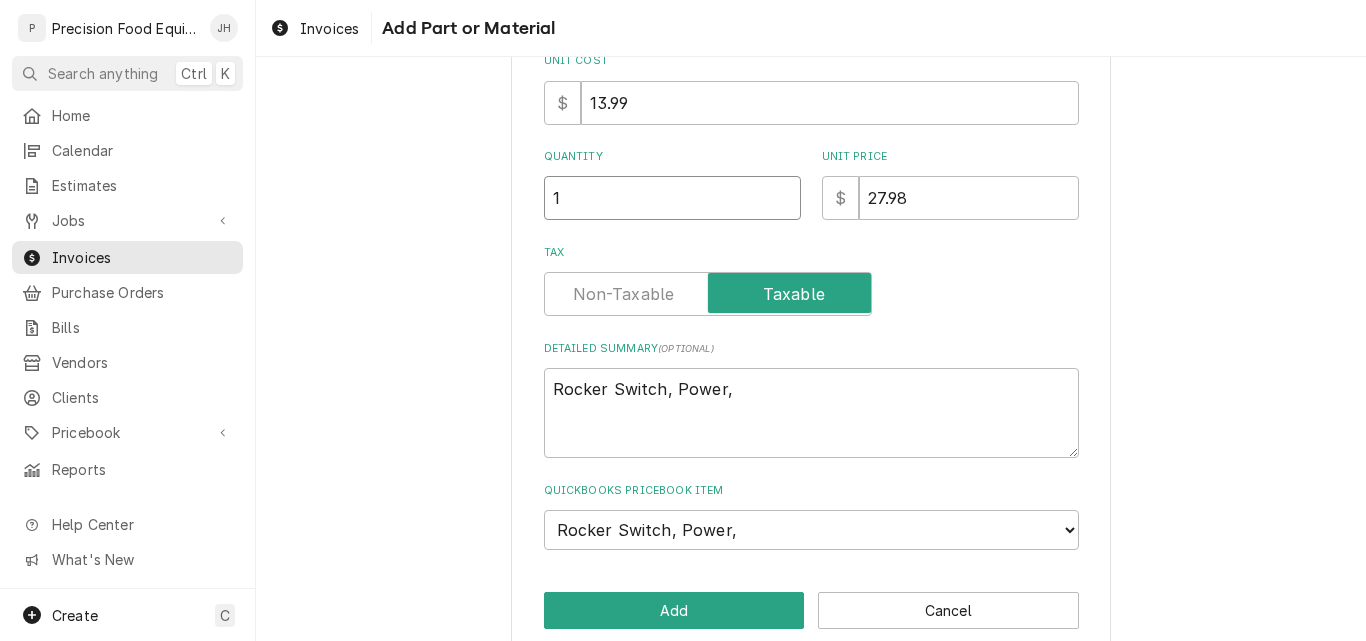 type on "x" 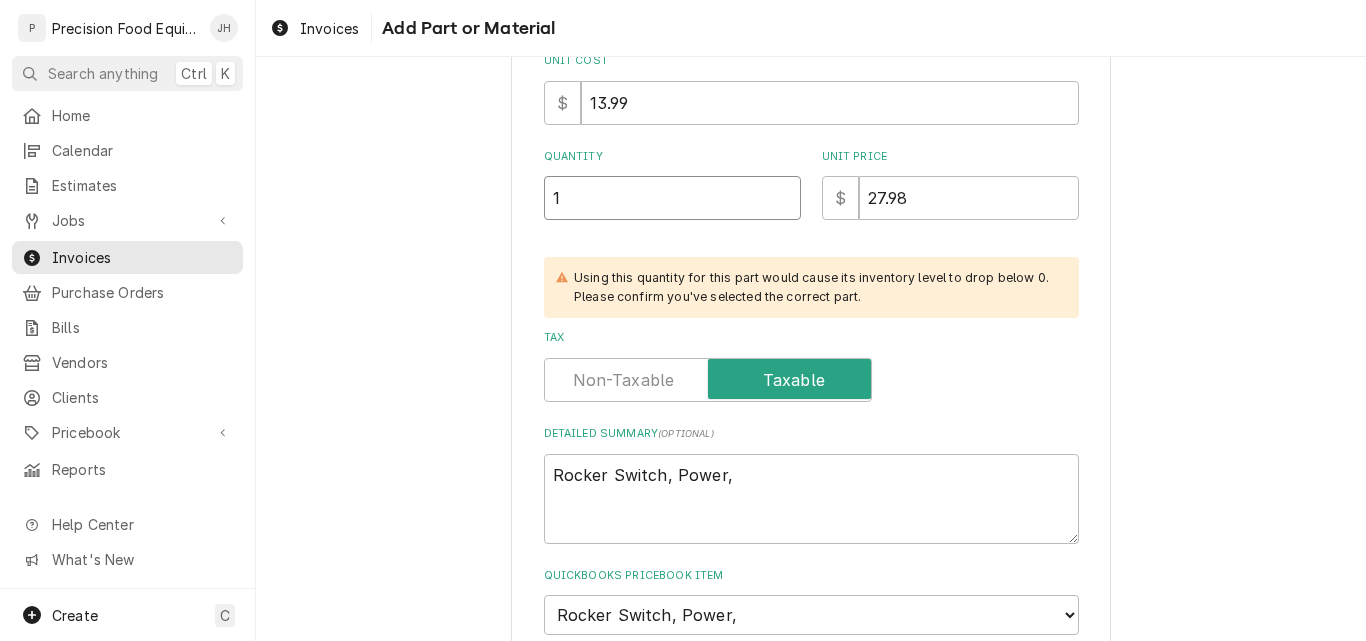 type on "1" 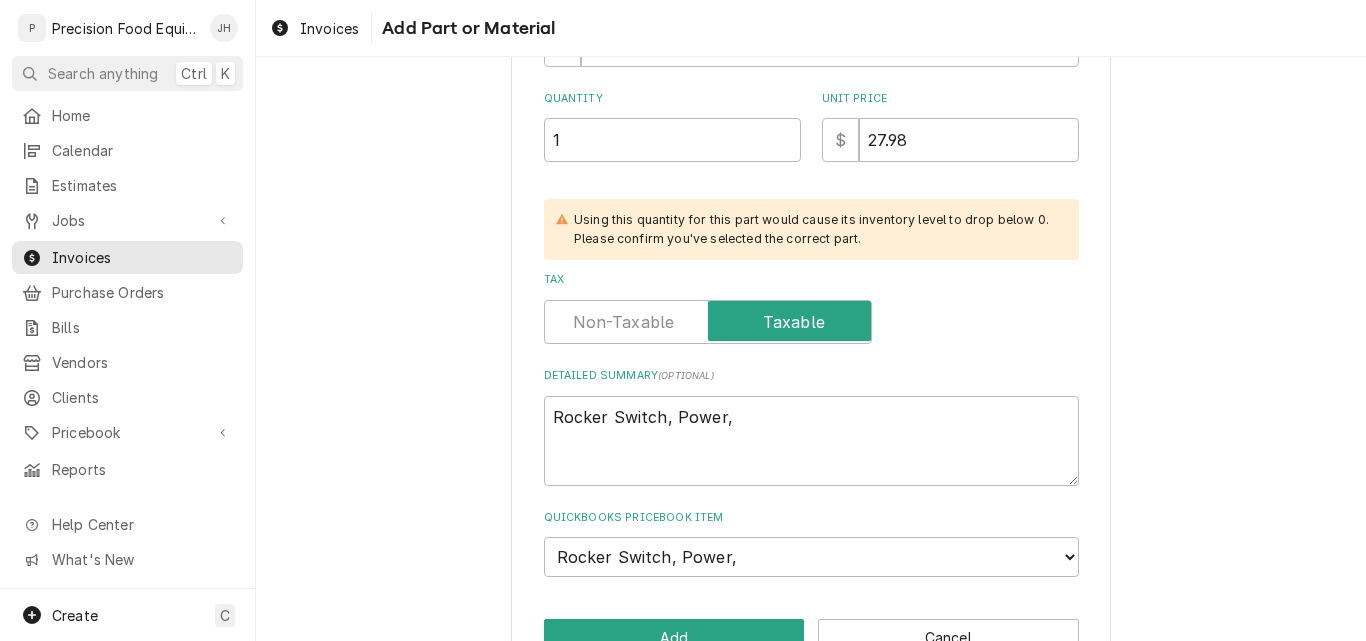 scroll, scrollTop: 516, scrollLeft: 0, axis: vertical 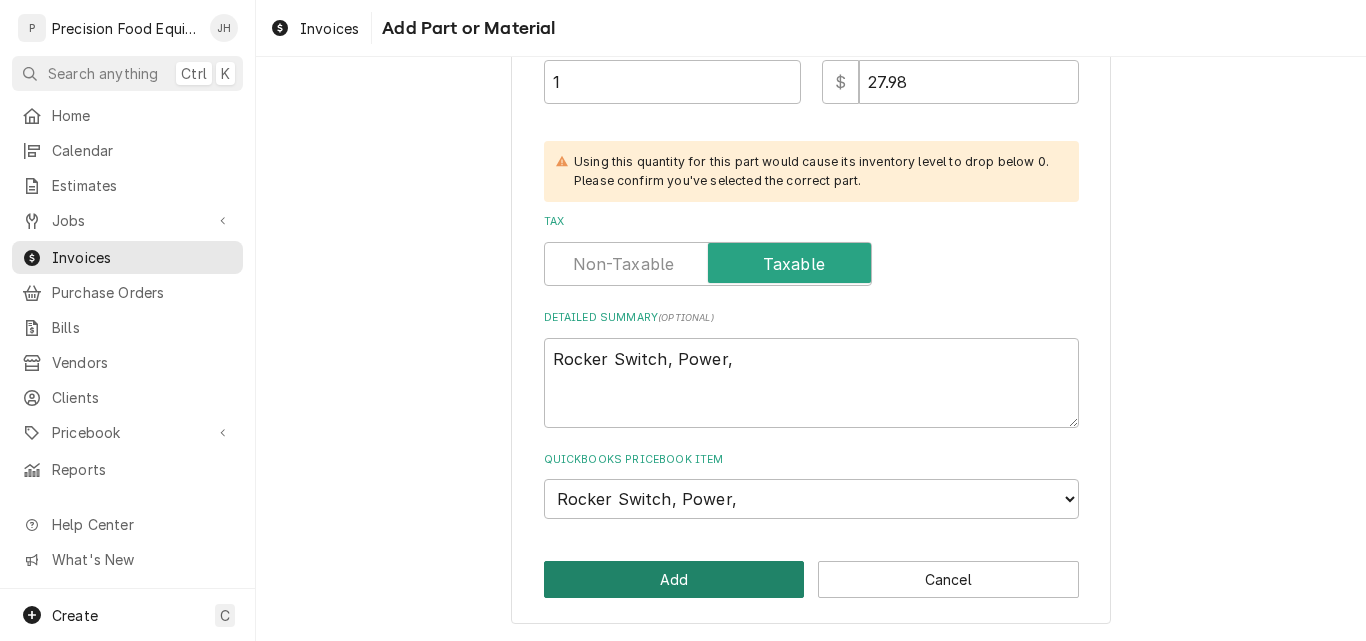 click on "Add" at bounding box center [674, 579] 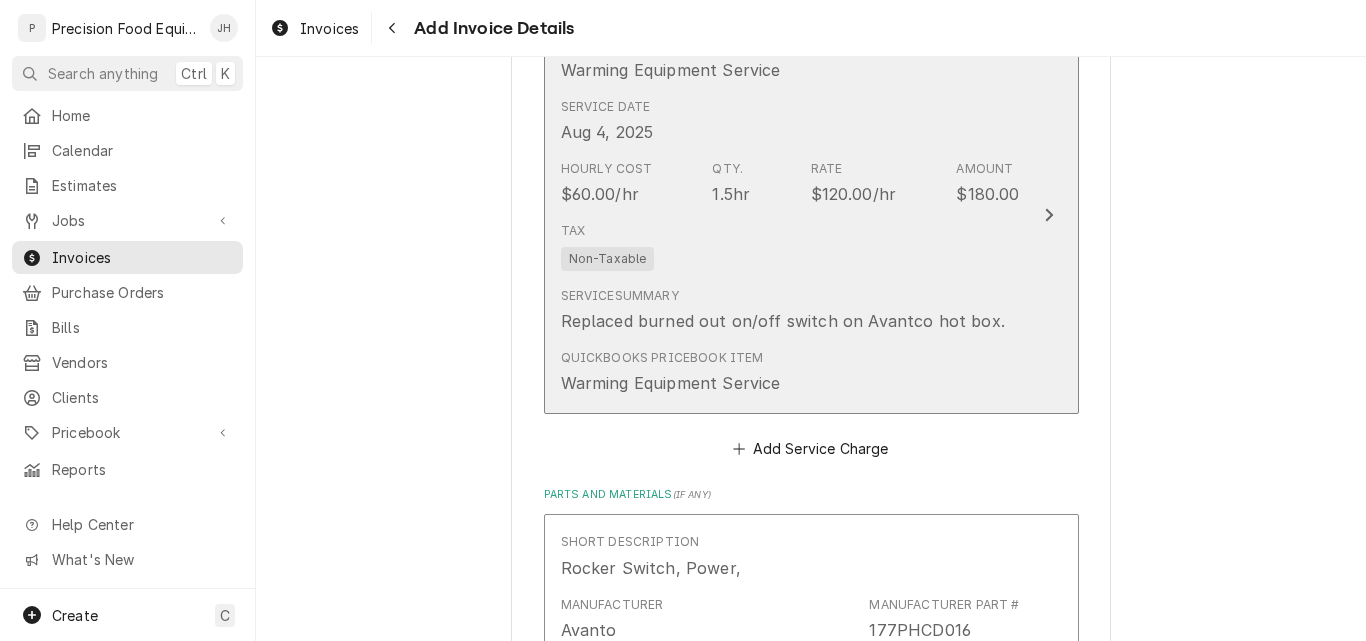 scroll, scrollTop: 1704, scrollLeft: 0, axis: vertical 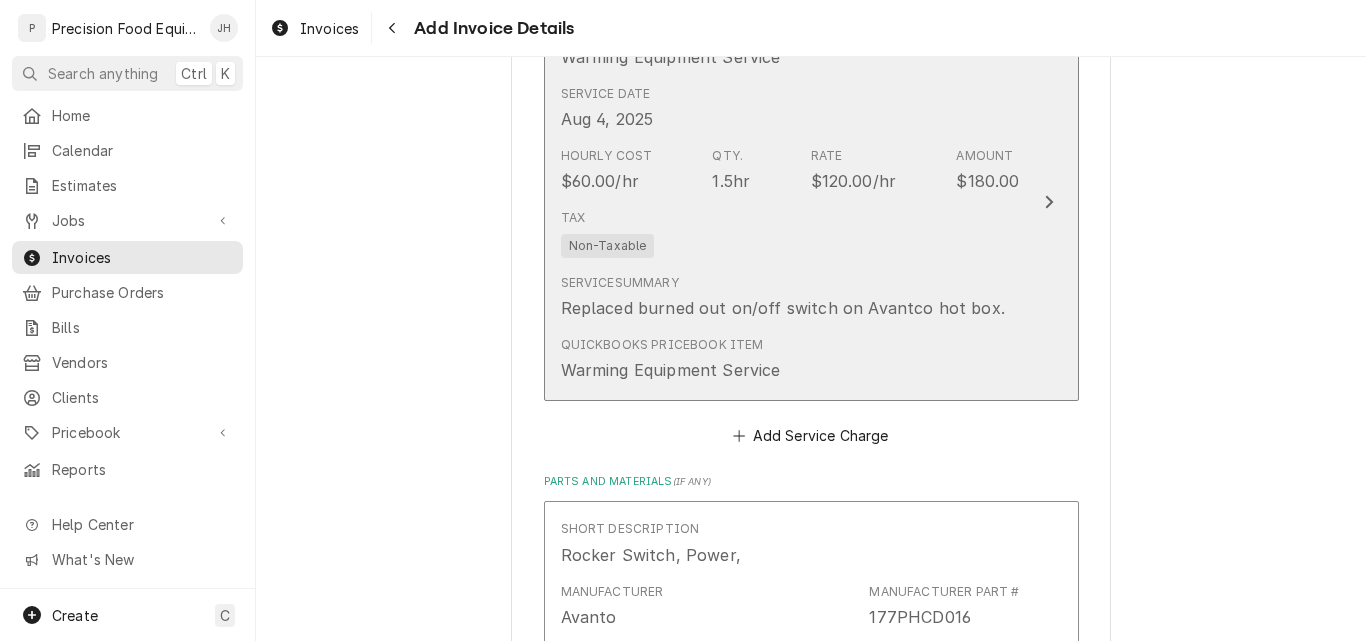 click on "Replaced burned out on/off switch on Avantco hot box." at bounding box center [783, 308] 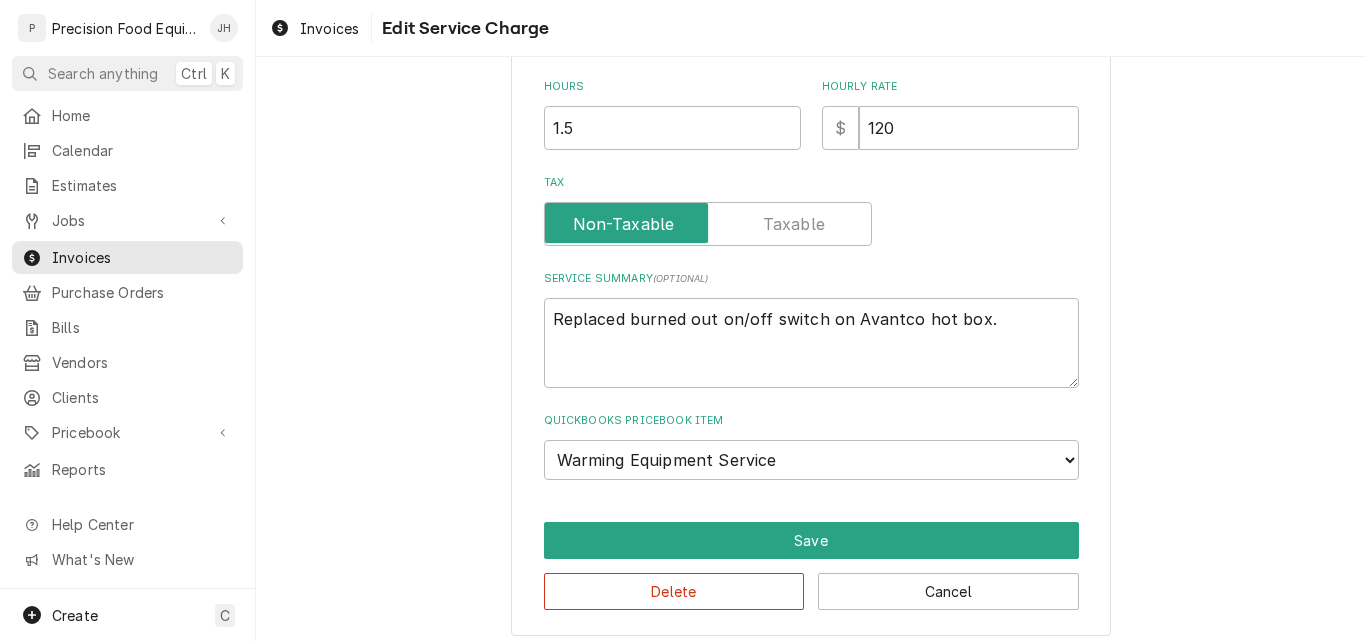 scroll, scrollTop: 582, scrollLeft: 0, axis: vertical 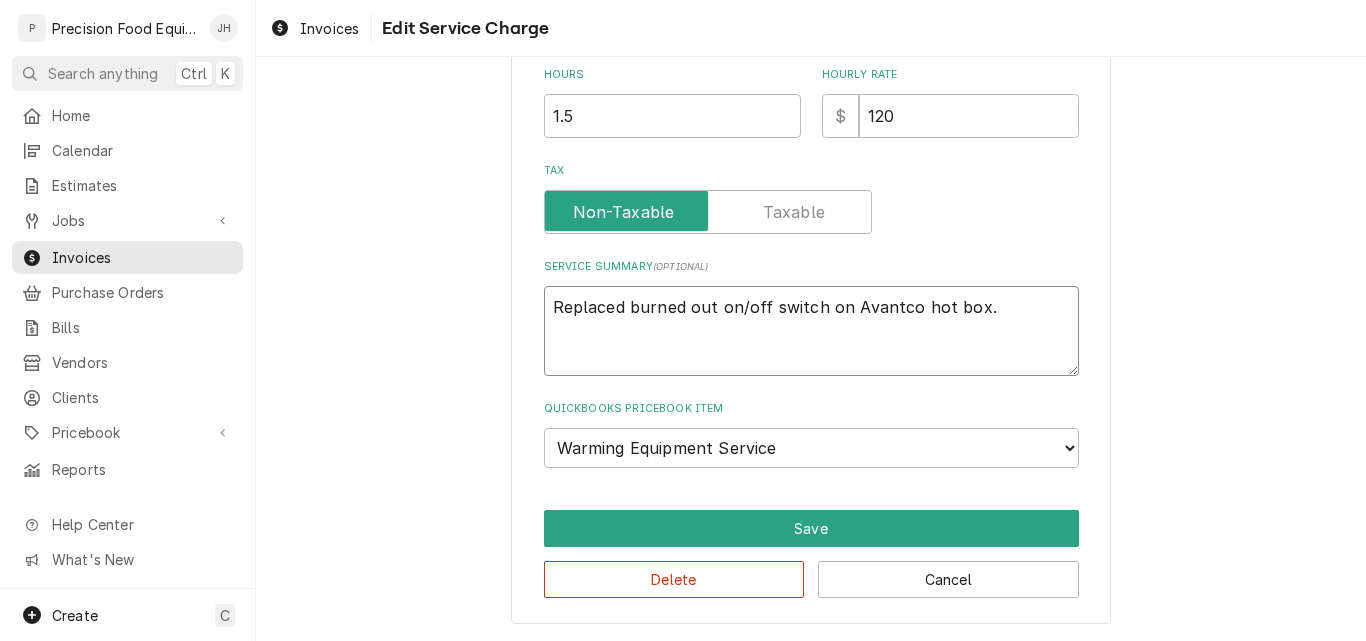 click on "Replaced burned out on/off switch on Avantco hot box." at bounding box center [811, 331] 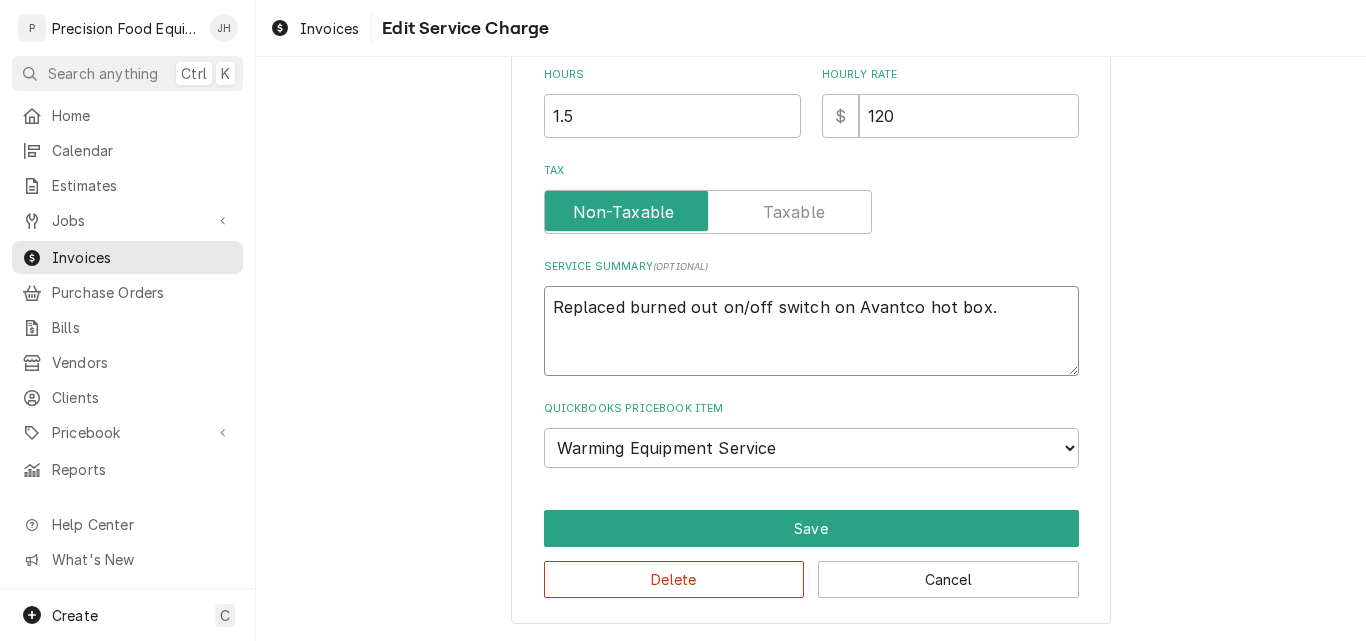 type on "x" 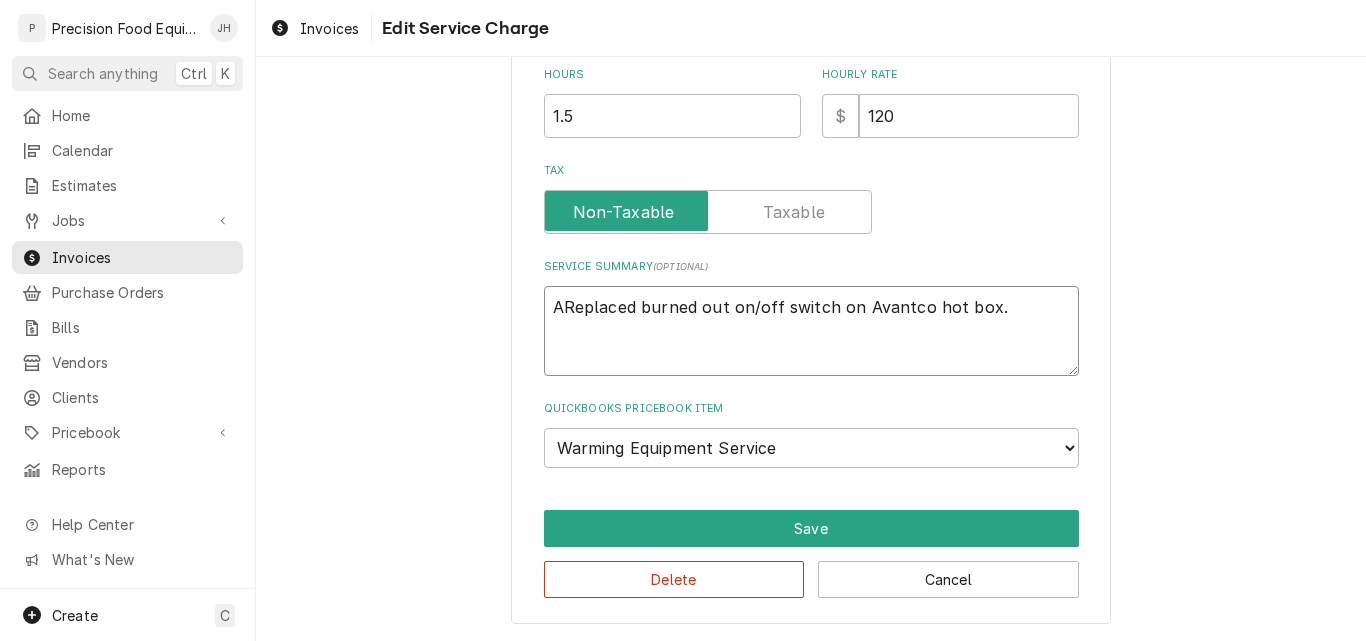 type on "x" 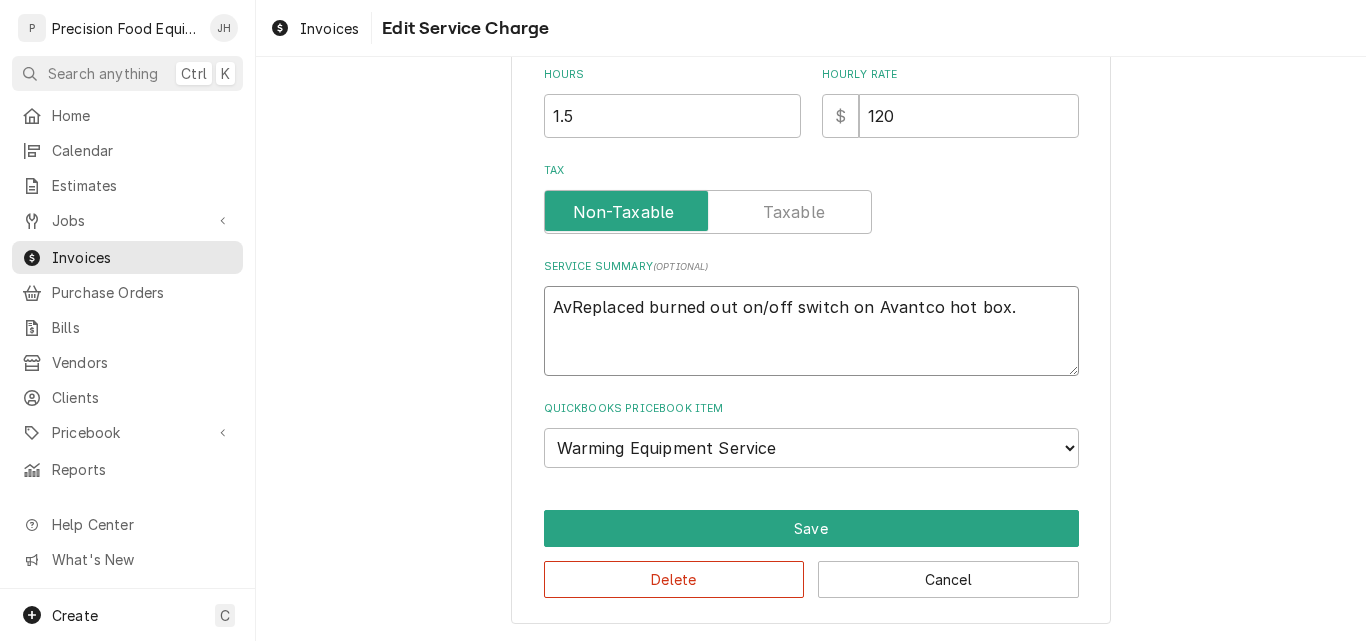 type on "x" 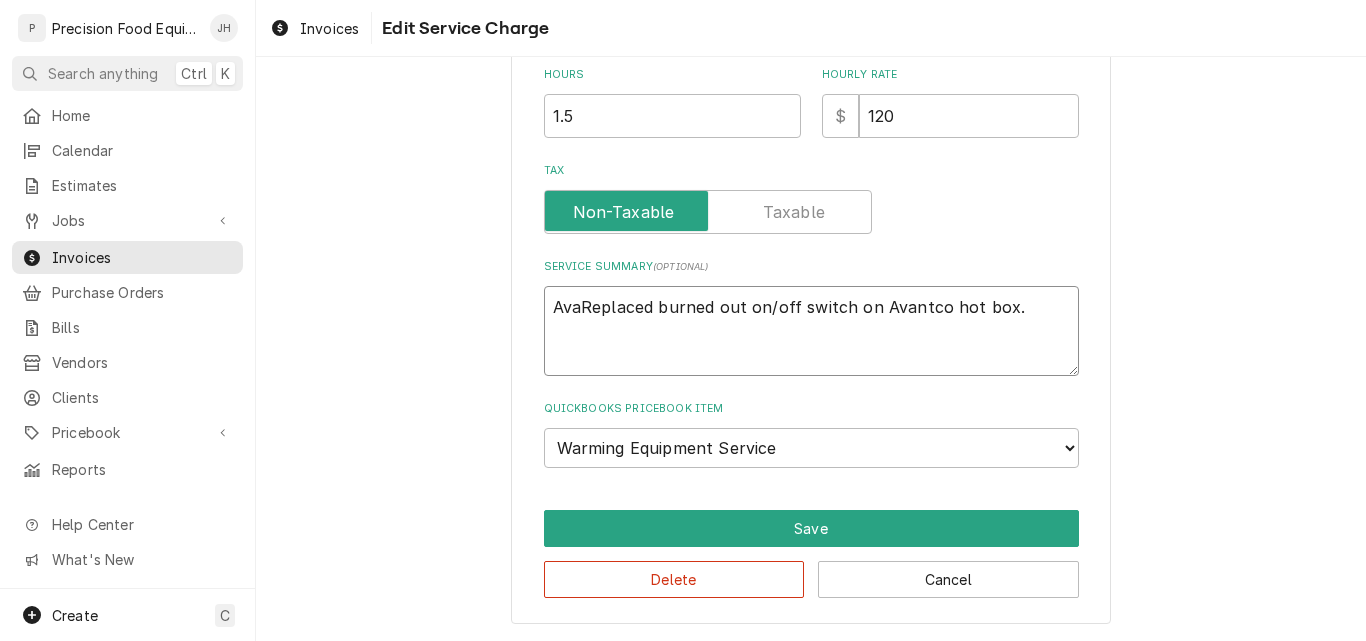 type on "x" 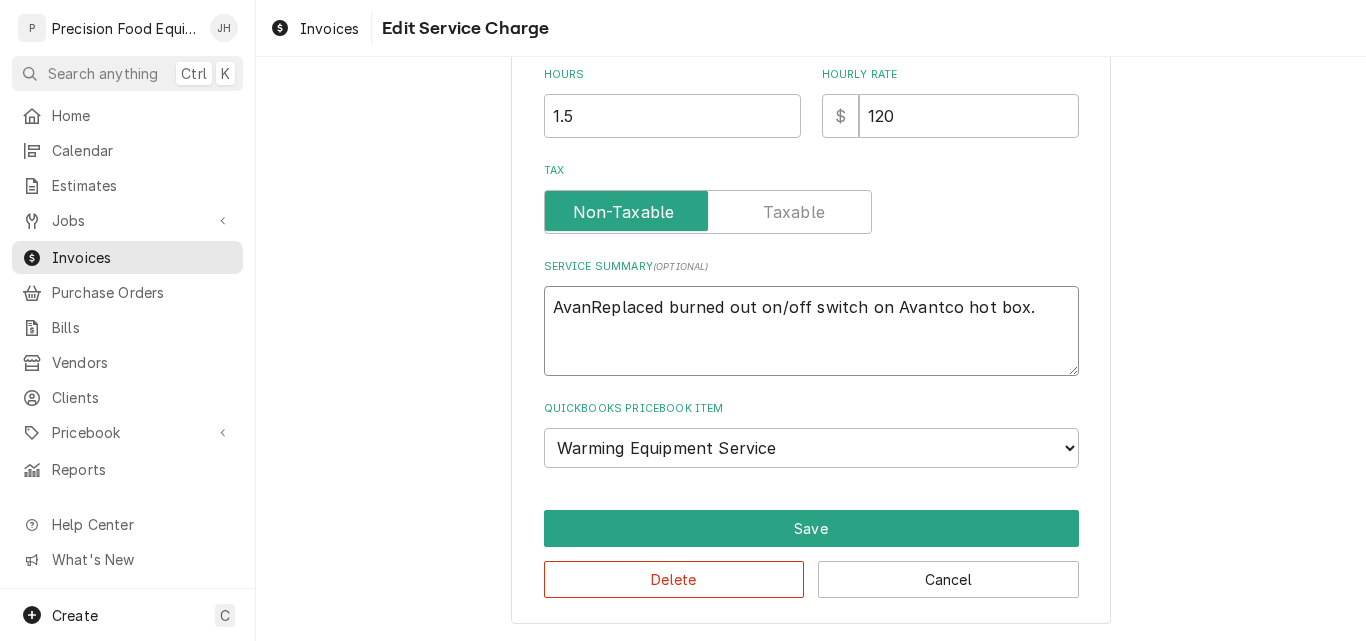 type on "x" 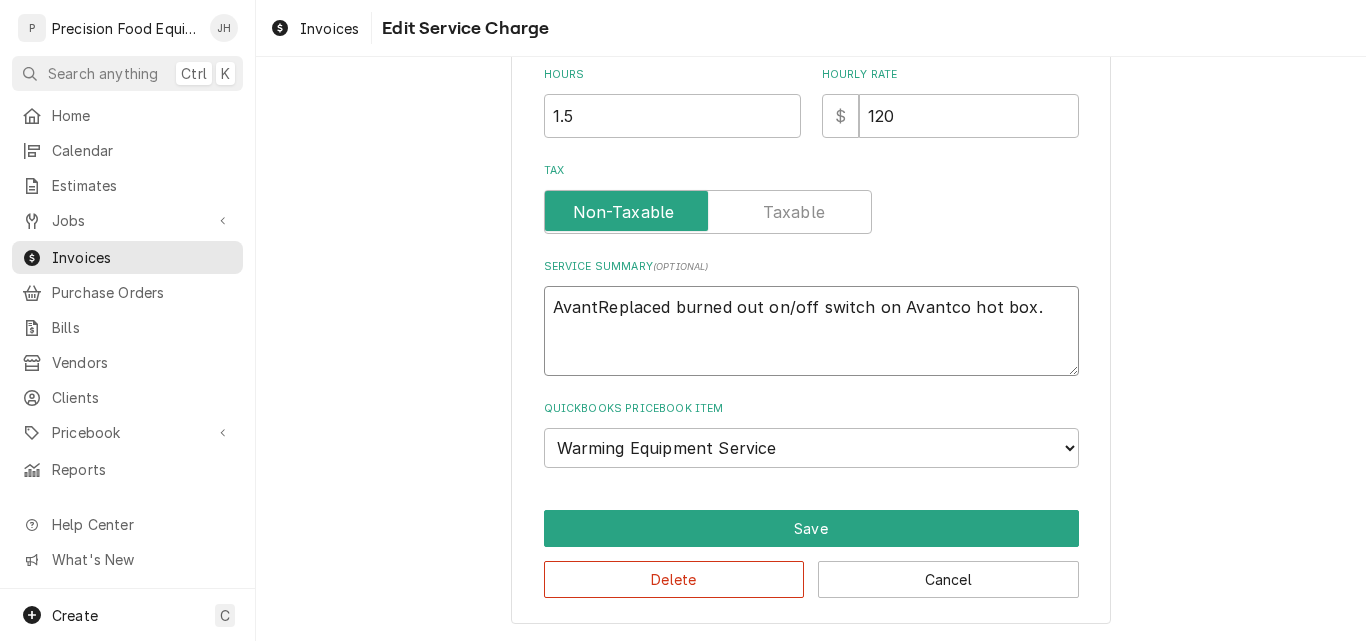 type on "x" 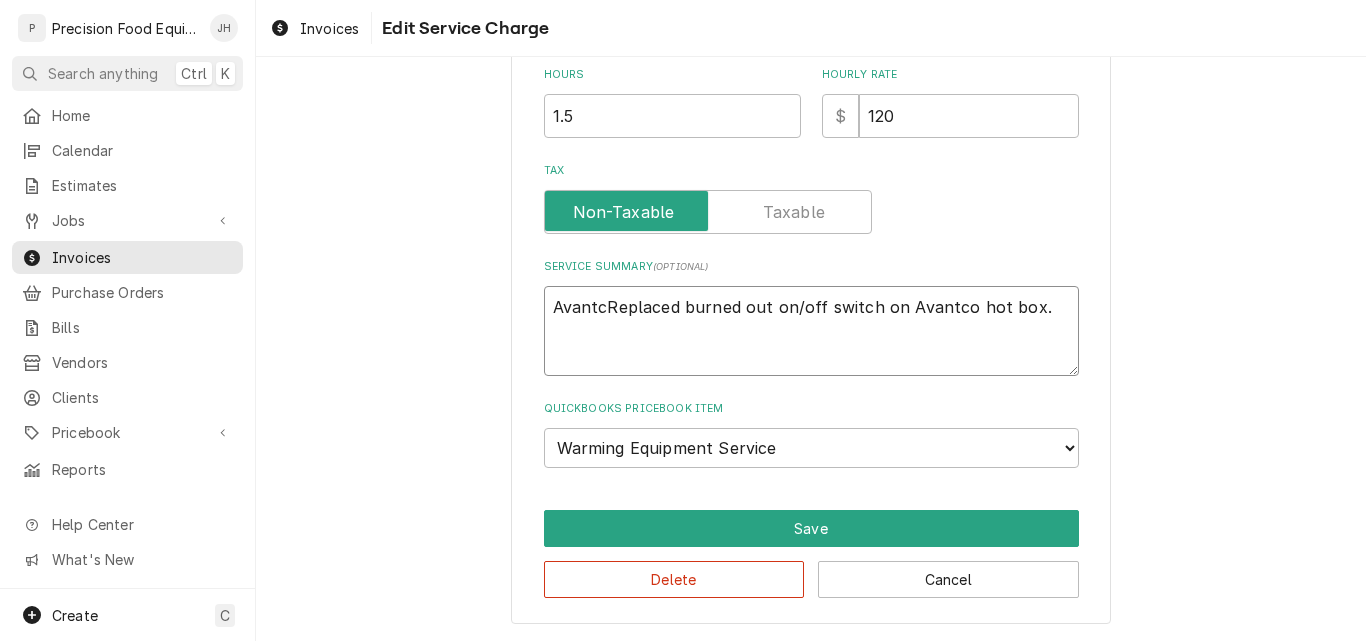 type on "x" 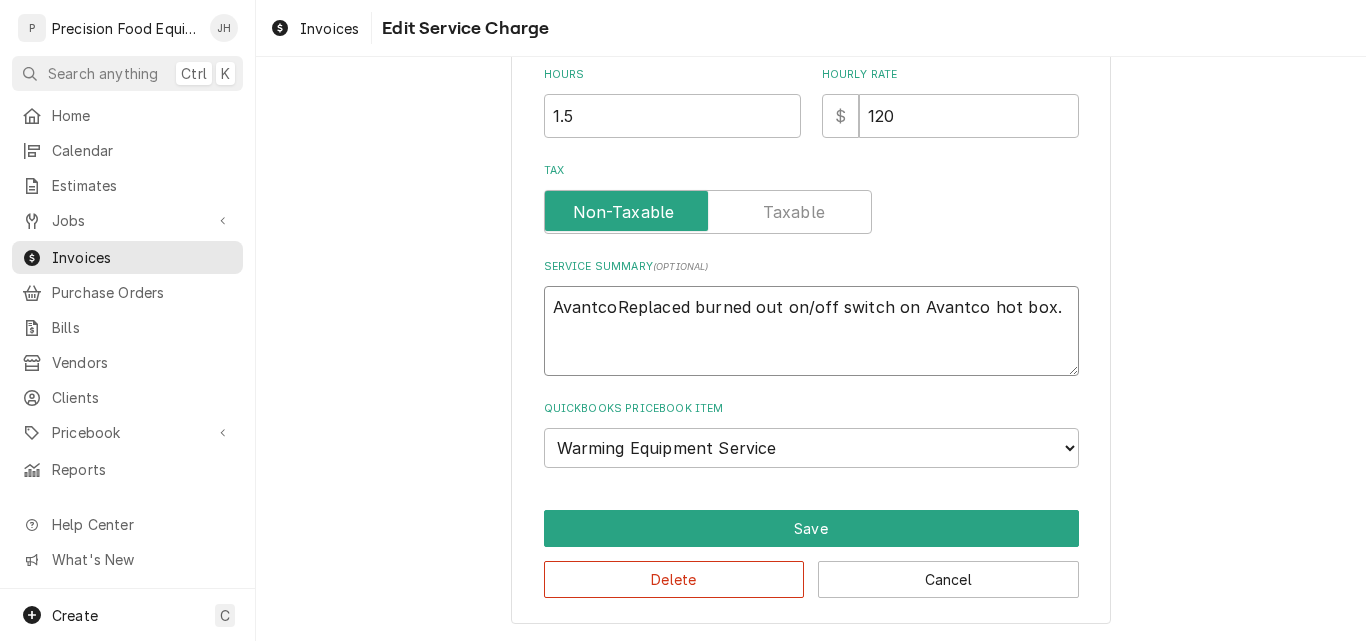 type on "x" 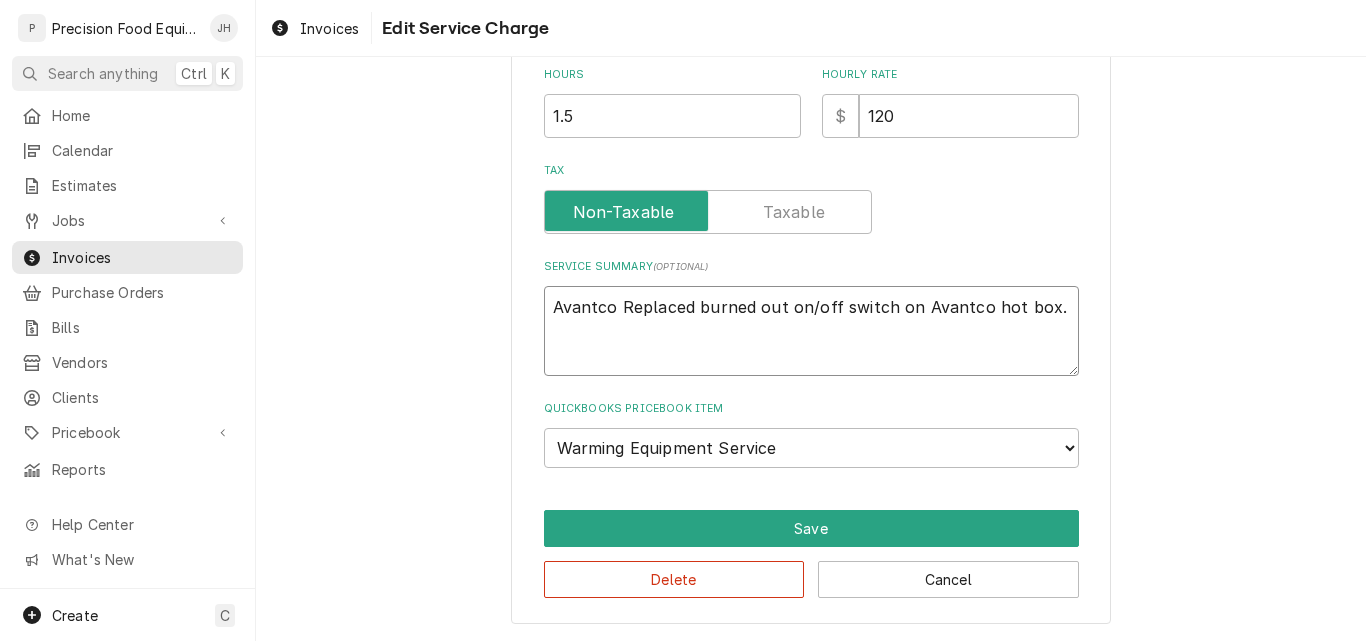 type on "x" 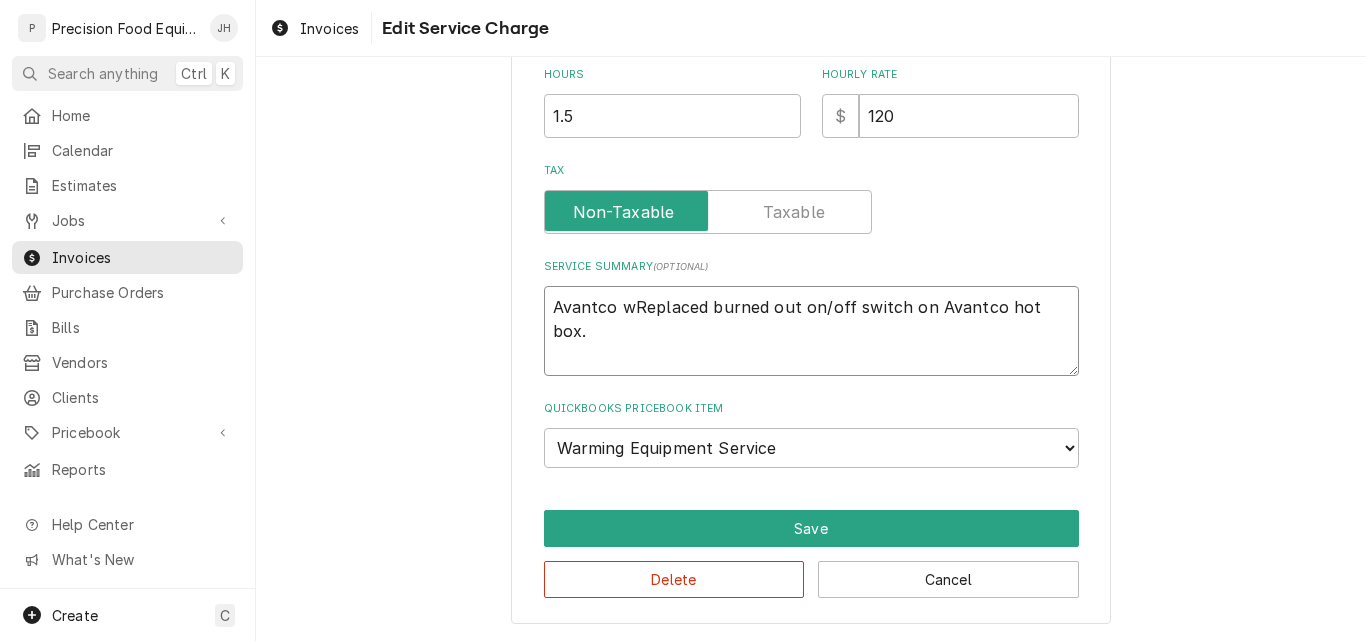 type on "x" 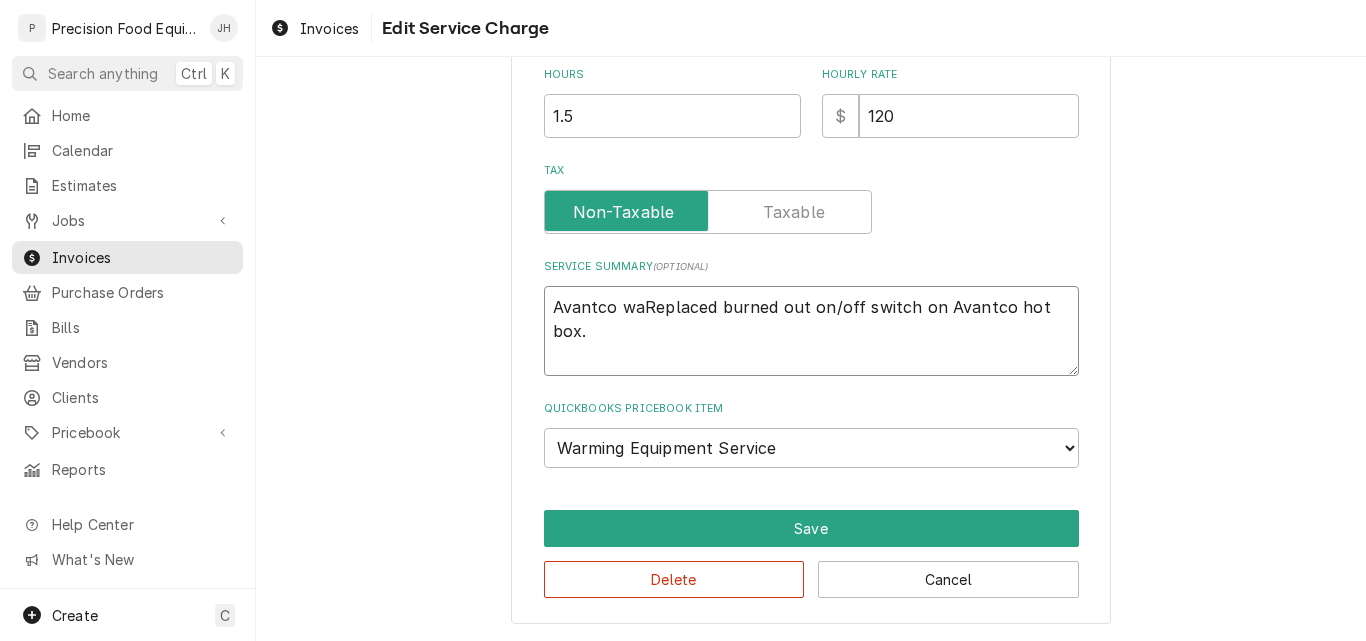 type on "x" 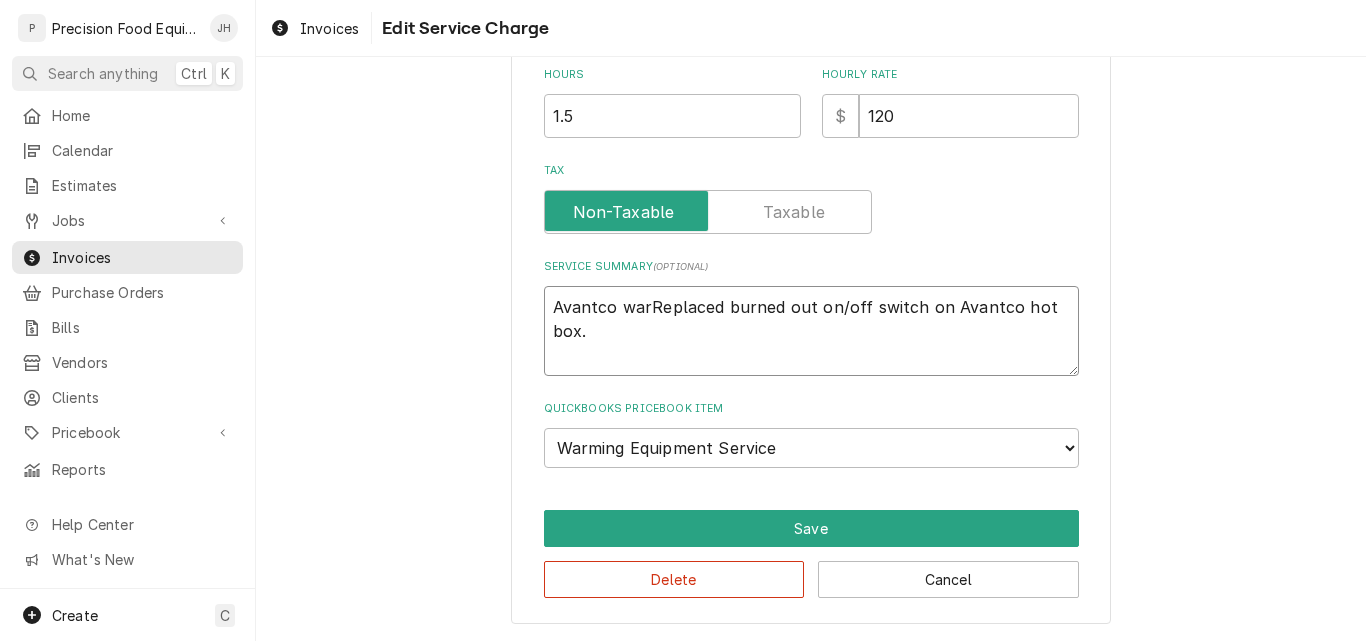 type on "x" 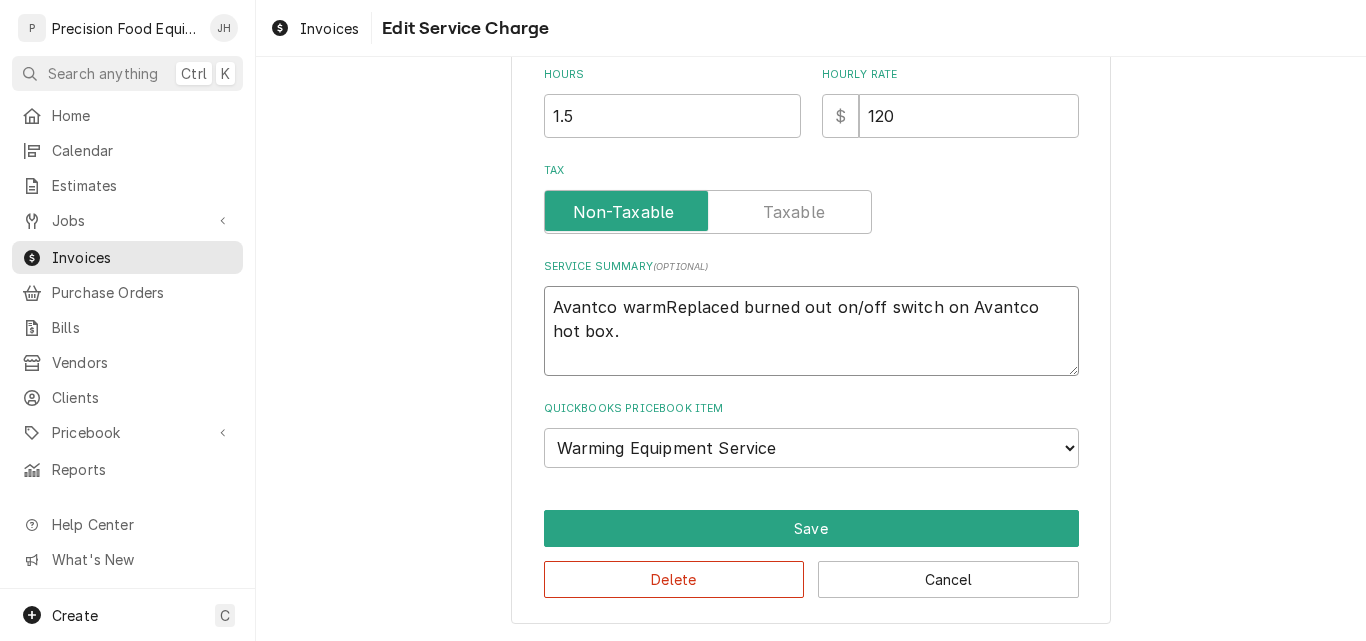 type on "x" 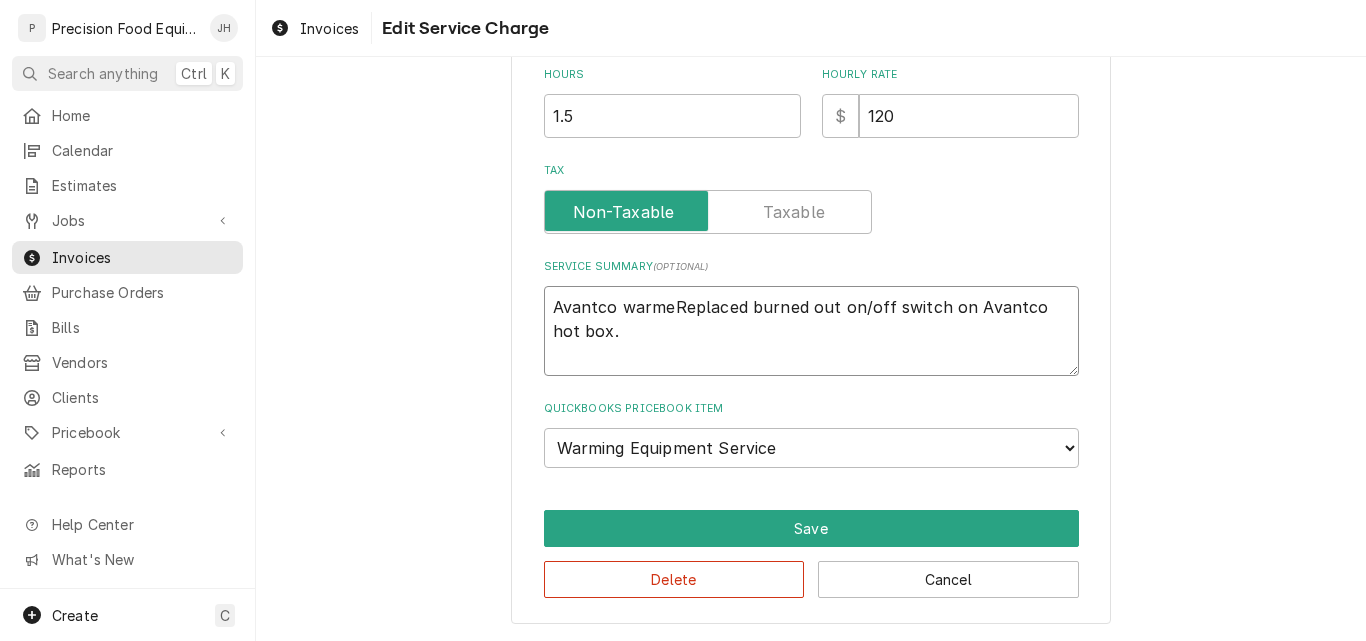 type on "x" 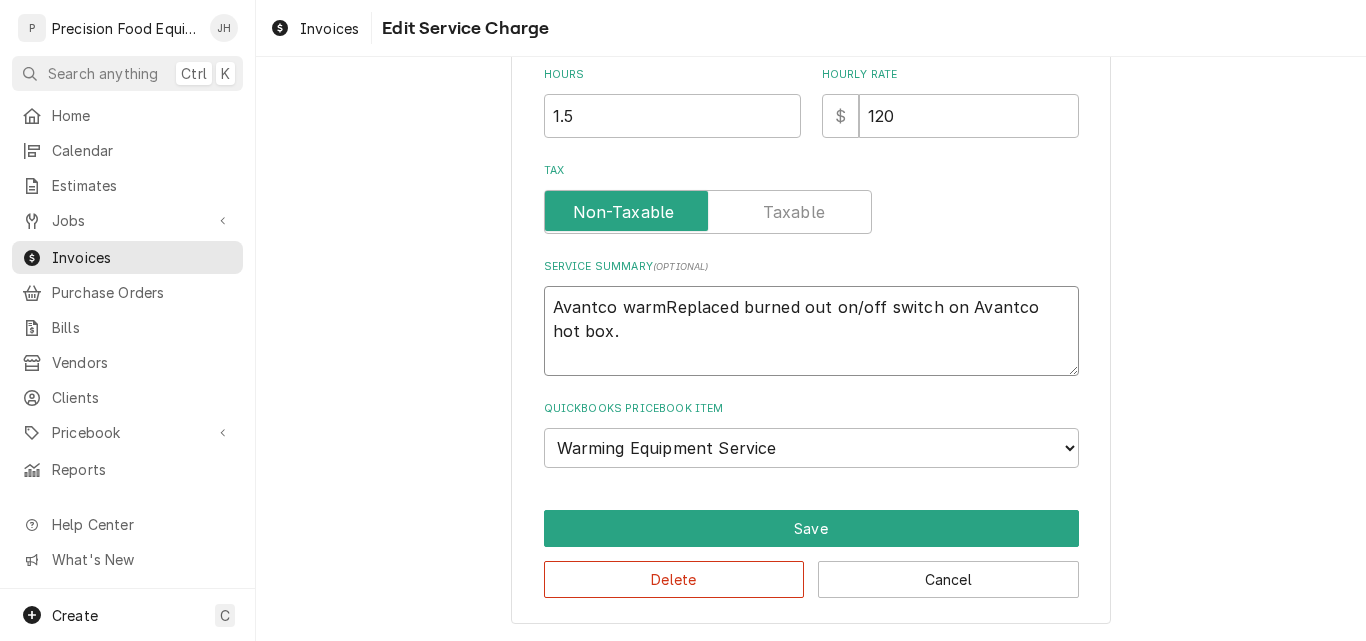 type on "x" 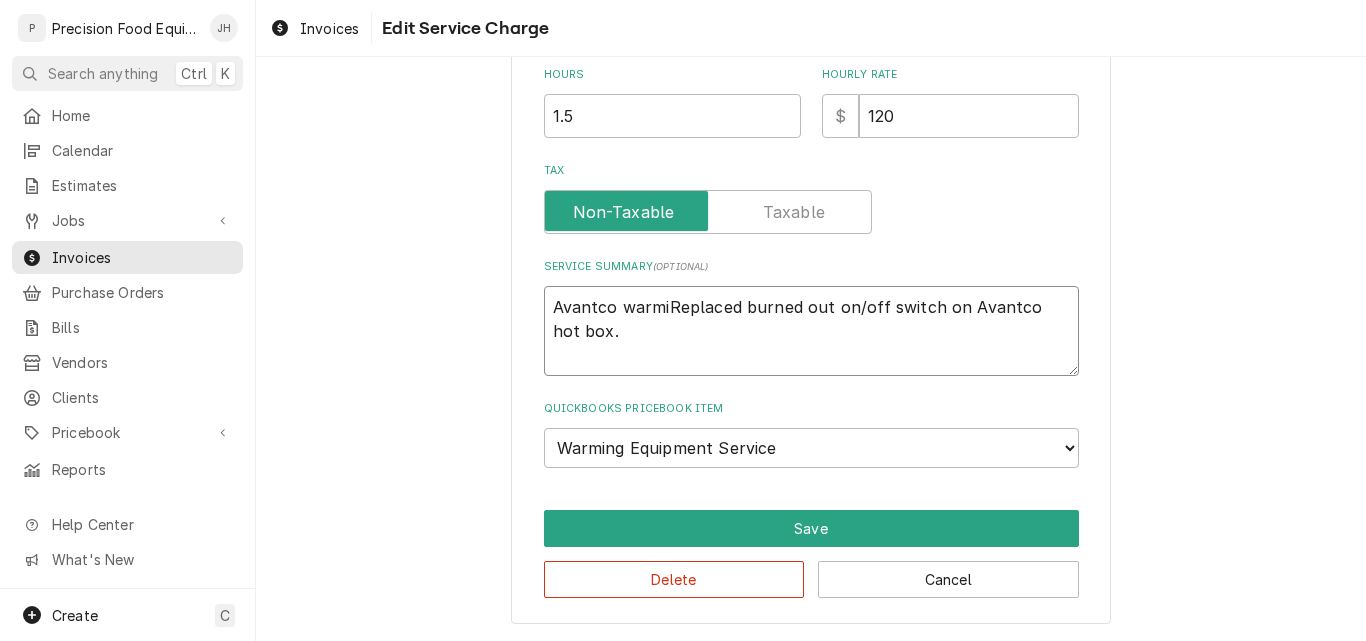 type on "x" 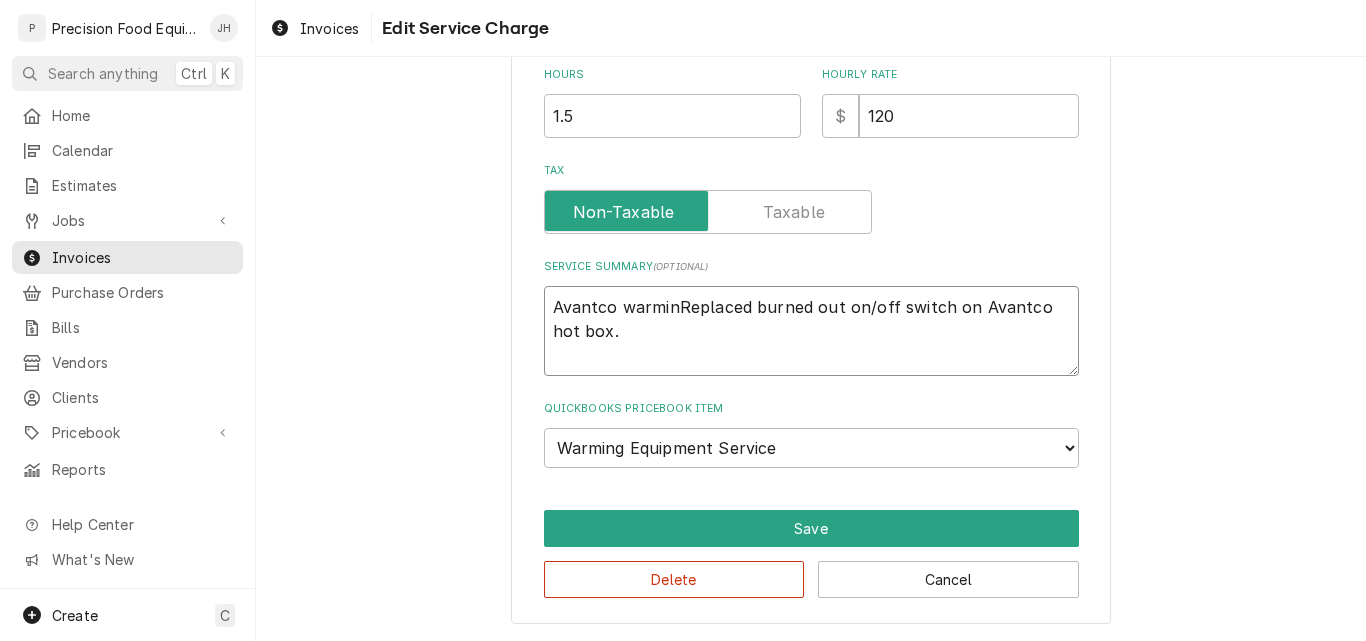 type on "x" 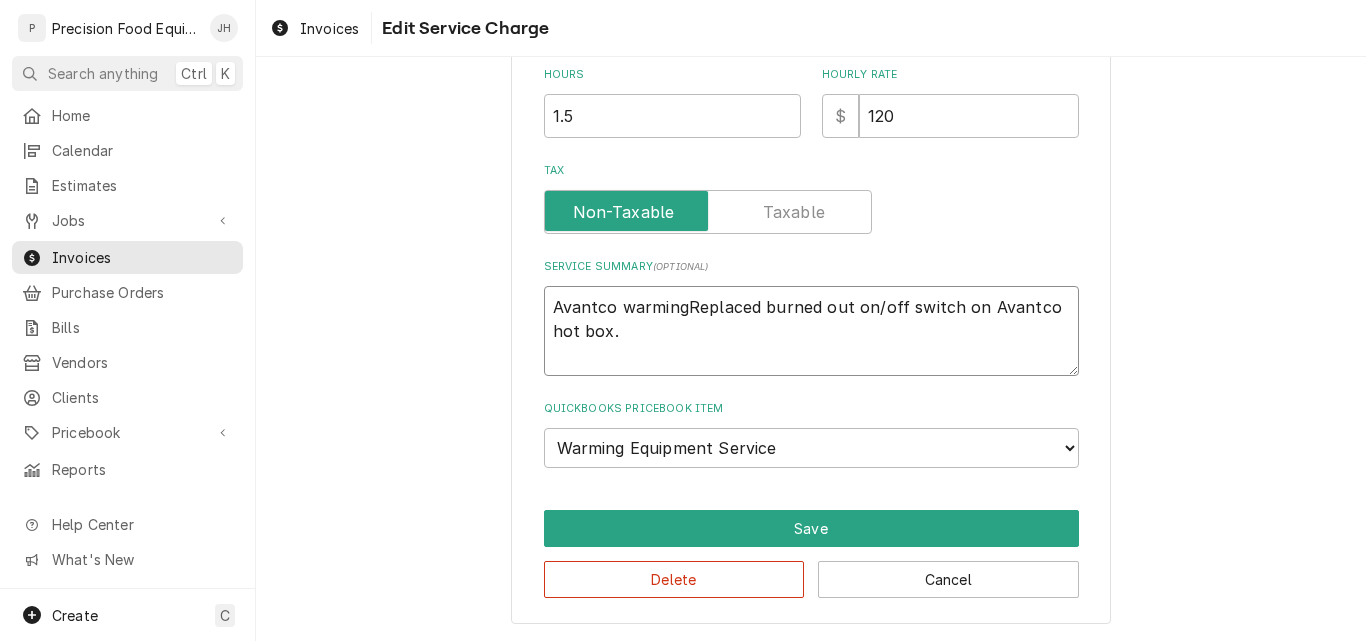type on "x" 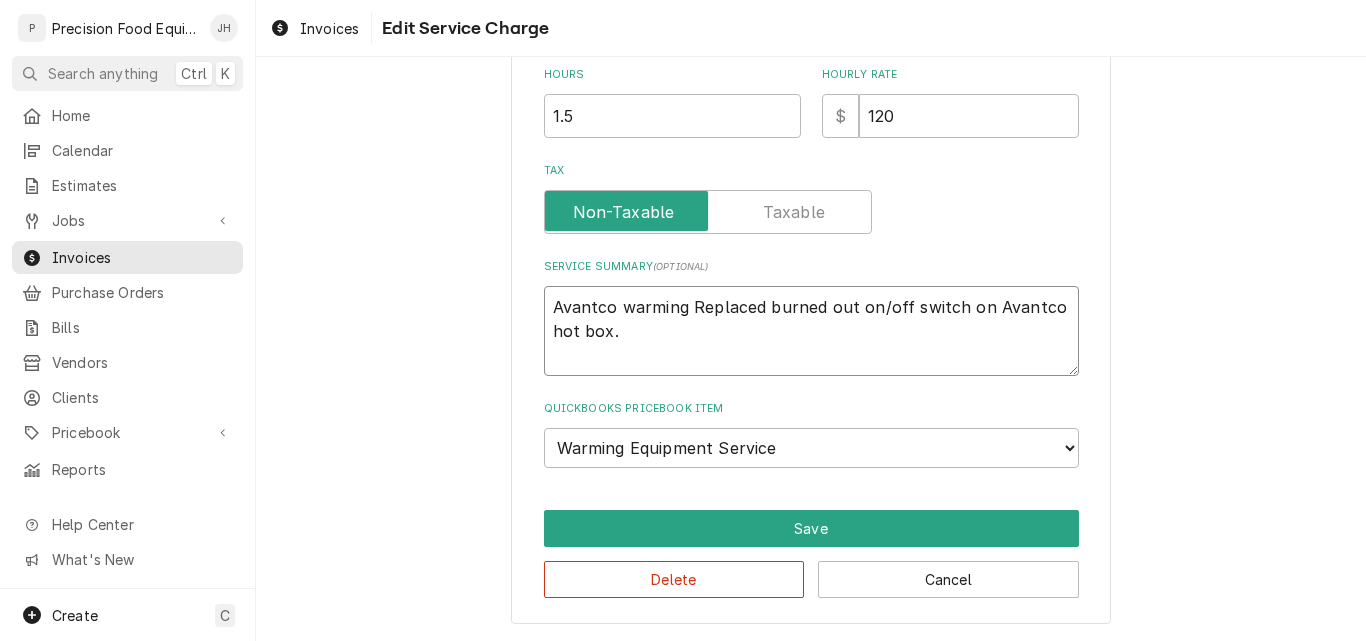 type on "x" 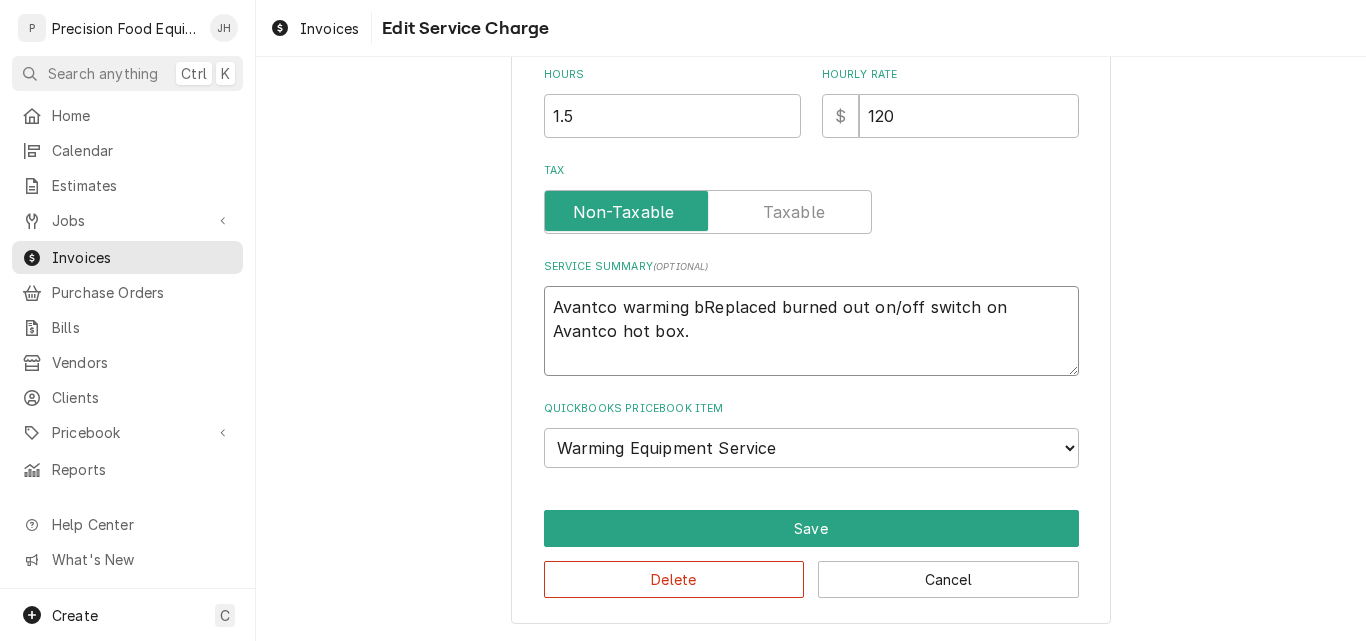 type on "x" 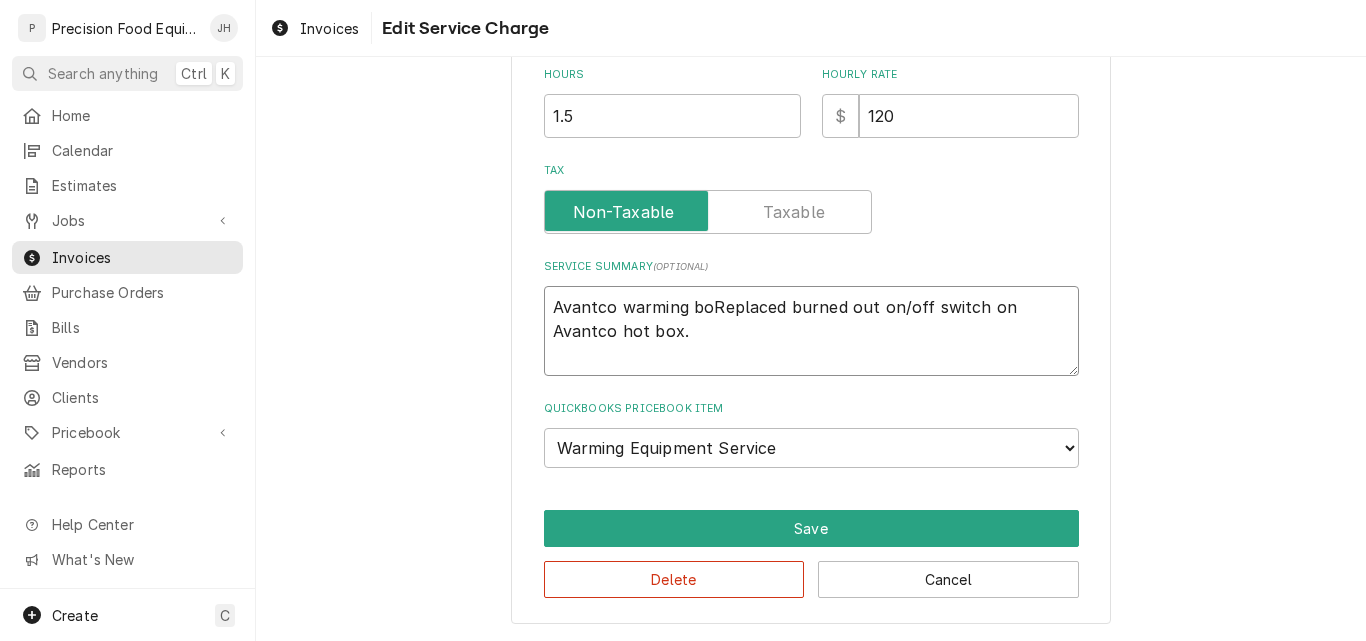 type on "x" 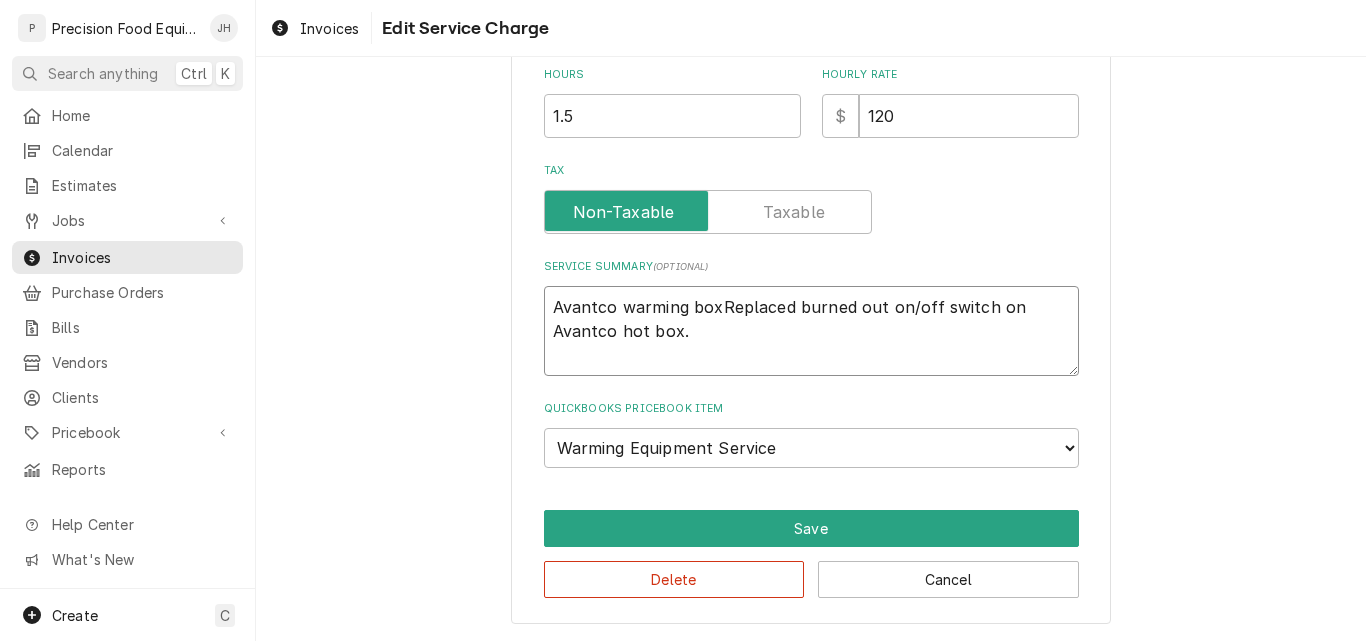 type on "x" 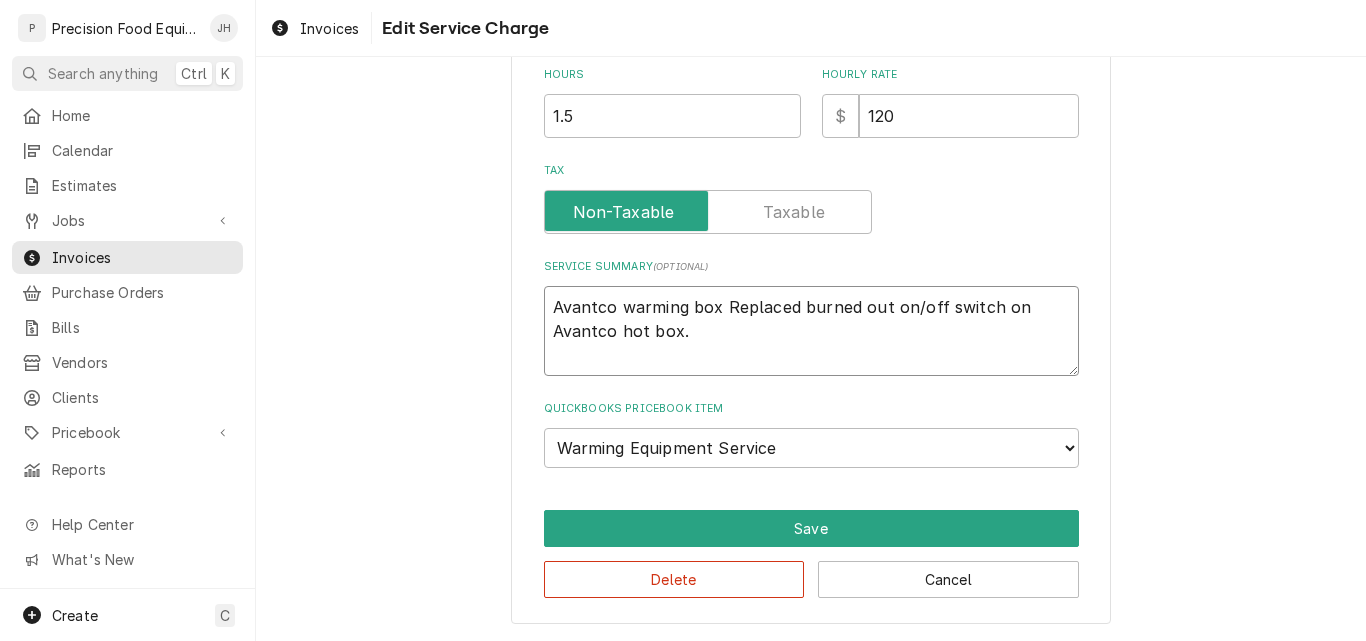 type on "x" 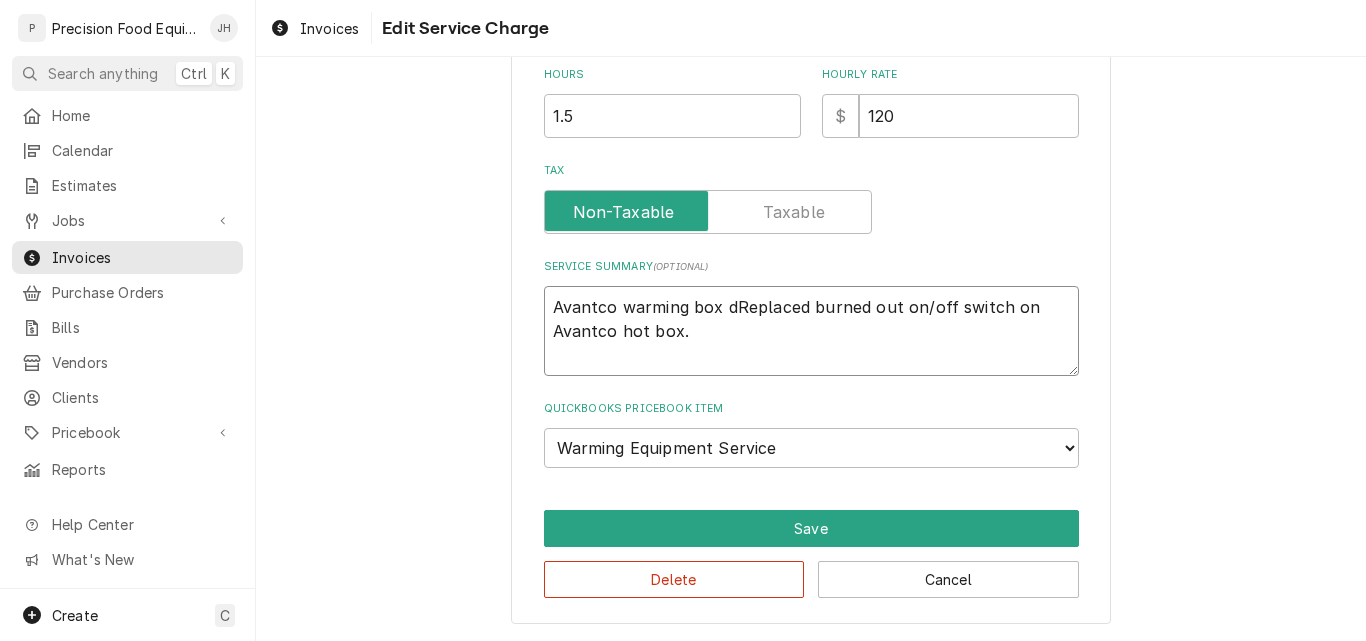 type on "x" 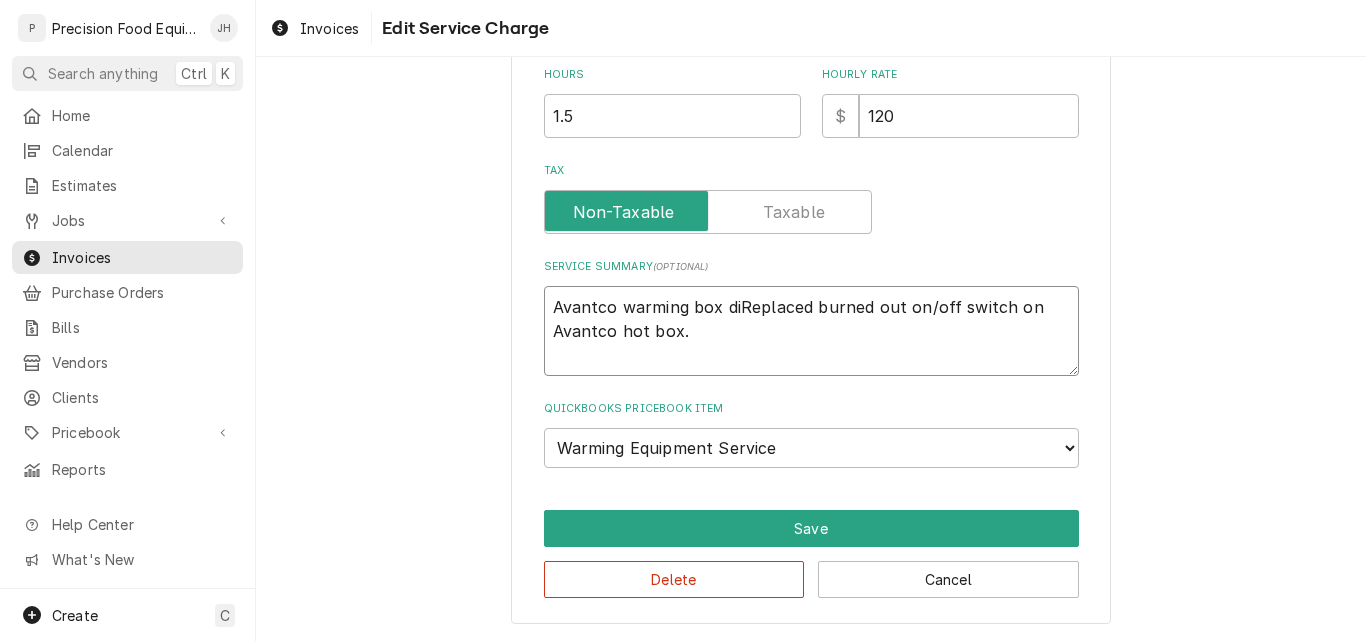 type on "x" 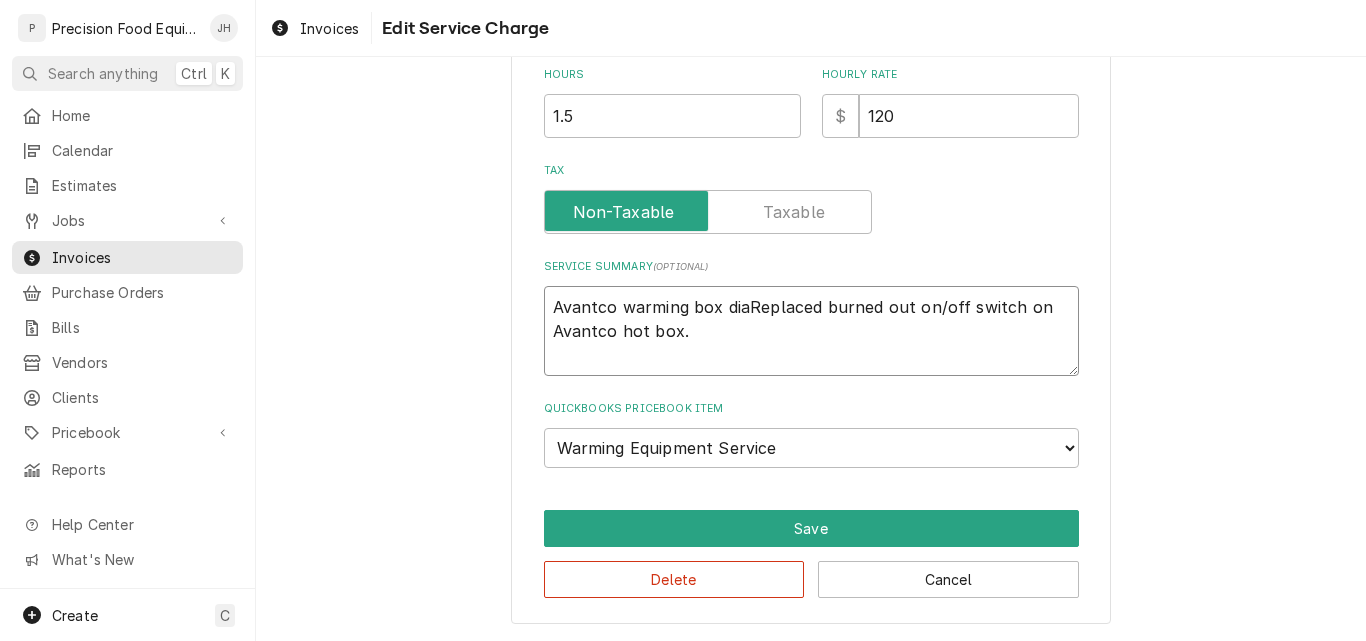 type on "x" 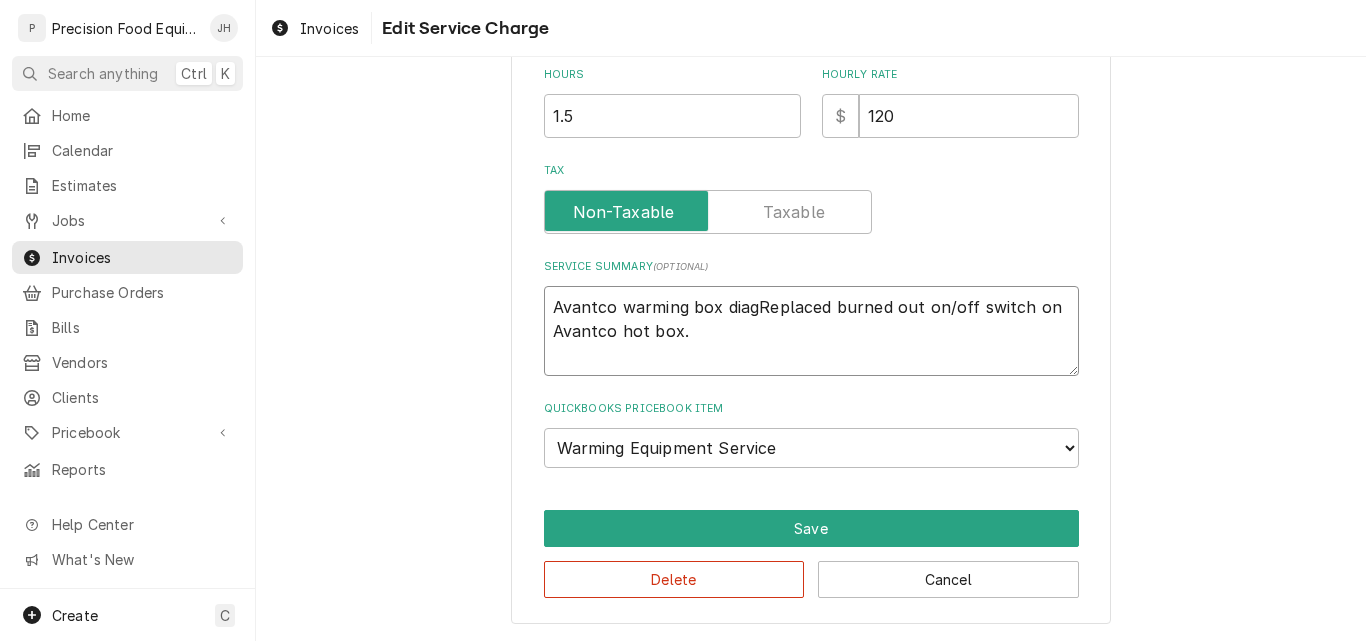 type on "x" 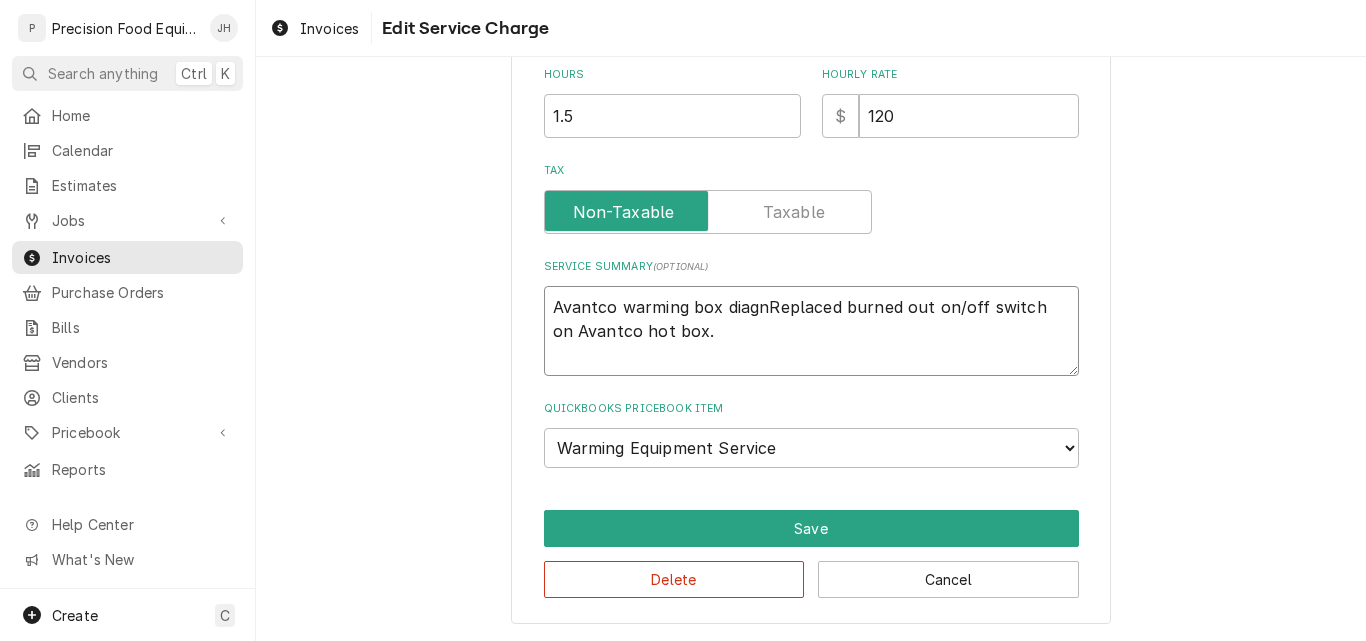 type on "Avantco warming box diagnoReplaced burned out on/off switch on Avantco hot box." 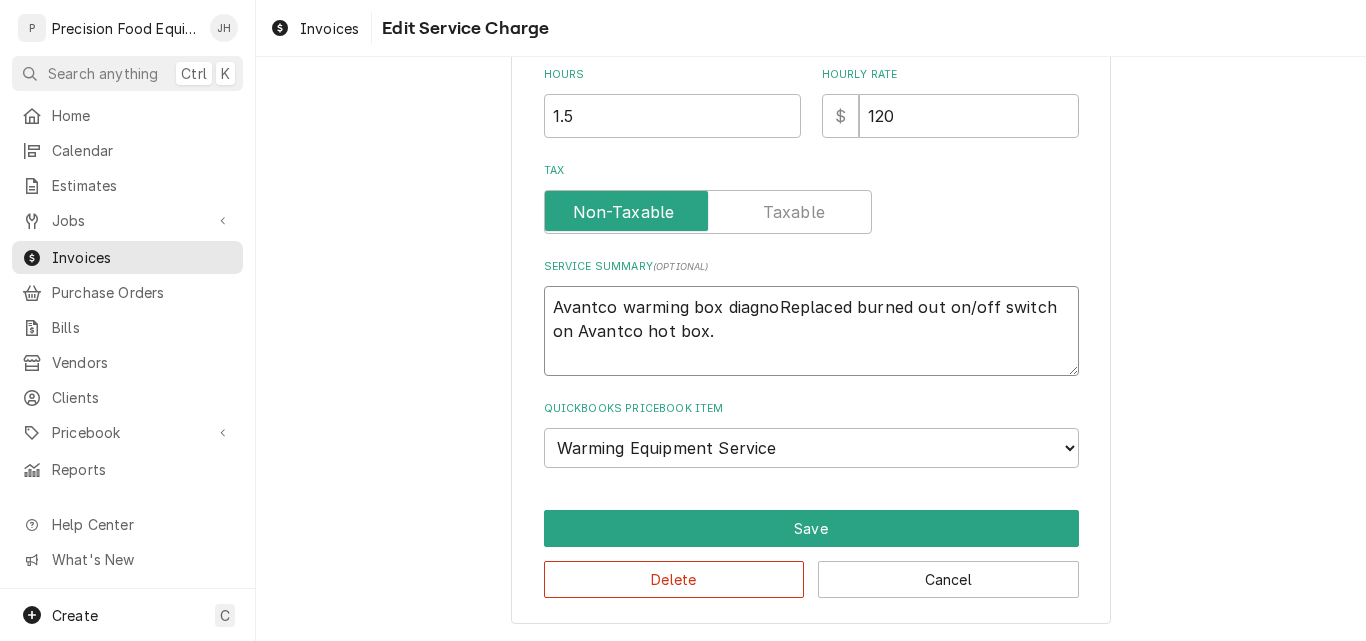 type on "x" 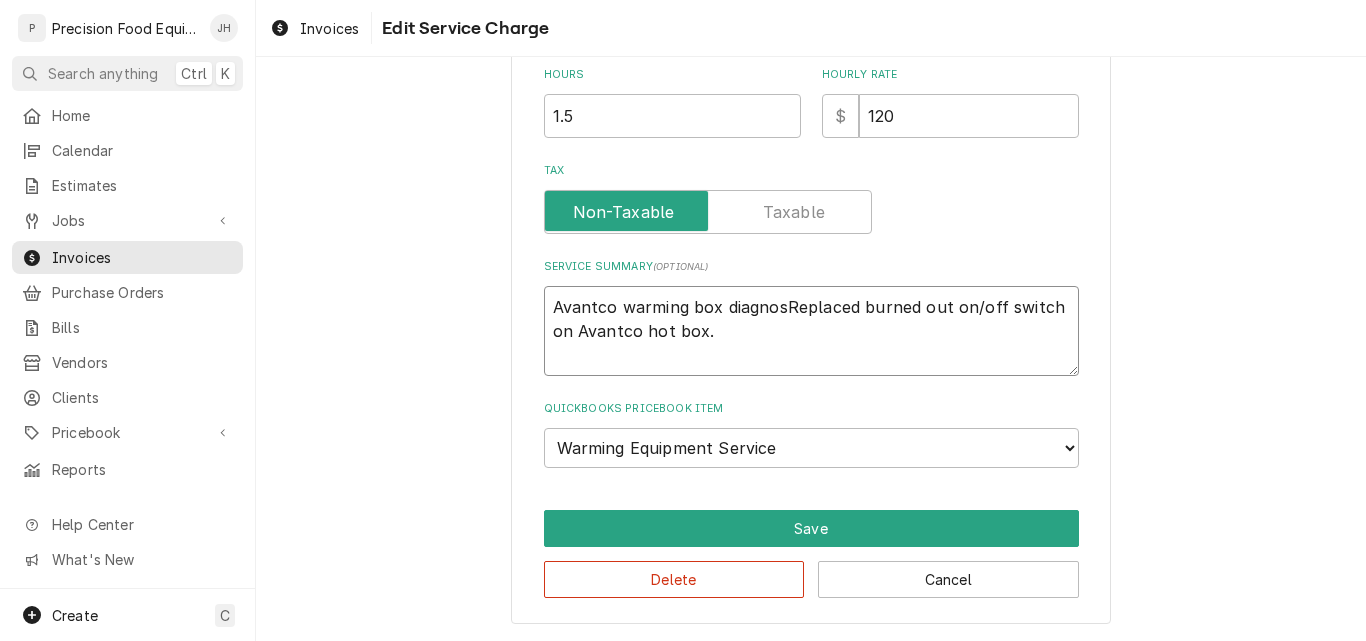 type on "x" 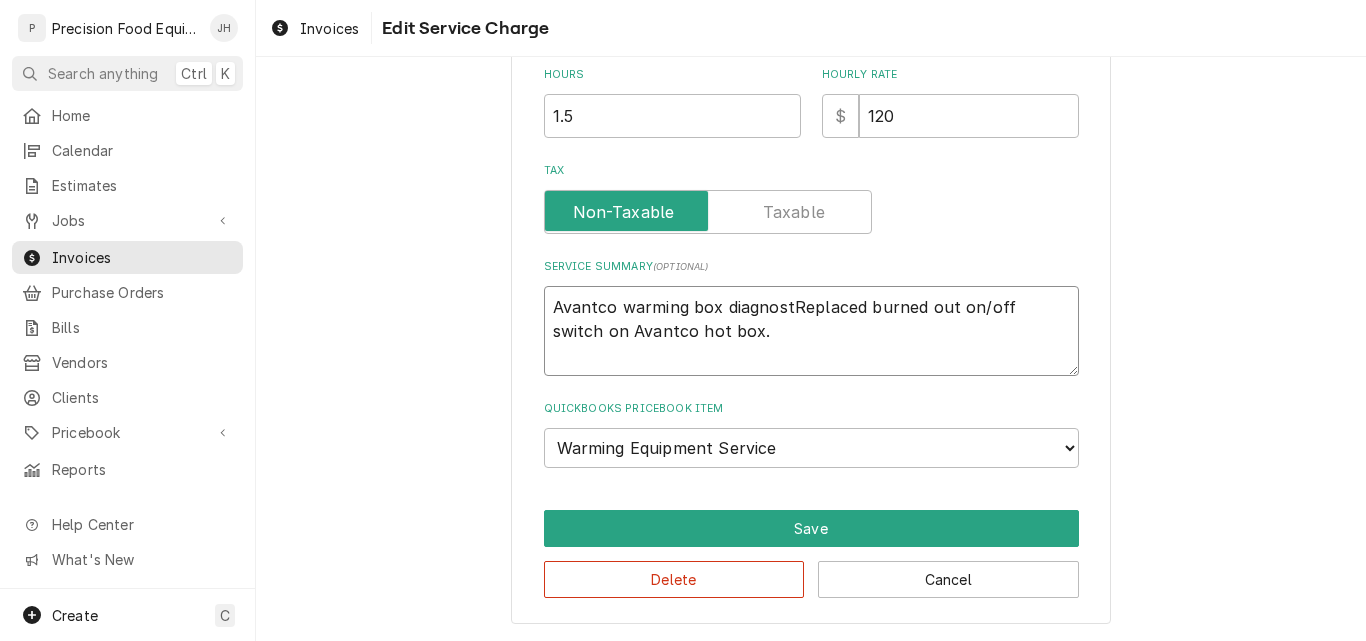 type on "x" 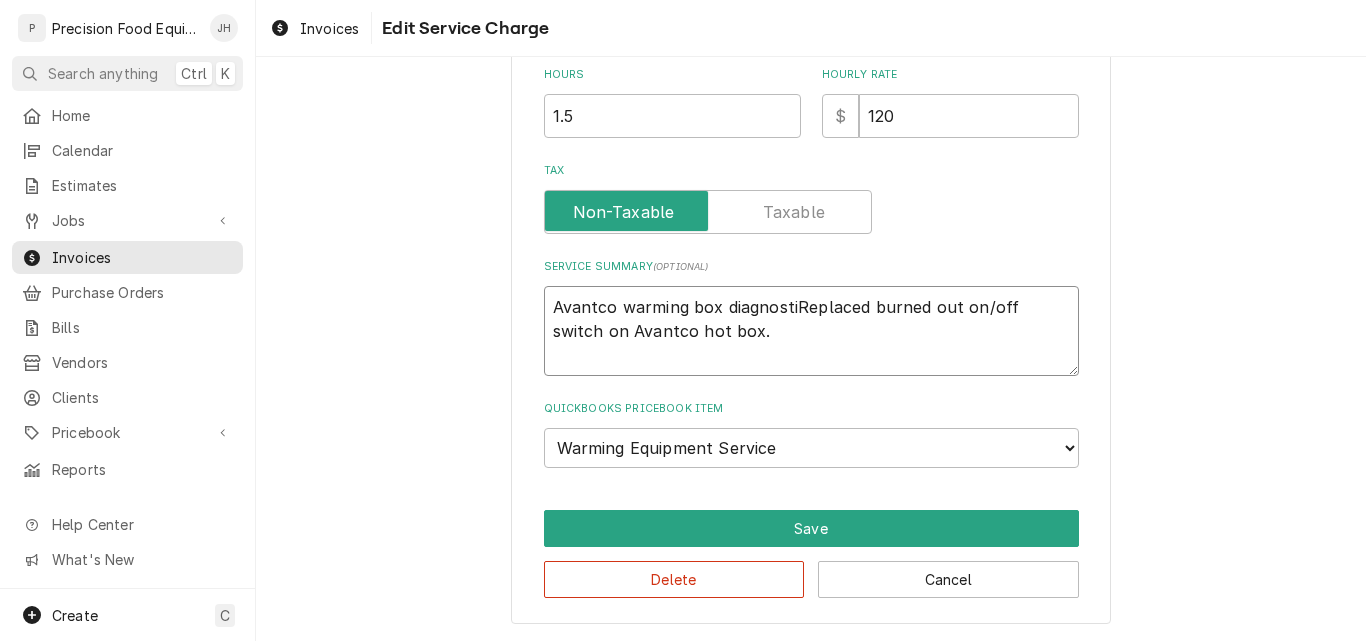 type on "x" 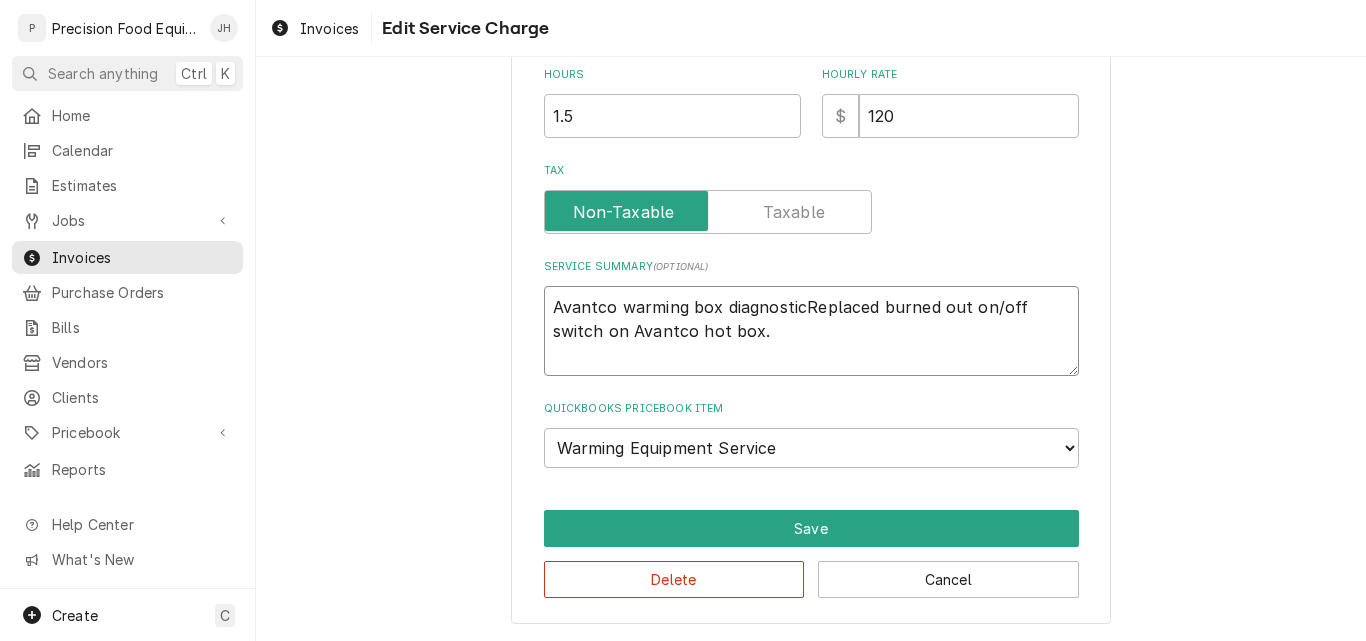 type on "x" 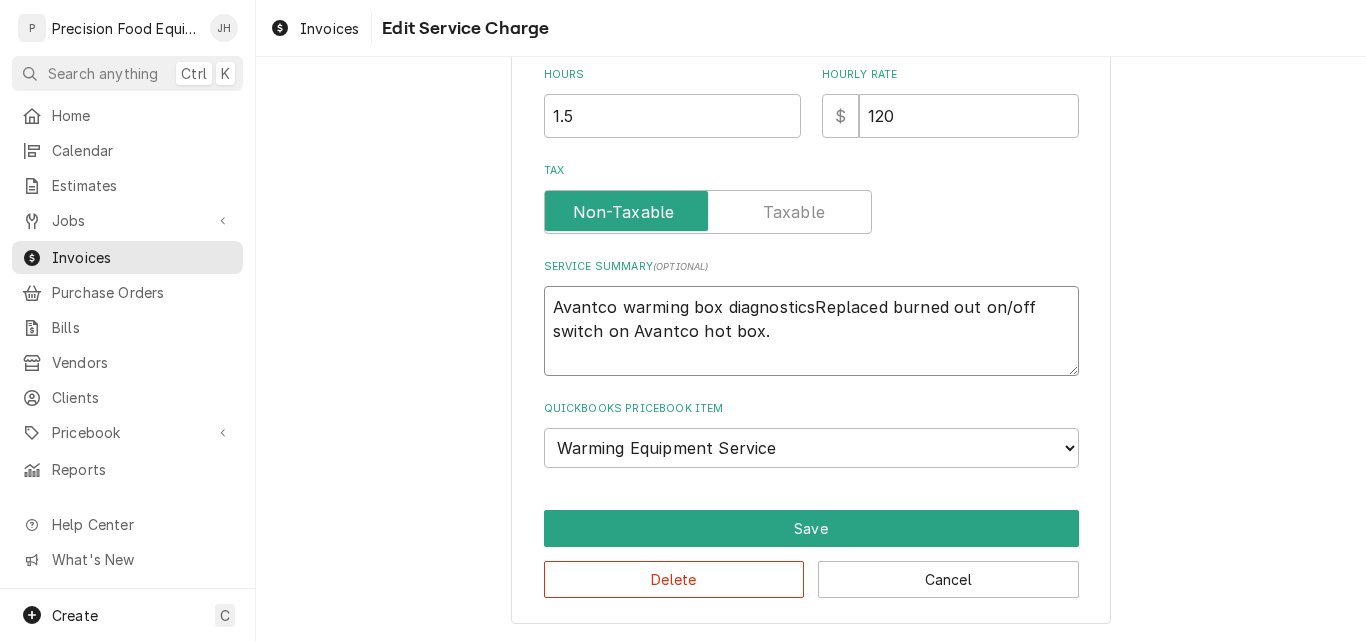type on "x" 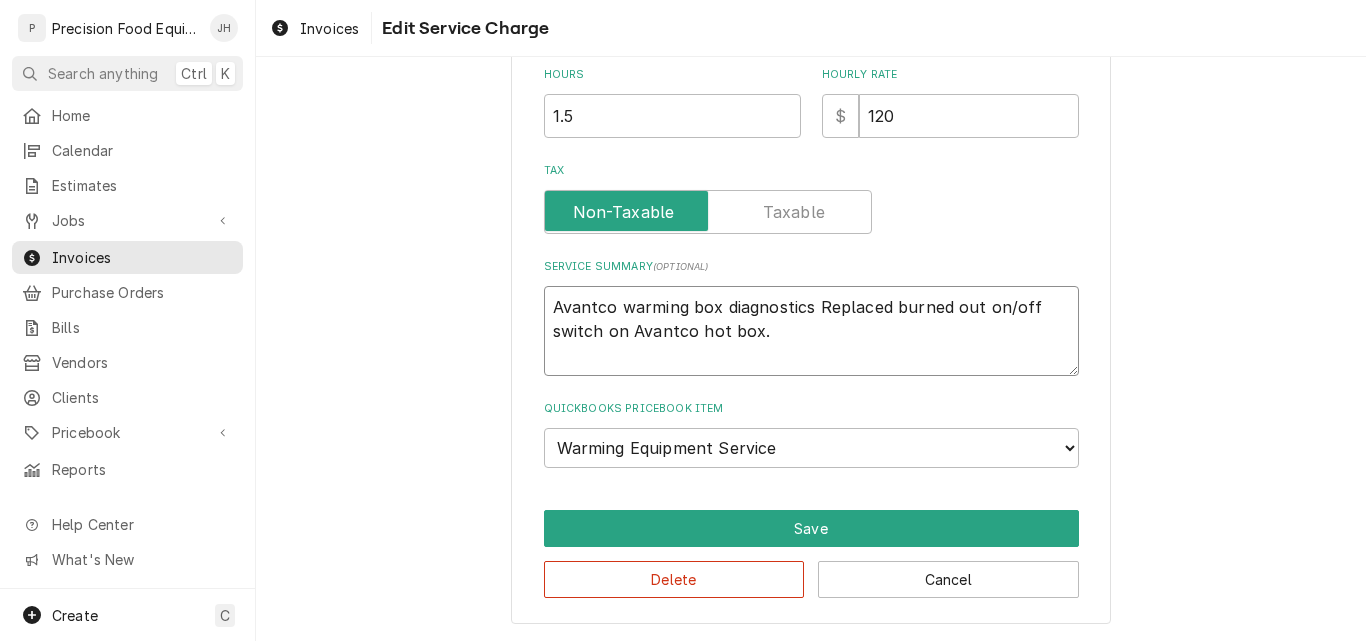 type on "x" 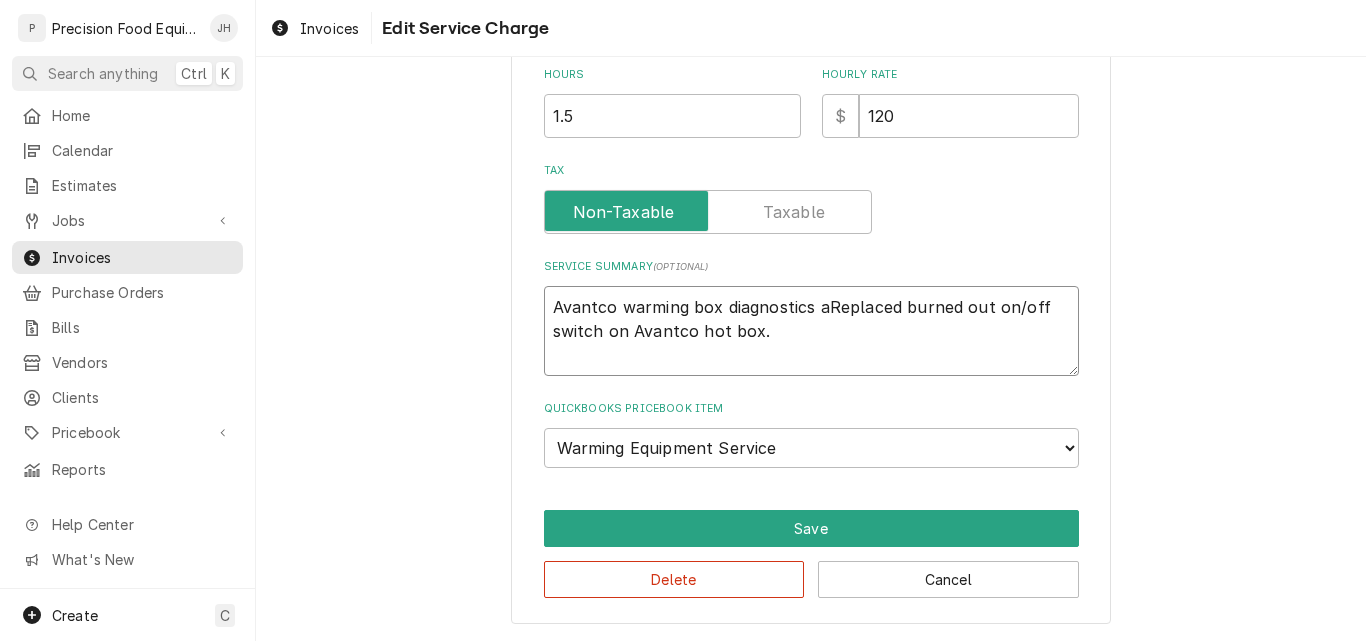 type on "x" 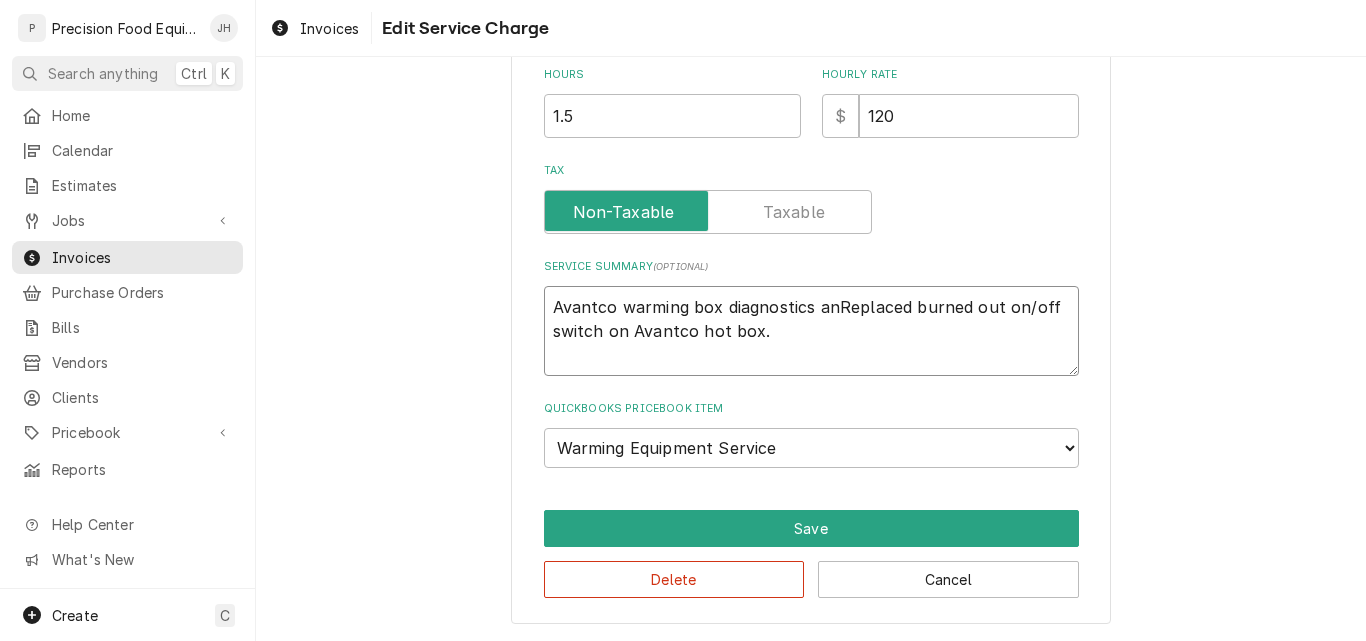 type on "x" 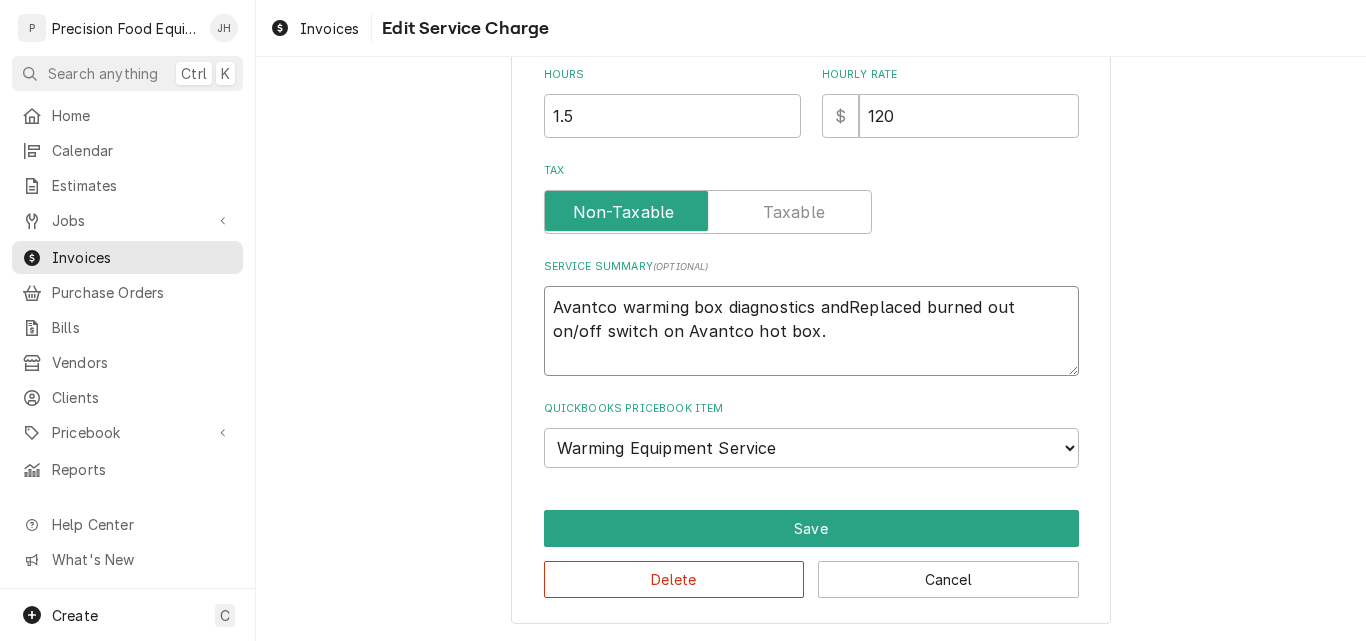 type on "x" 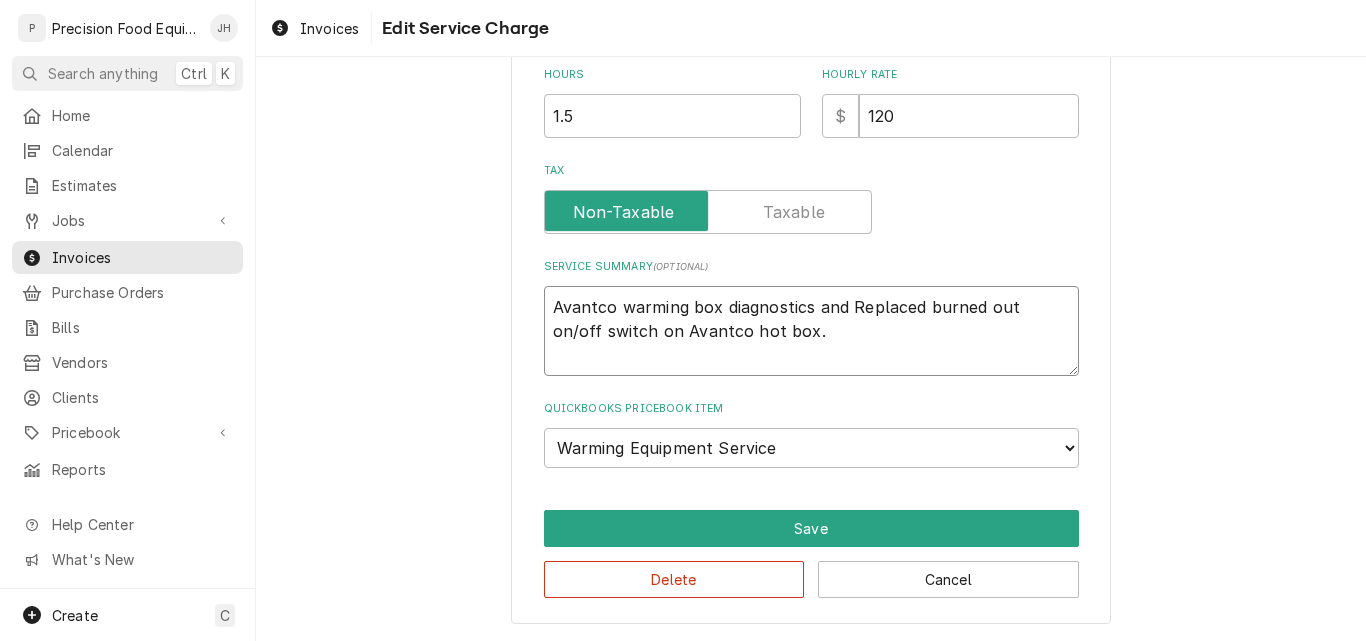 type on "x" 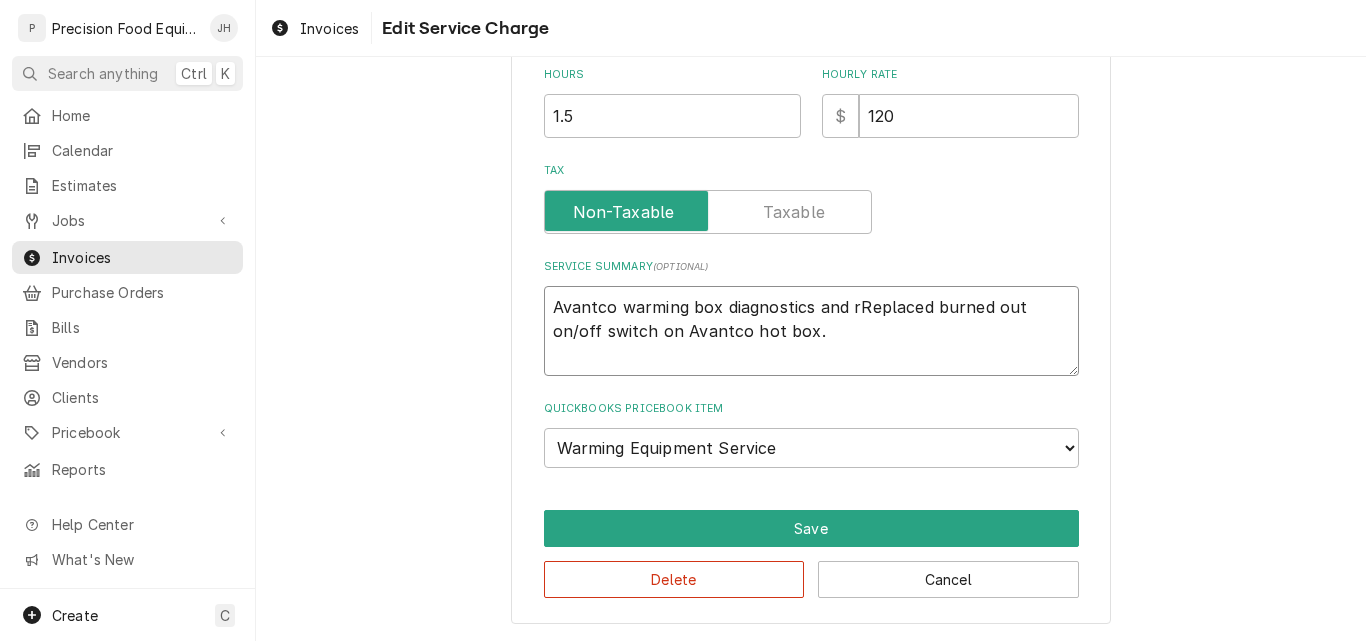type on "x" 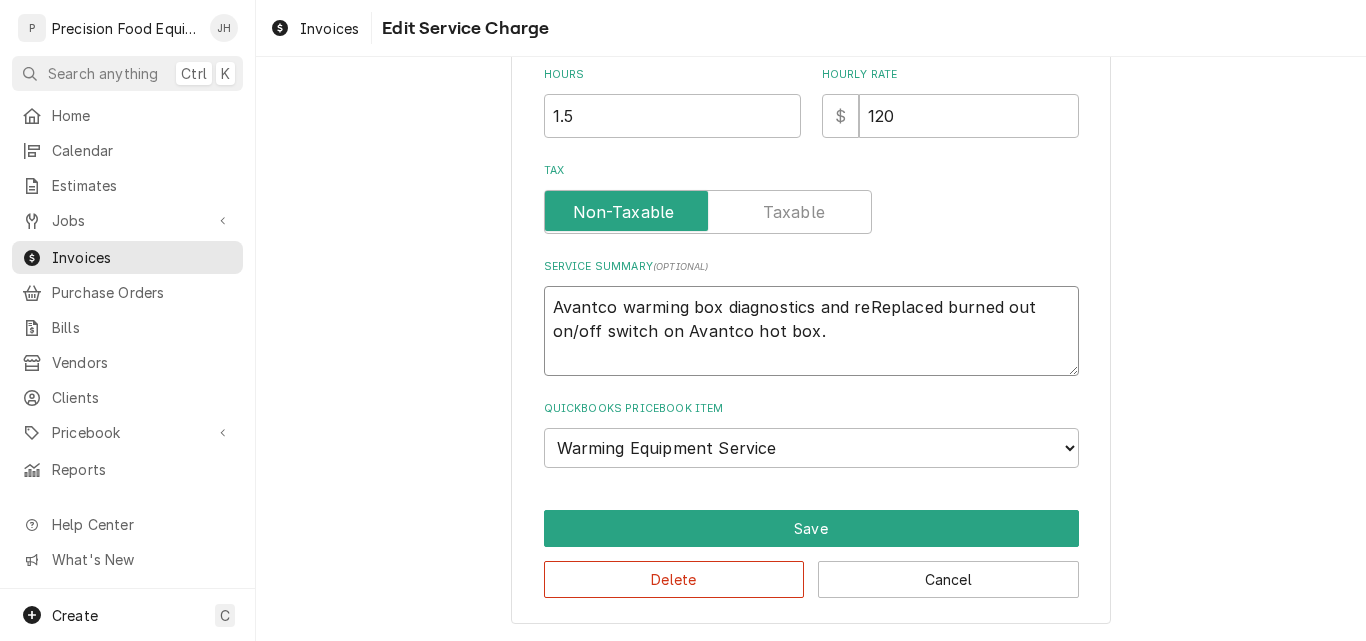 type on "x" 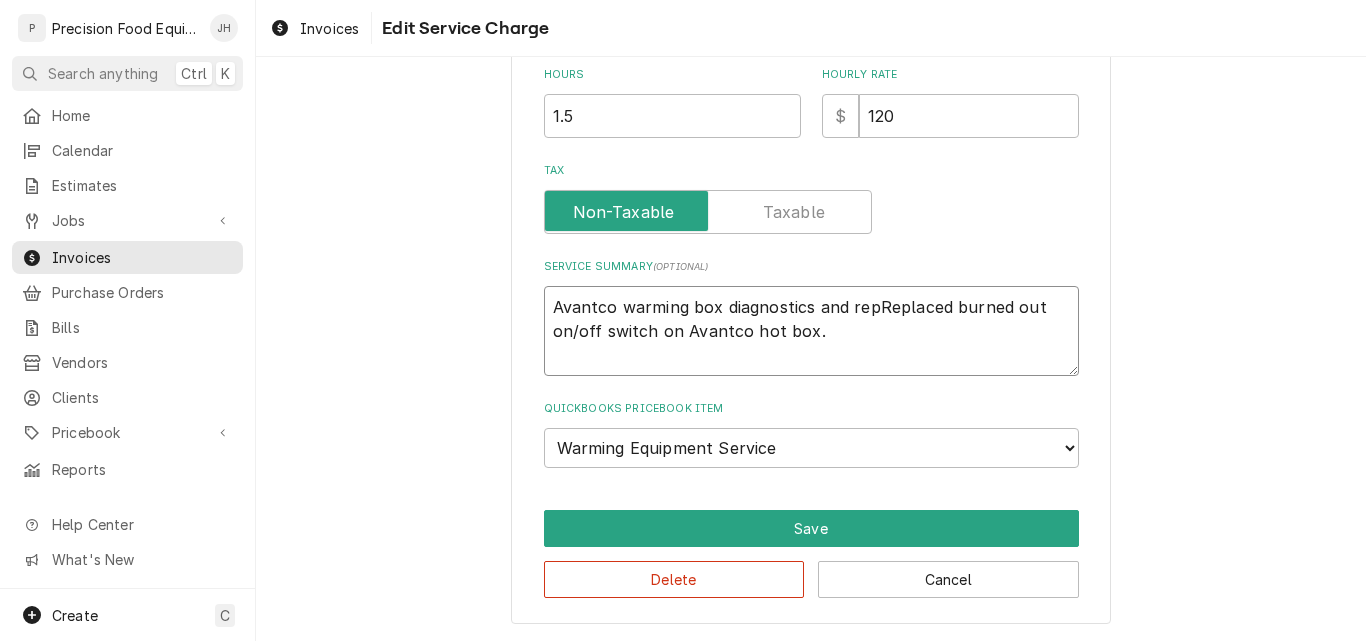 type on "x" 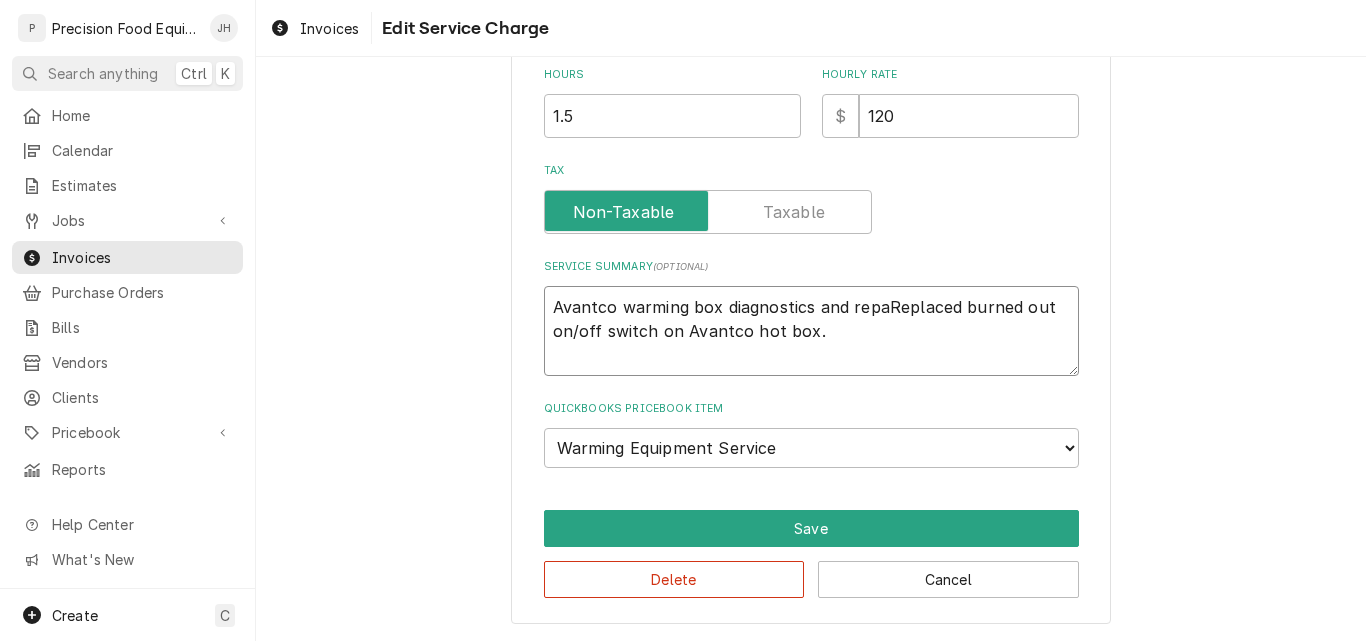 type on "x" 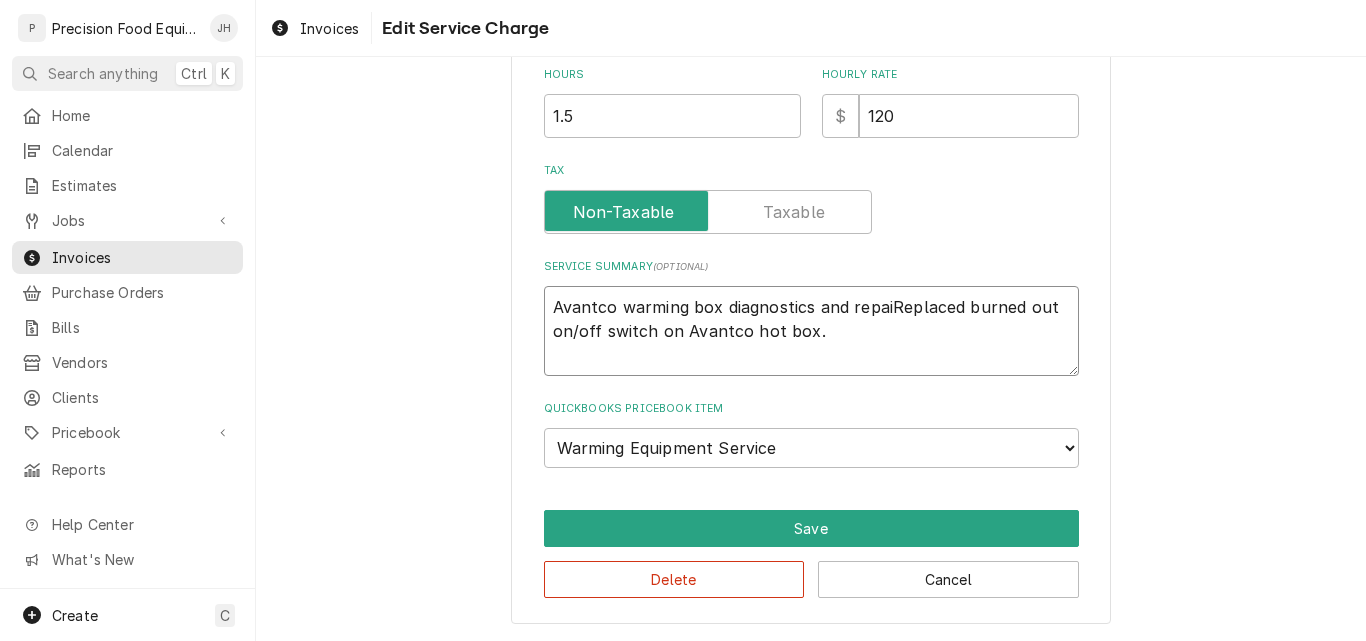 type on "x" 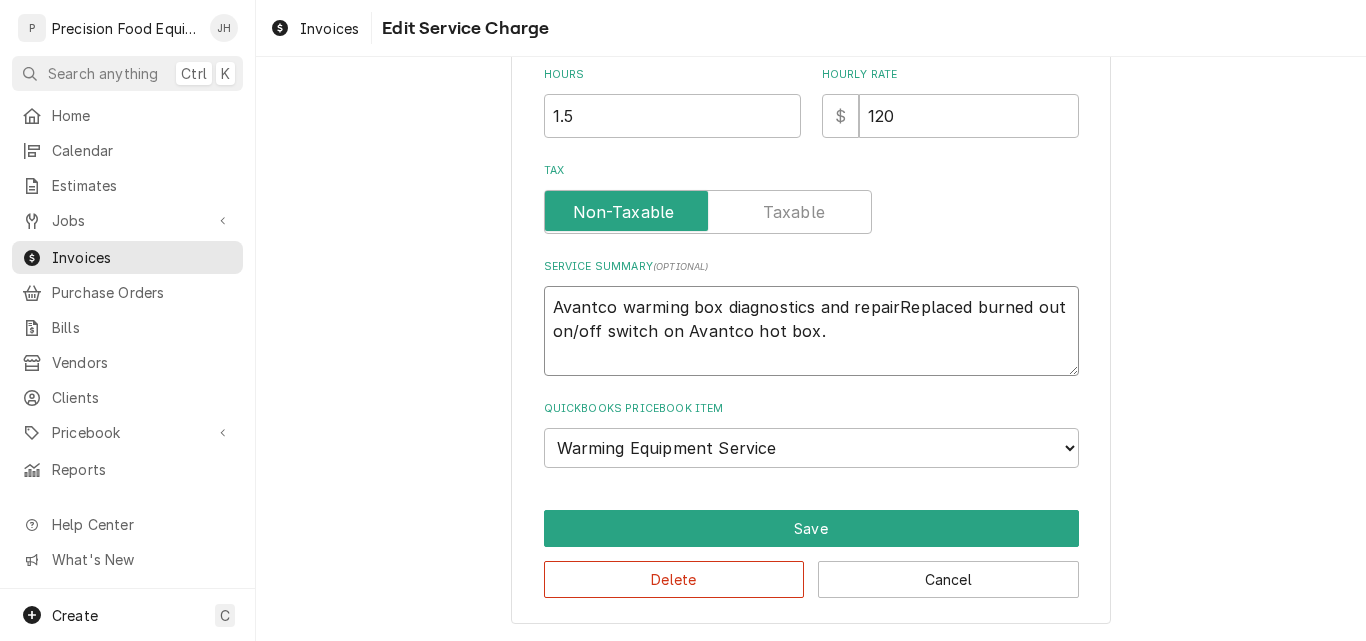 type on "x" 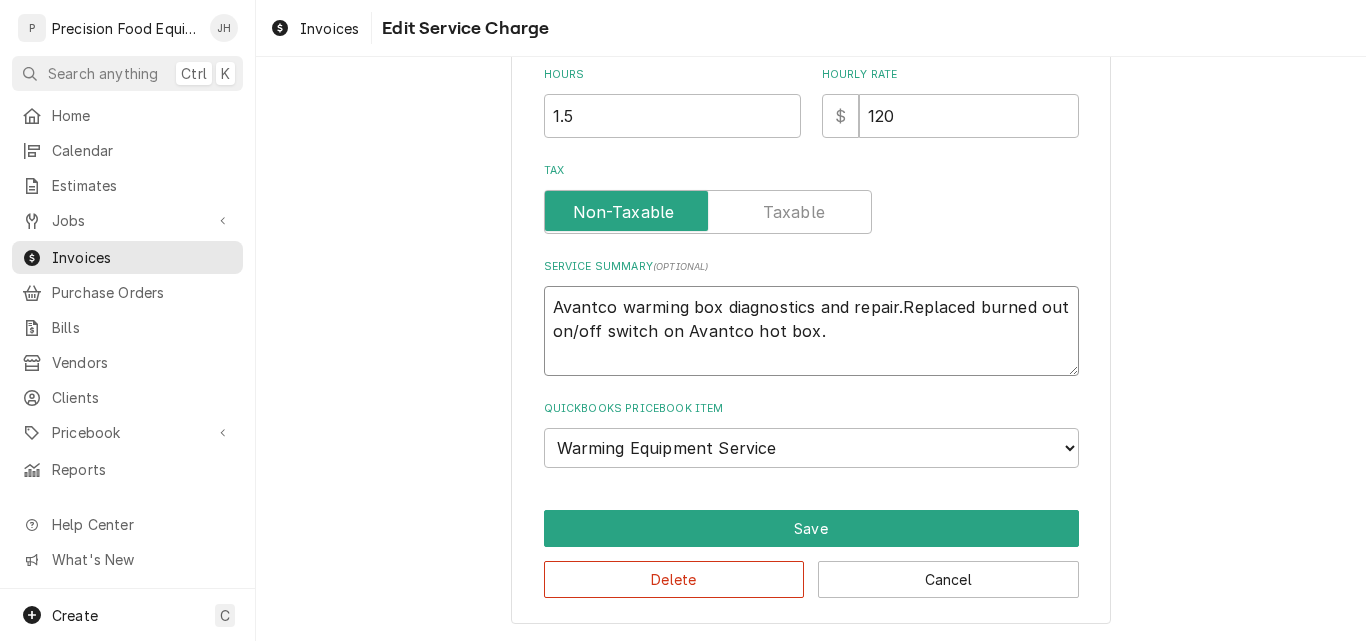 type on "x" 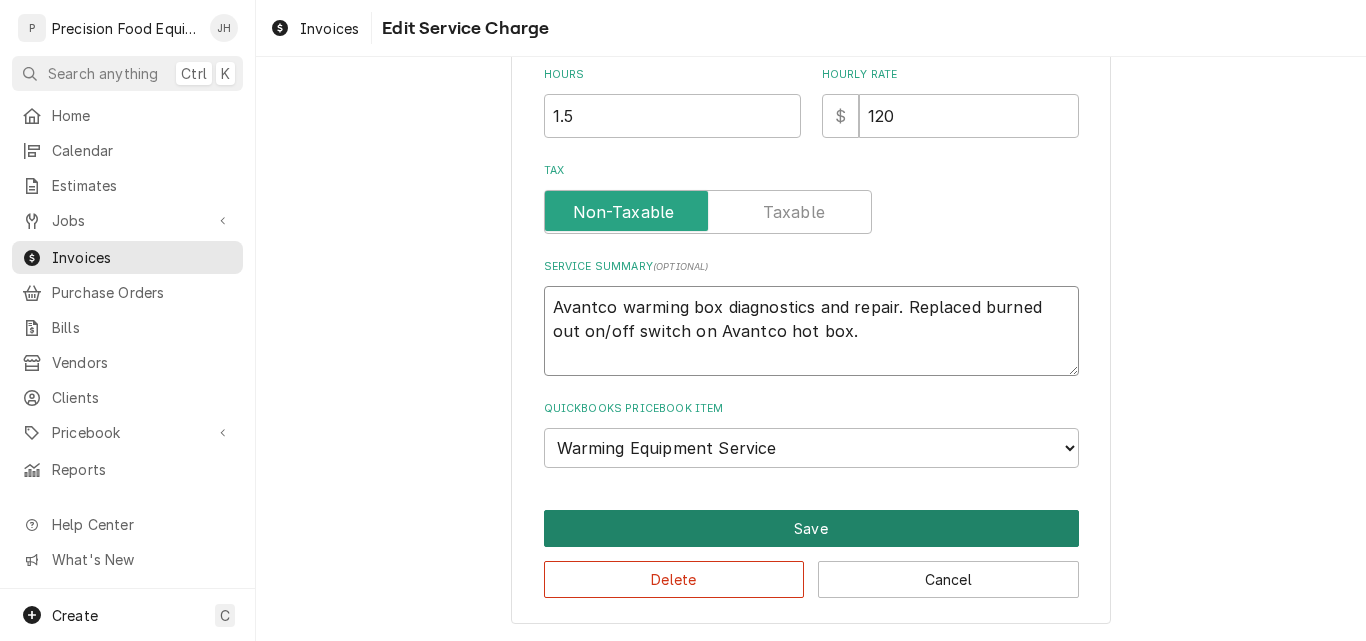 type on "Avantco warming box diagnostics and repair. Replaced burned out on/off switch on Avantco hot box." 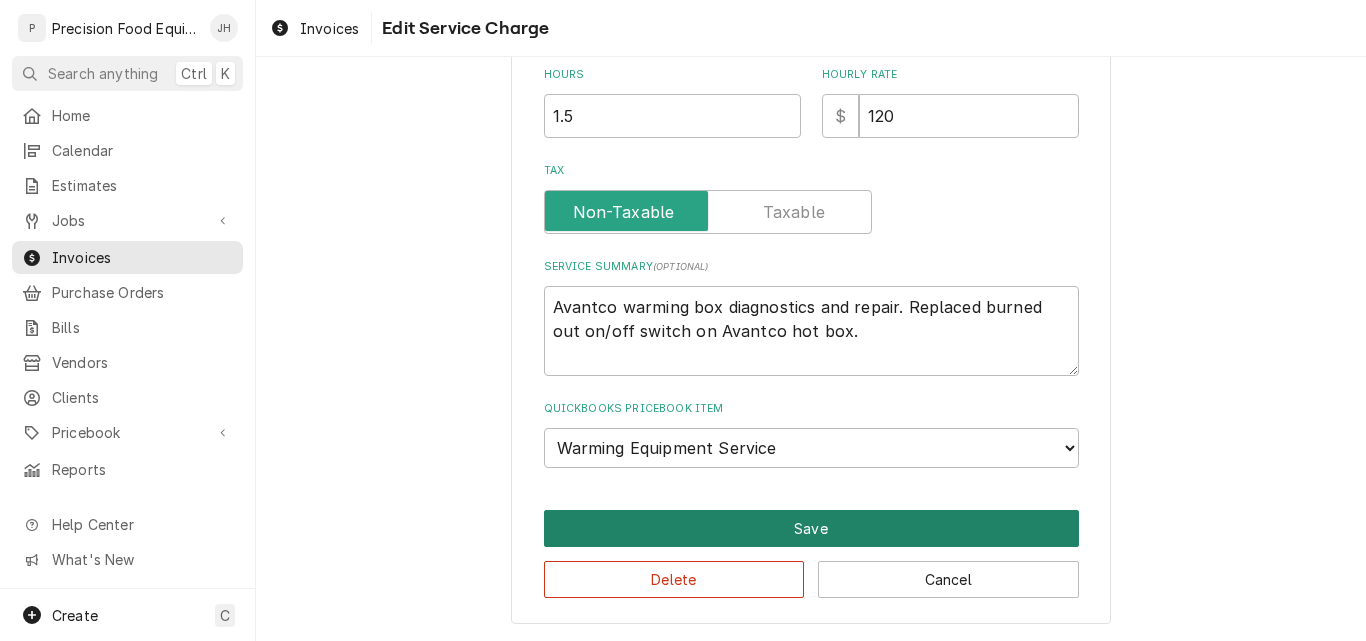 click on "Save" at bounding box center (811, 528) 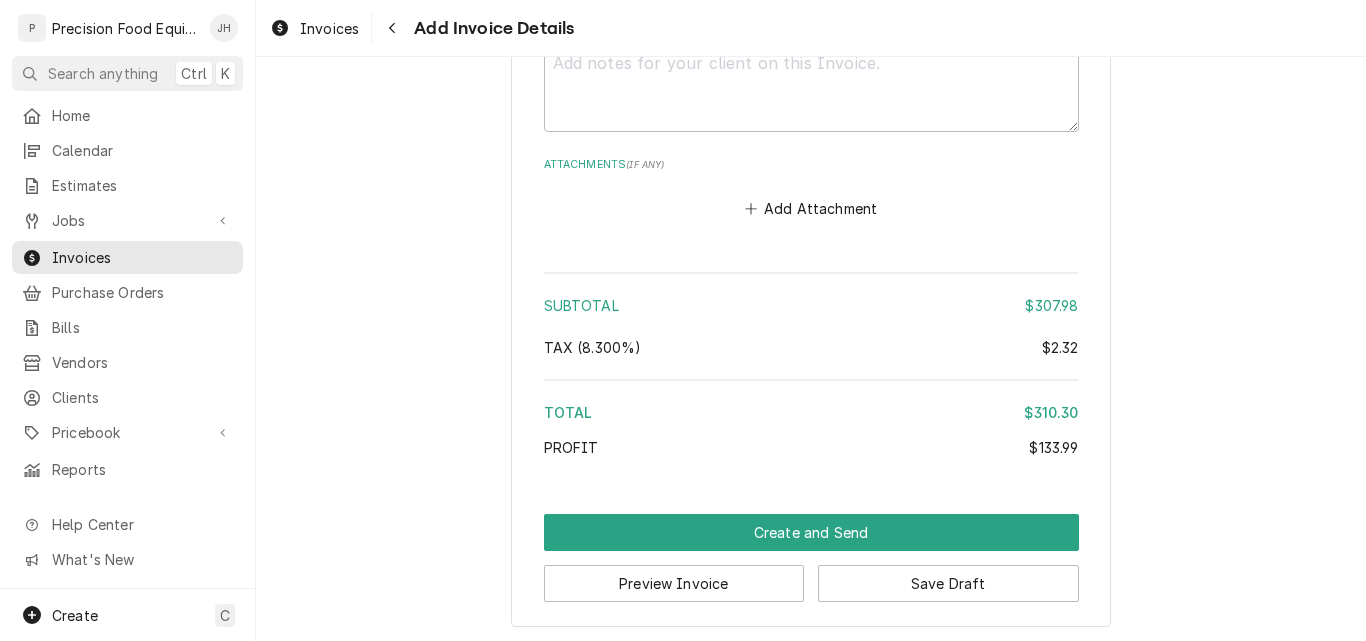scroll, scrollTop: 3400, scrollLeft: 0, axis: vertical 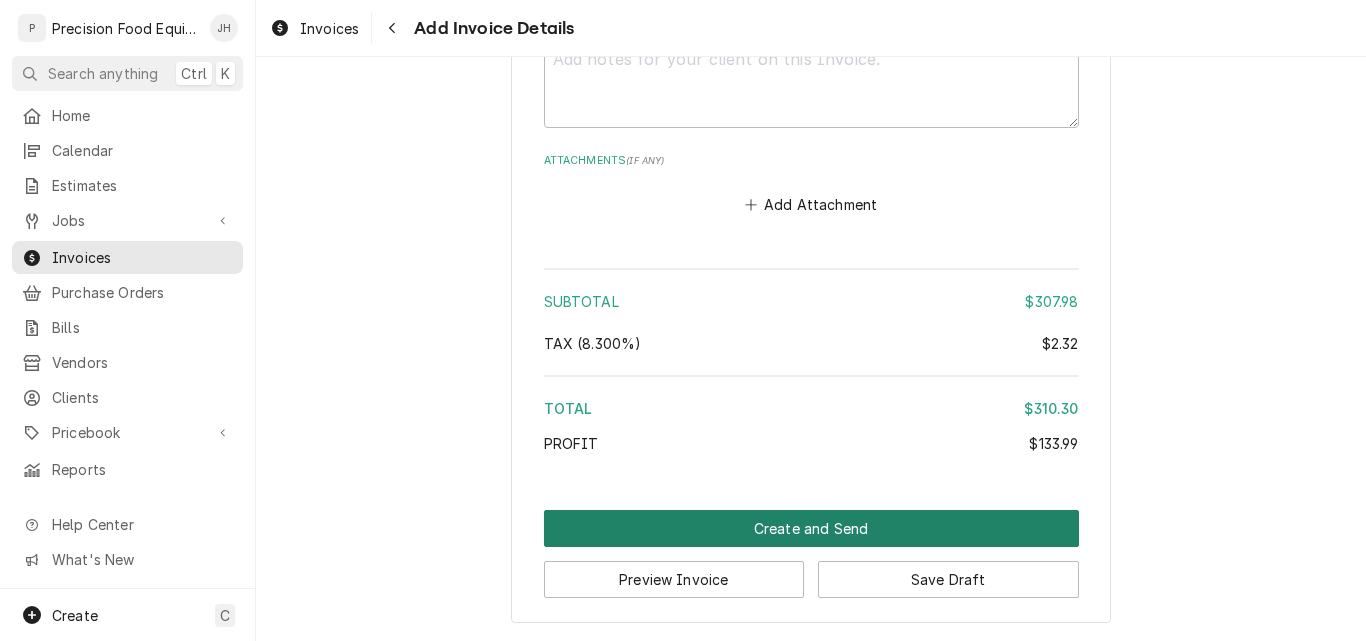 click on "Create and Send" at bounding box center (811, 528) 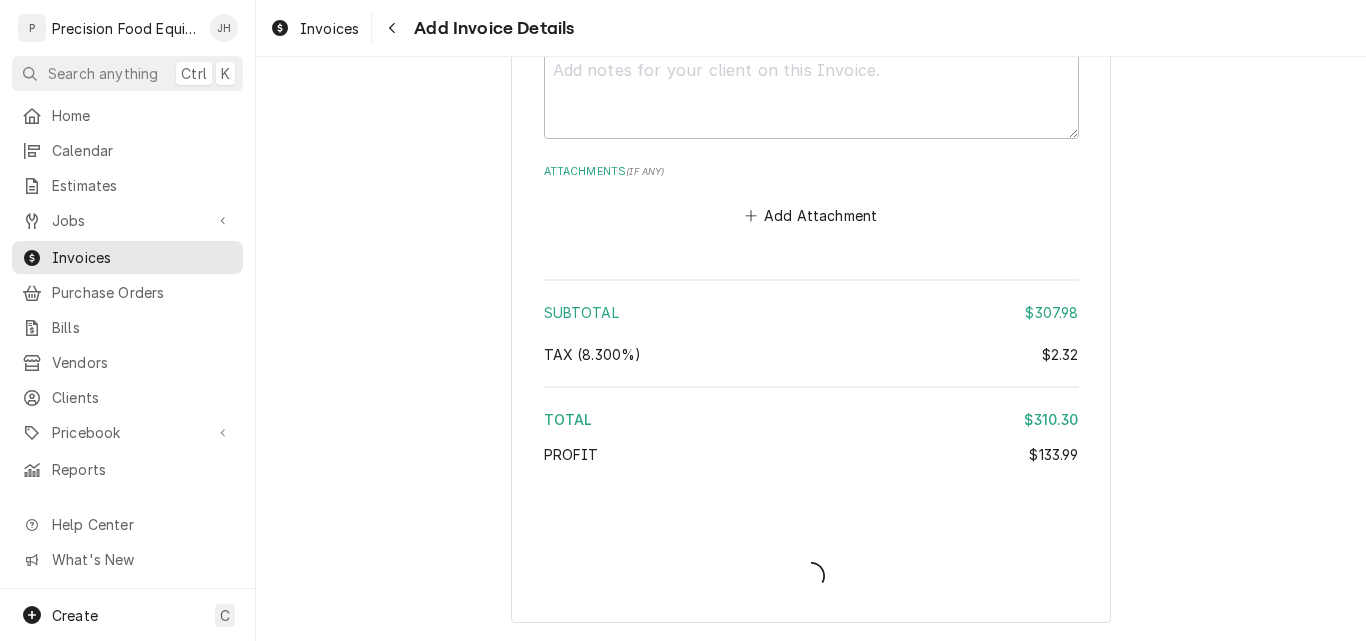 type on "x" 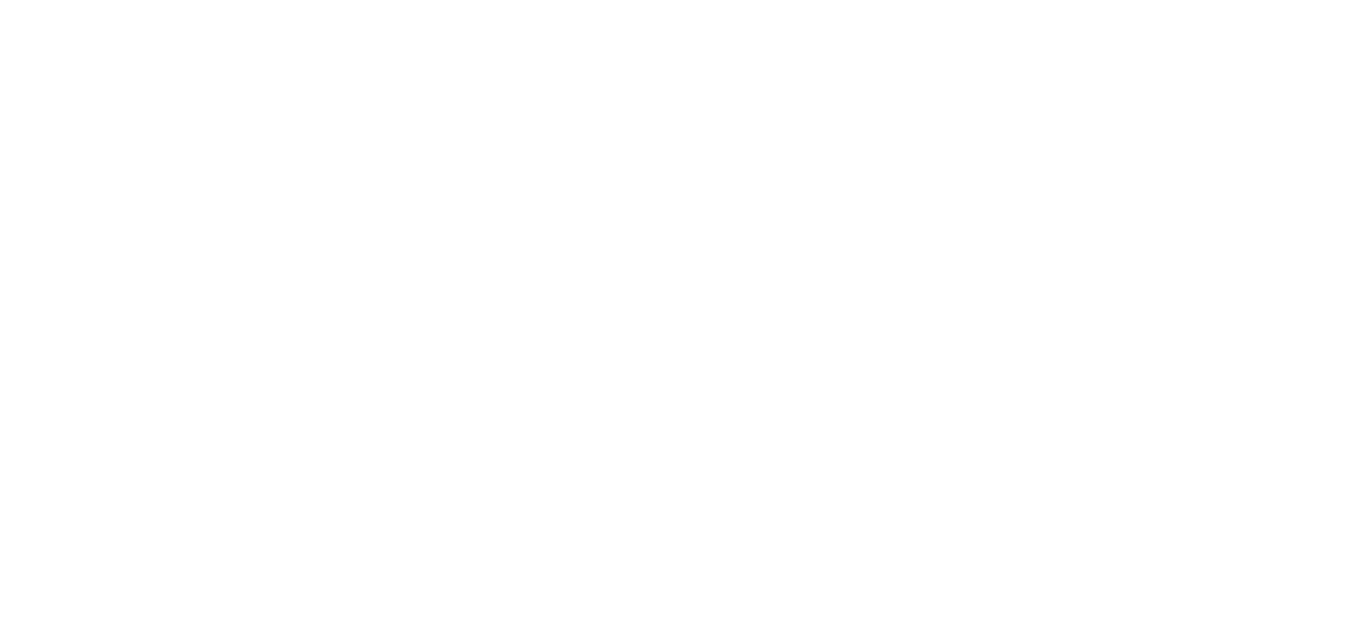 scroll, scrollTop: 0, scrollLeft: 0, axis: both 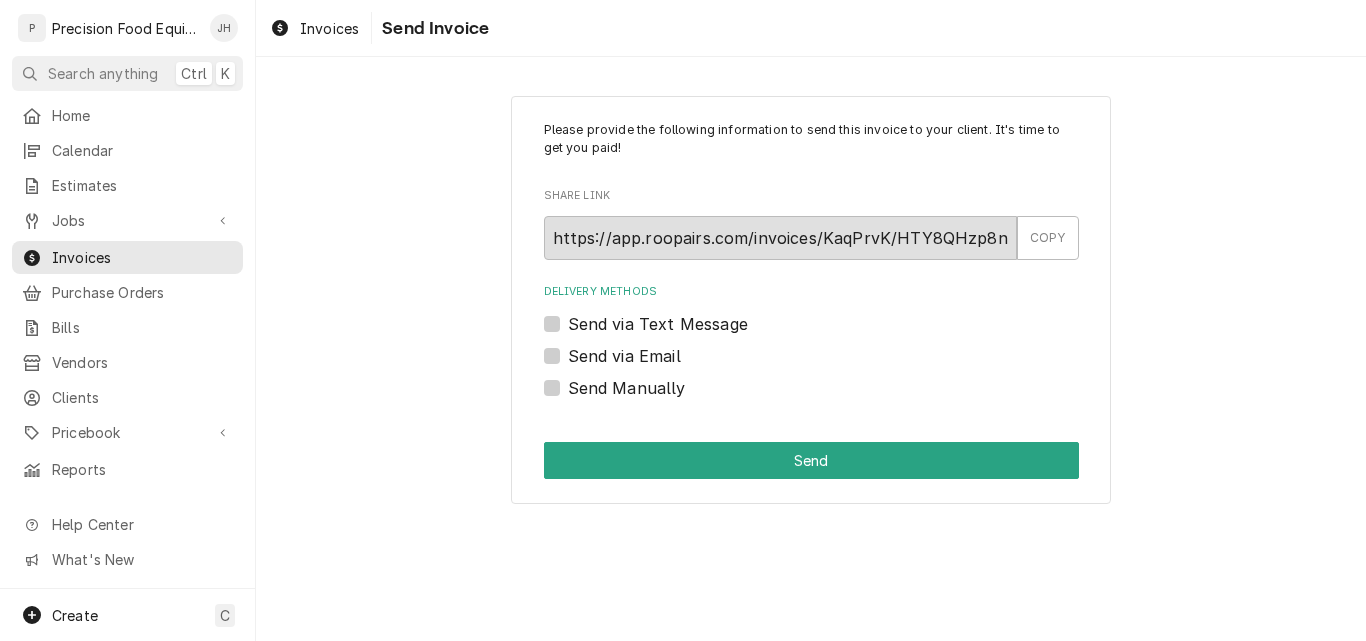 click on "Send via Email" at bounding box center [624, 356] 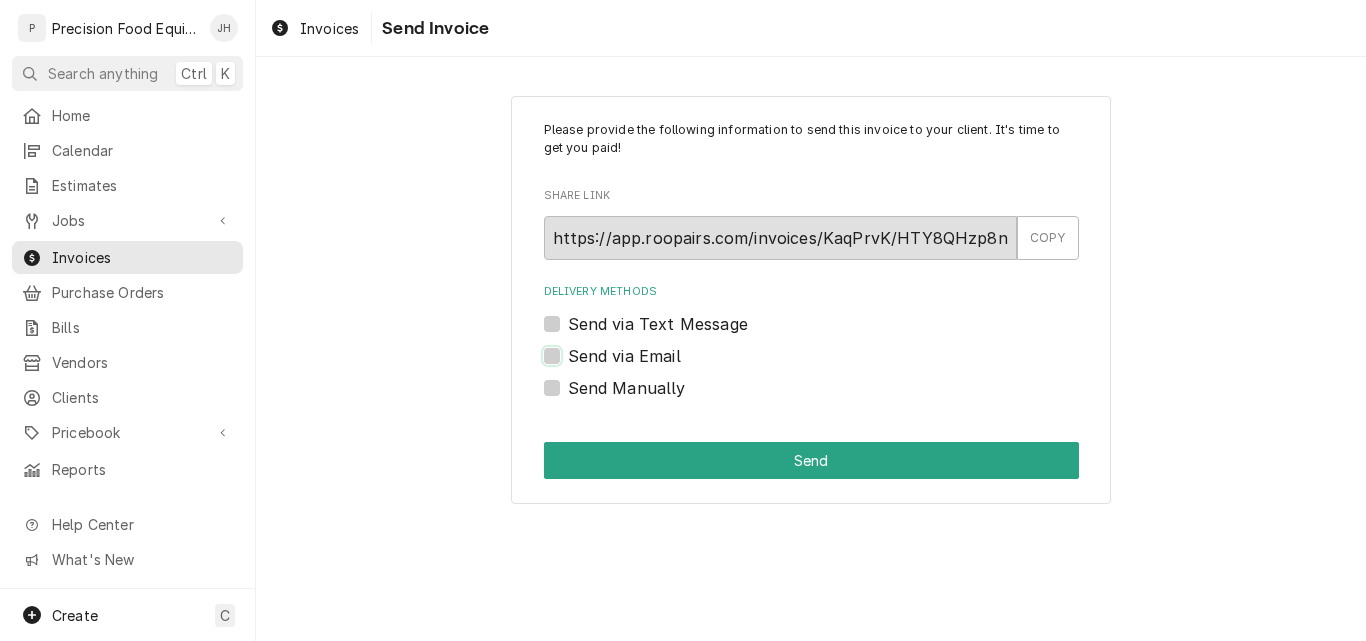 click on "Send via Email" at bounding box center (835, 366) 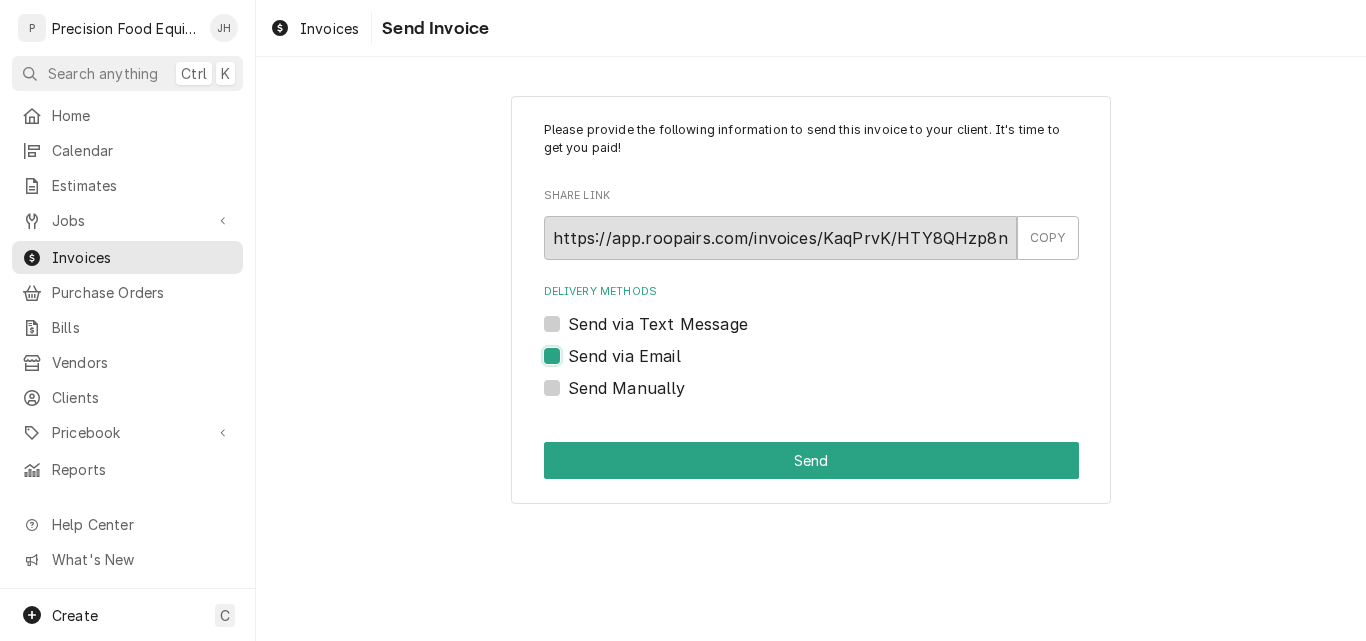checkbox on "true" 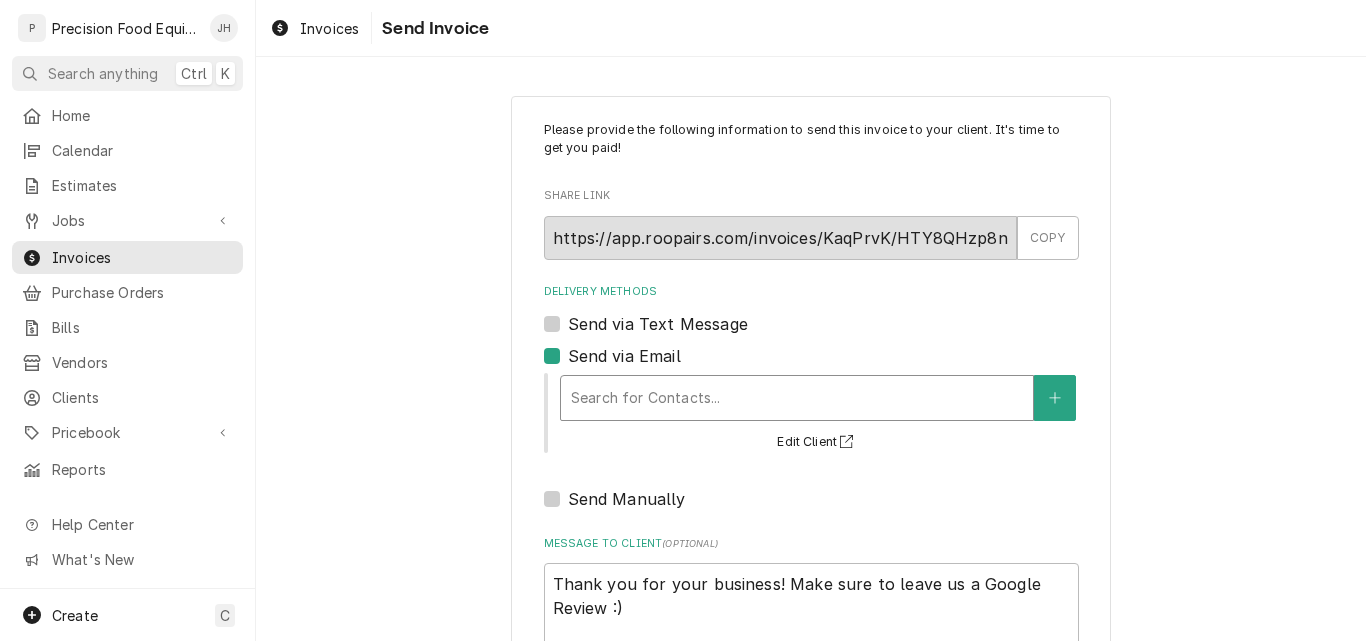 click at bounding box center (797, 398) 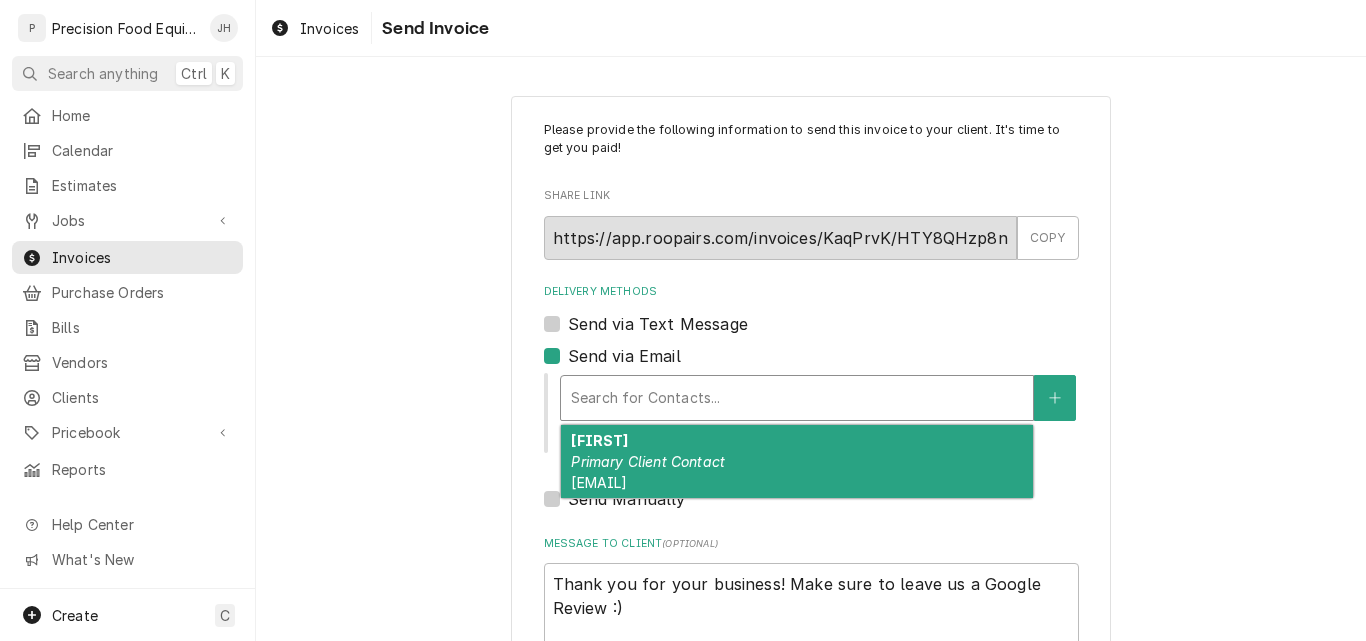 click on "Giselle Primary Client Contact giselle@vitospizza.com" at bounding box center (797, 461) 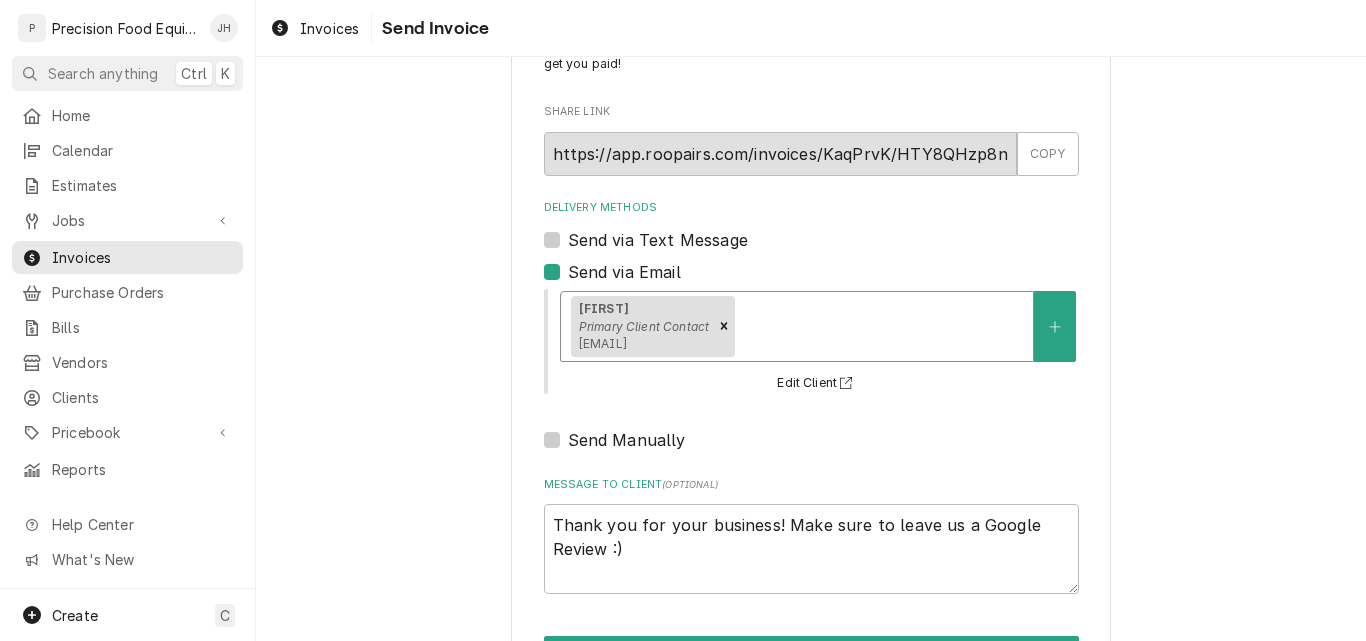 scroll, scrollTop: 159, scrollLeft: 0, axis: vertical 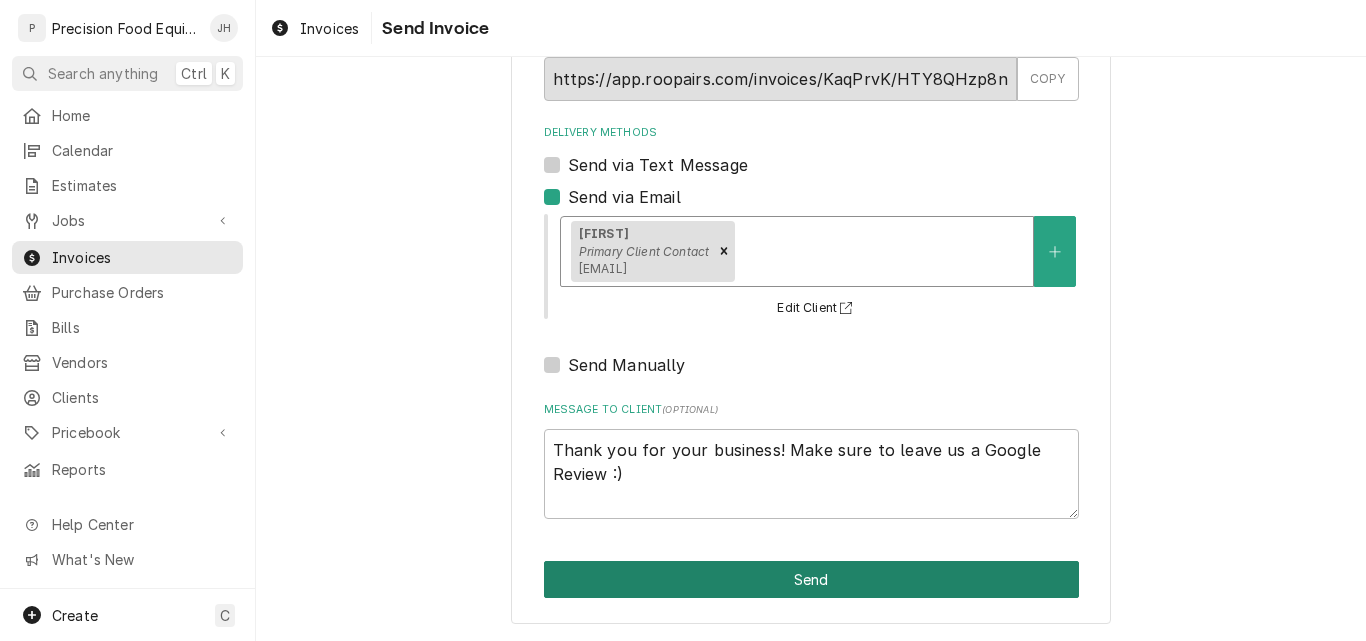 click on "Send" at bounding box center [811, 579] 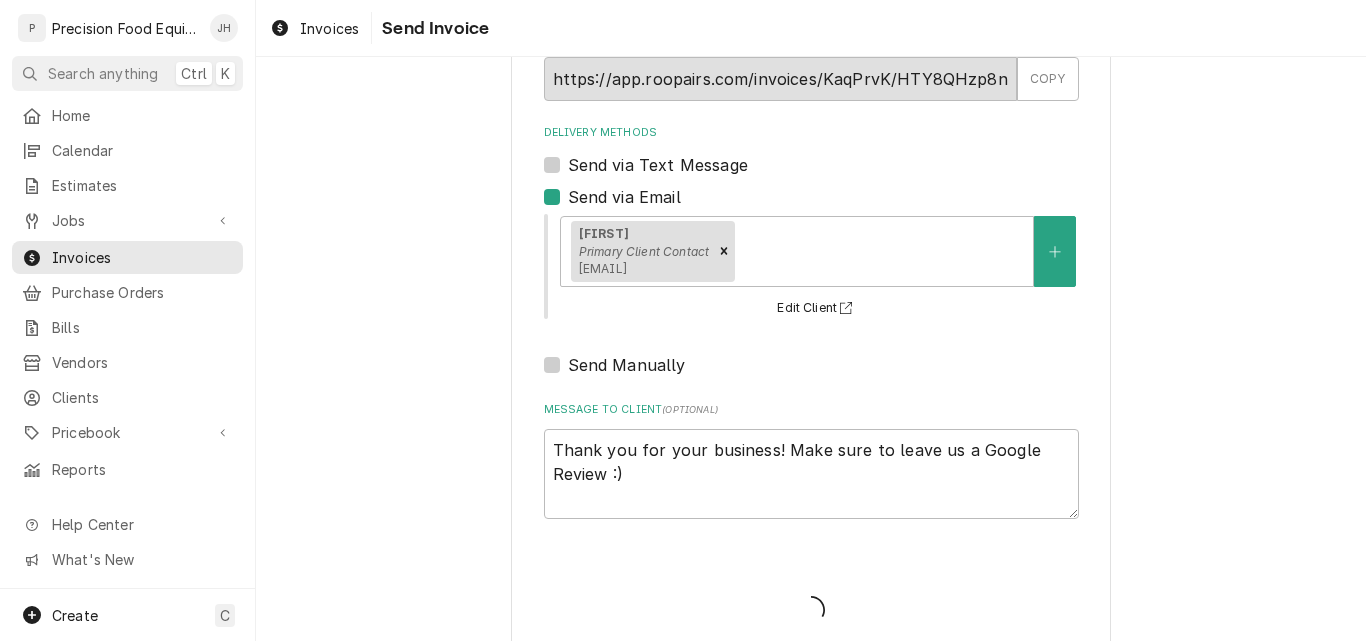type on "x" 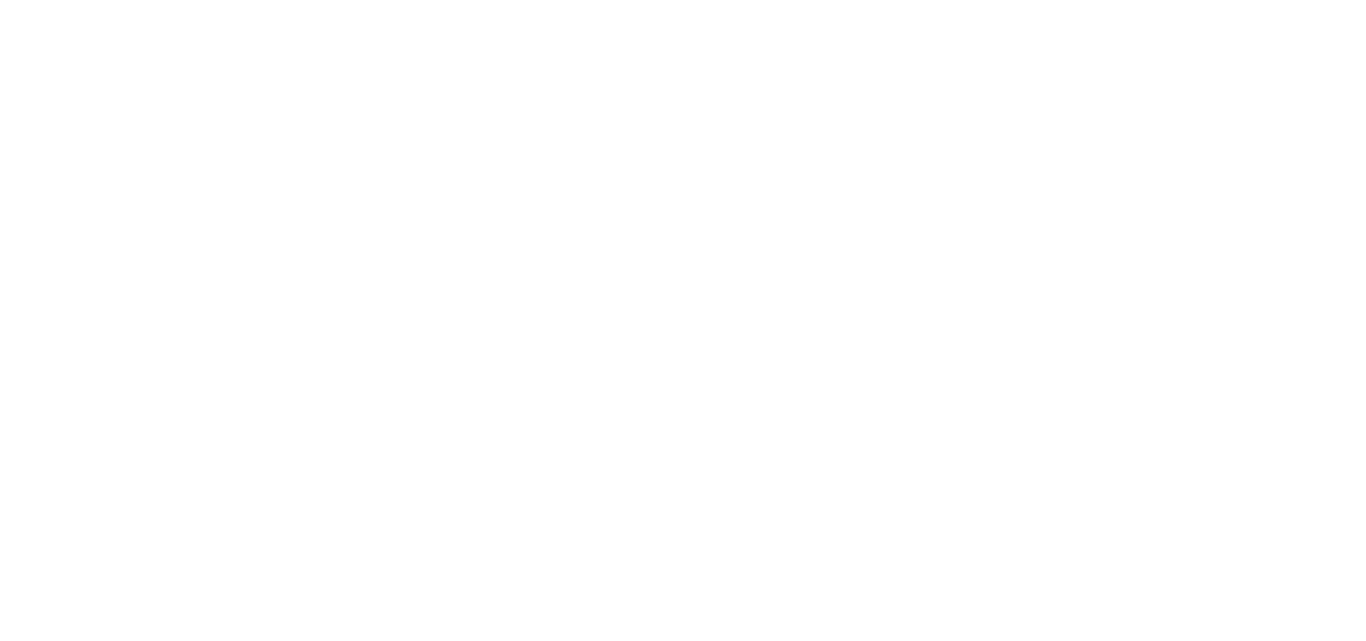 scroll, scrollTop: 0, scrollLeft: 0, axis: both 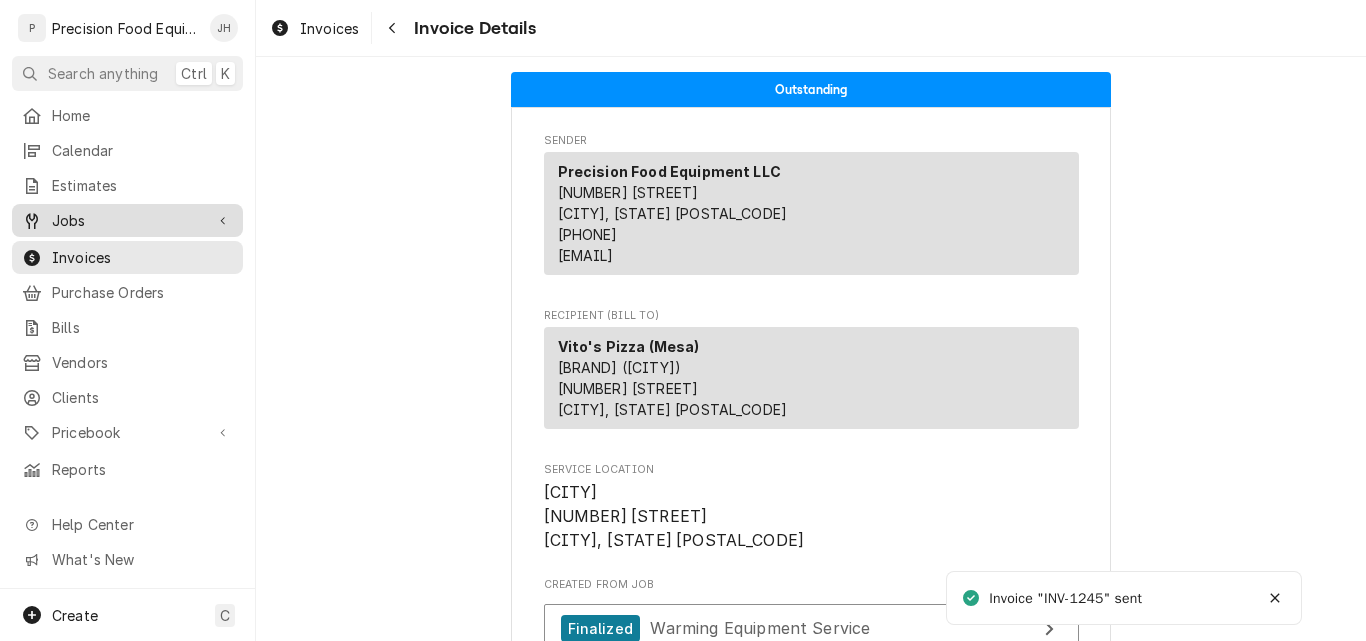 click on "Jobs" at bounding box center (127, 220) 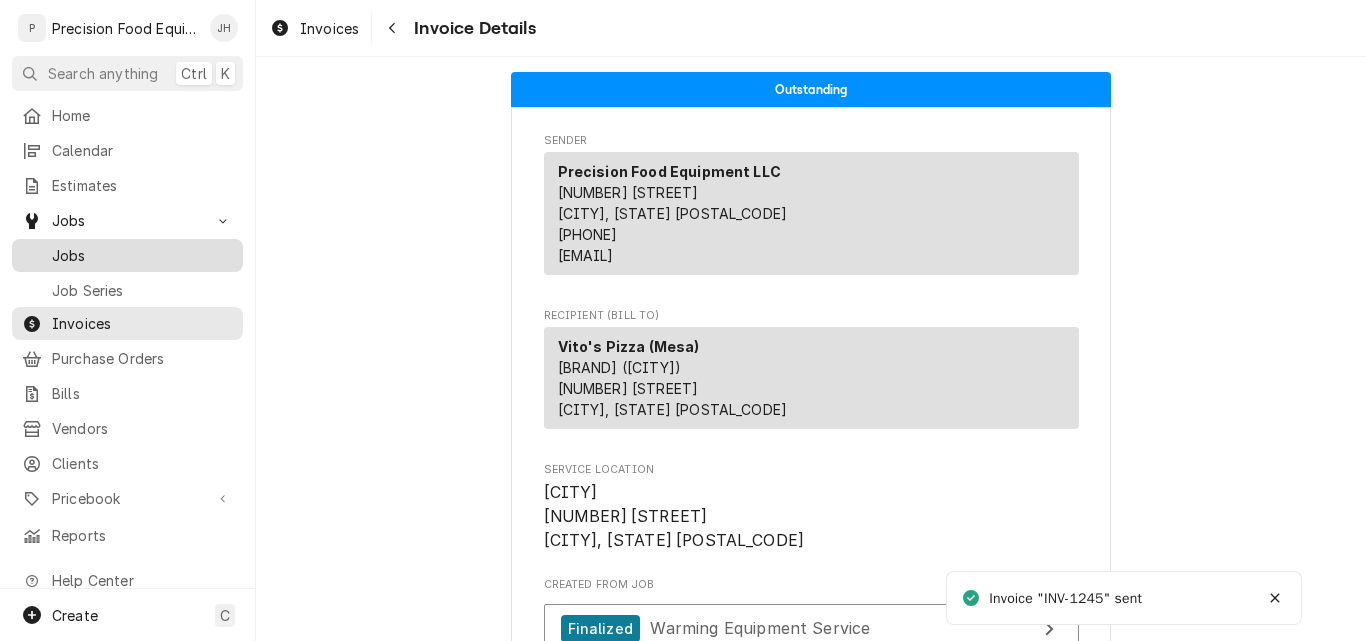 click on "Jobs" at bounding box center (142, 255) 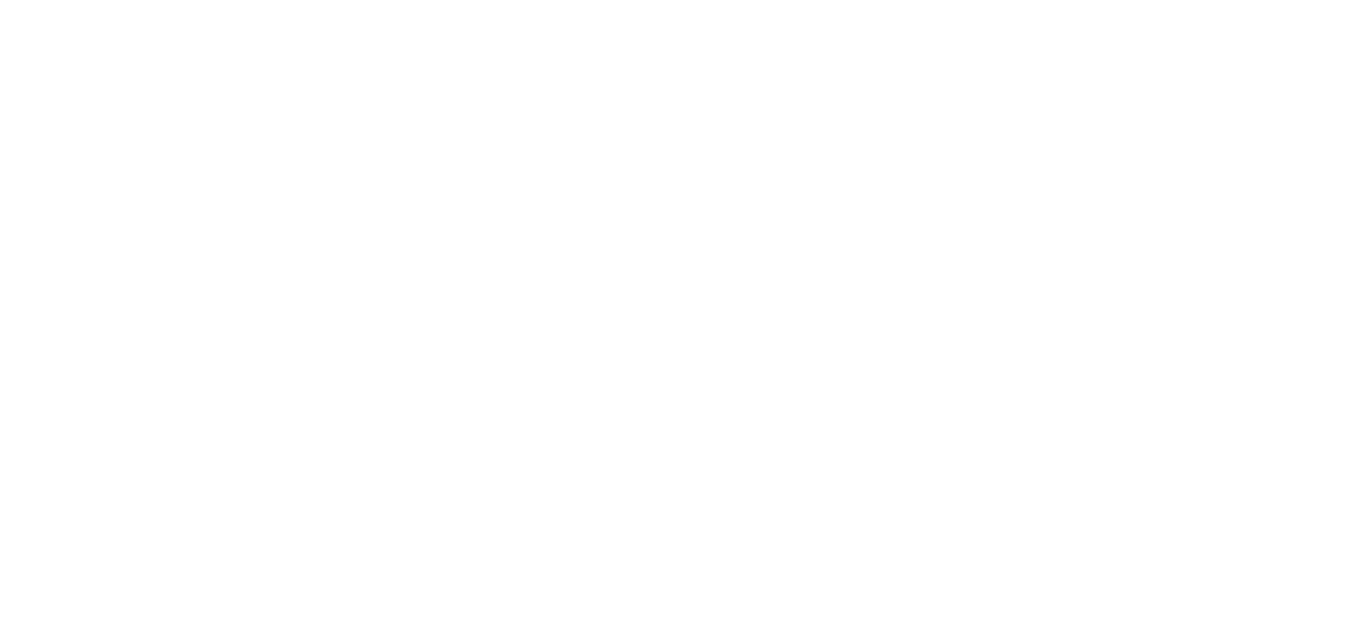 scroll, scrollTop: 0, scrollLeft: 0, axis: both 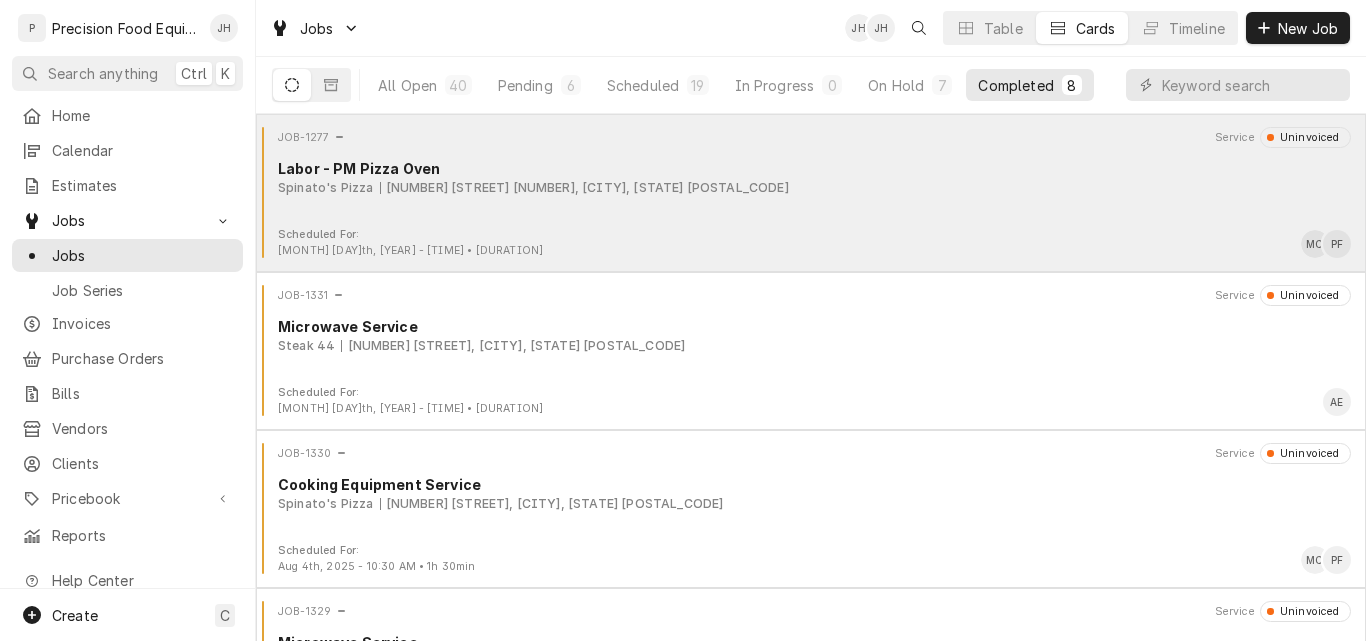 click on "Spinato's Pizza [NUMBER] [STREET] [NUMBER], [CITY], [STATE] [POSTAL_CODE]" at bounding box center [814, 188] 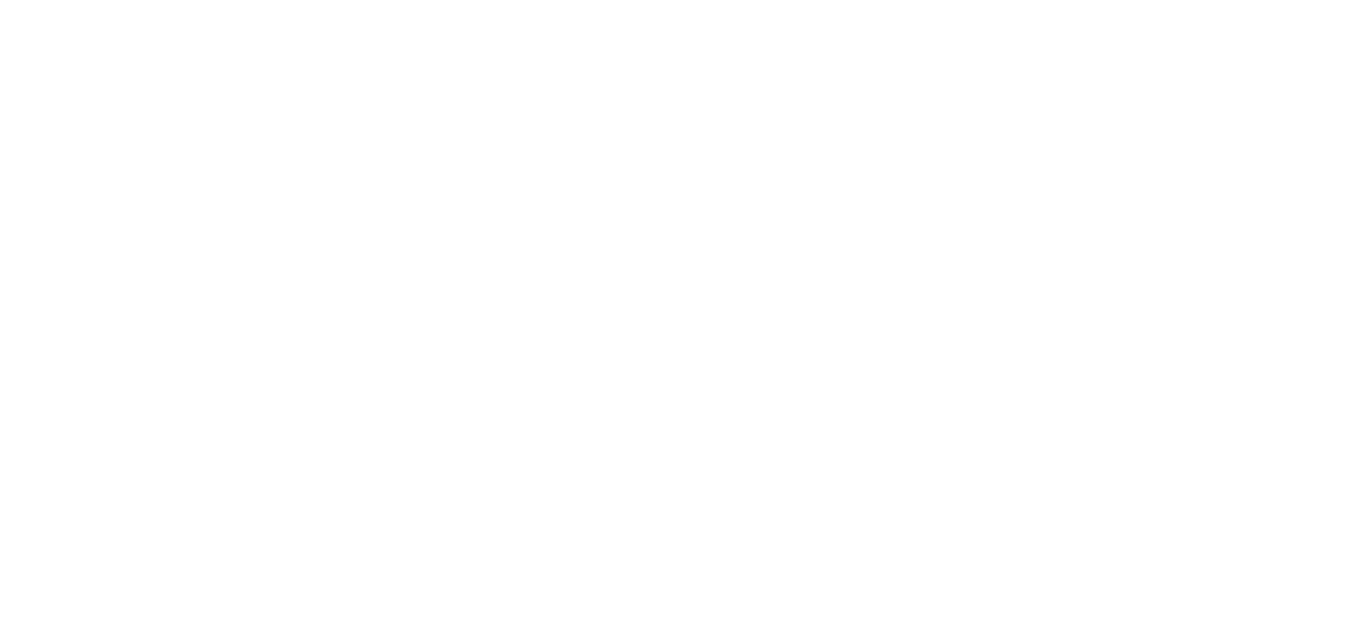 scroll, scrollTop: 0, scrollLeft: 0, axis: both 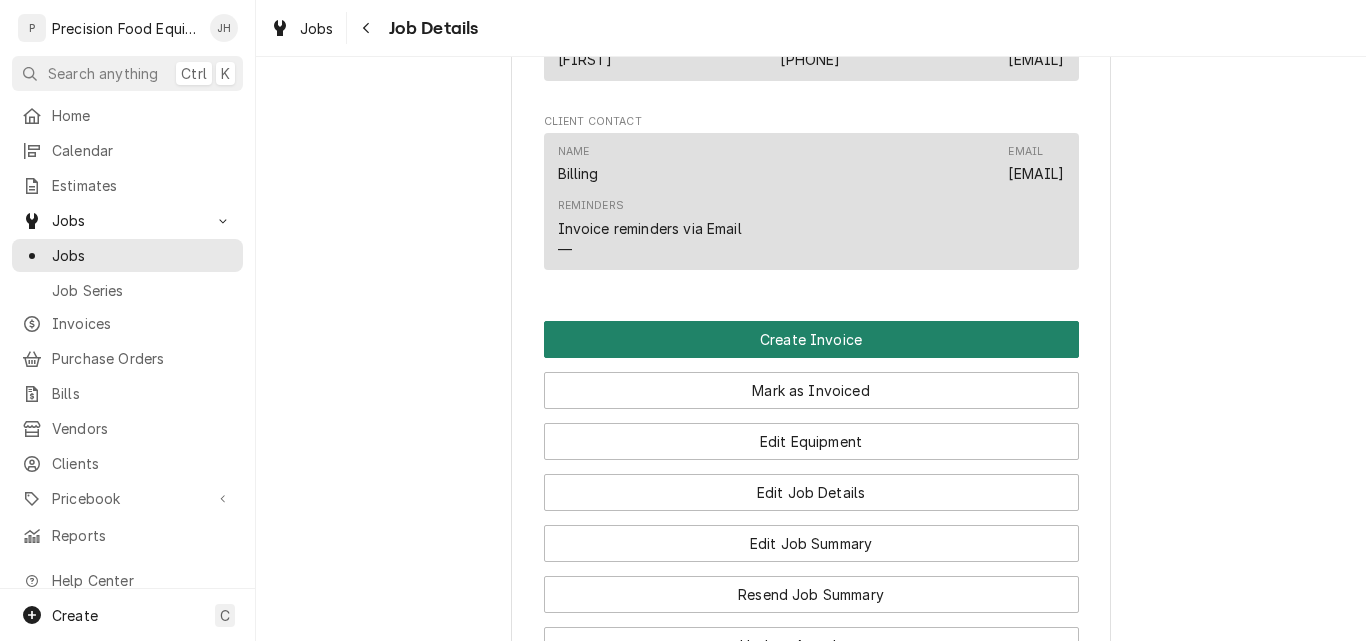 click on "Create Invoice" at bounding box center (811, 339) 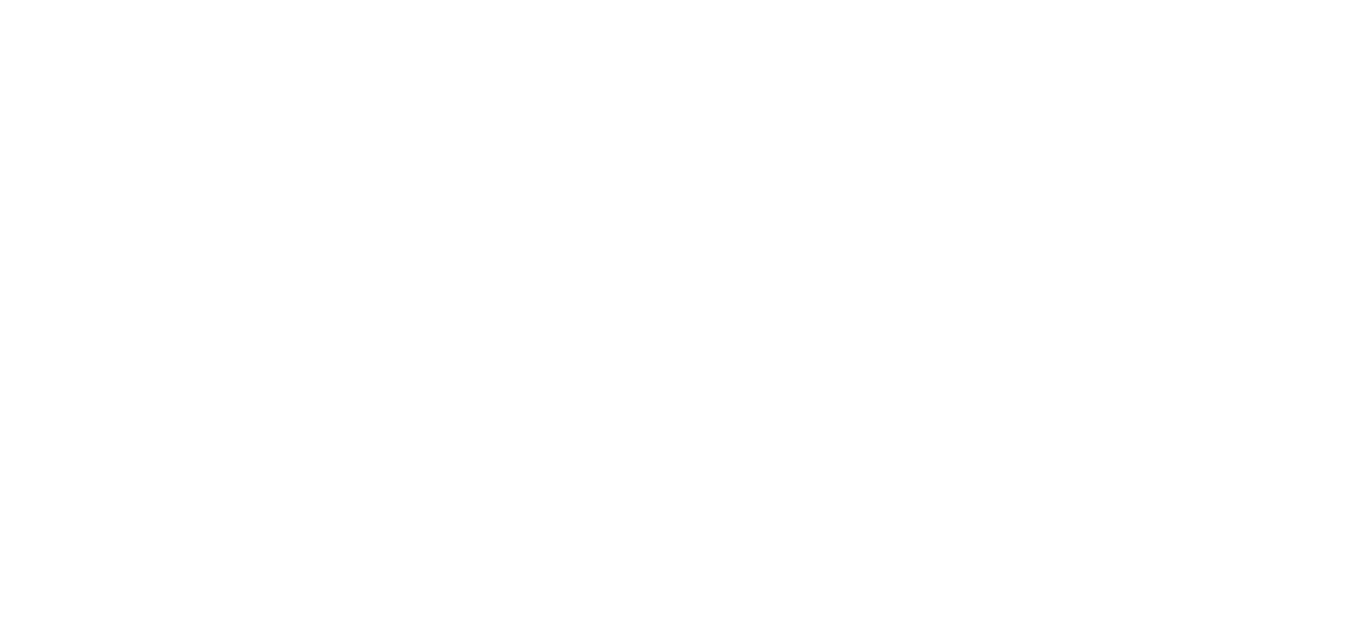 scroll, scrollTop: 0, scrollLeft: 0, axis: both 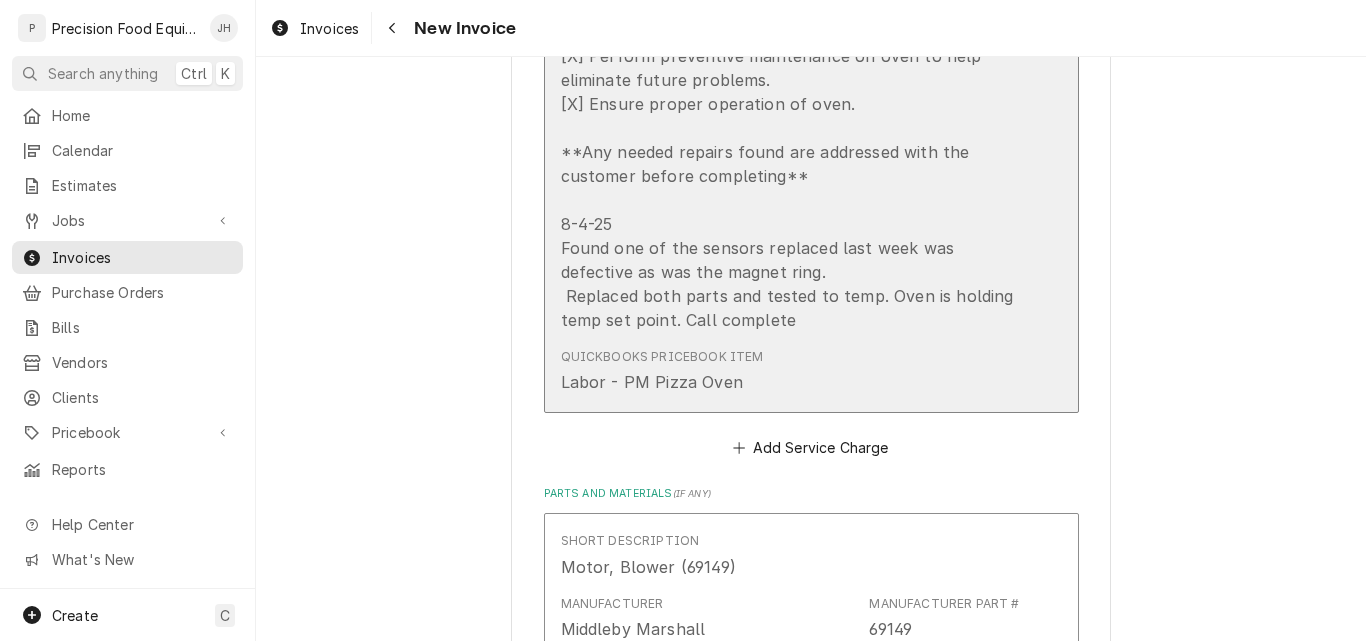 click on "2 Technicians - 3 hours
—
Preventive Maintenance and cleaning of Pizza Oven following manufacturer's specs:
[X] Remove and clean conveyor and rear louvers
[X] Perform preventive maintenance on oven to help eliminate future problems.
[X] Ensure proper operation of oven.
**Any needed repairs found are addressed with the customer before completing**
8-4-25
Found one of the sensors replaced last week was defective as was the magnet ring.
Replaced both parts and tested to temp. Oven is holding temp set point. Call complete" at bounding box center (790, 116) 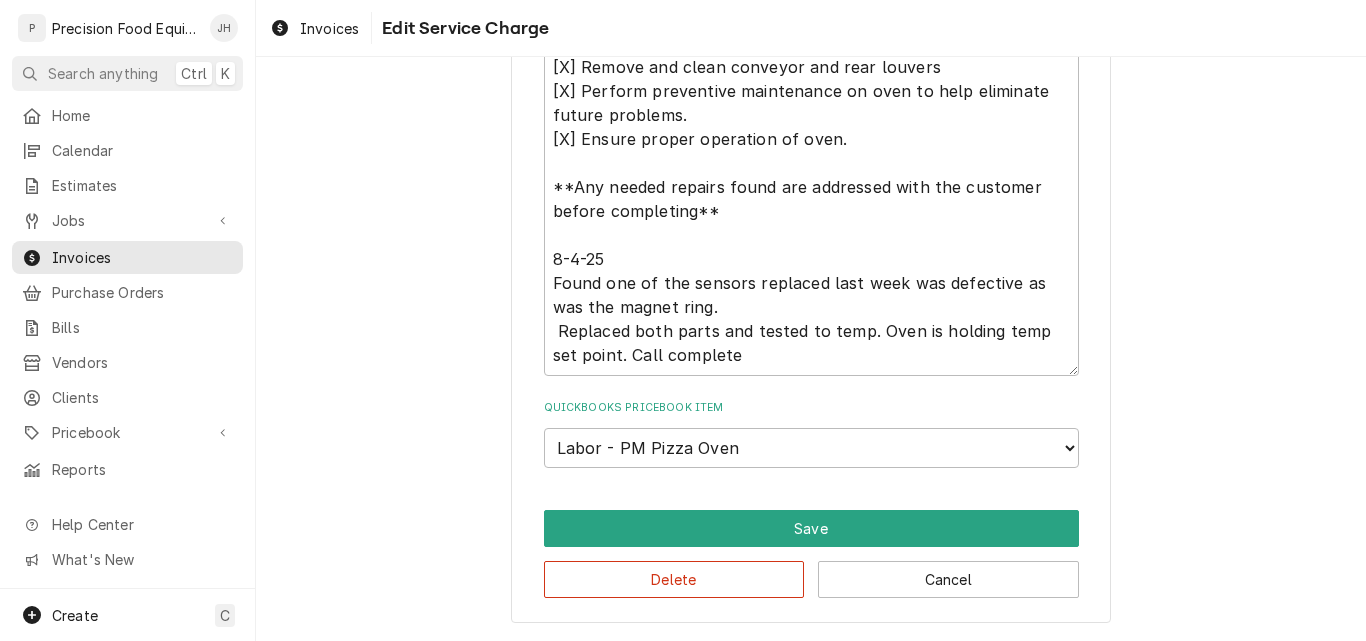 scroll, scrollTop: 453, scrollLeft: 0, axis: vertical 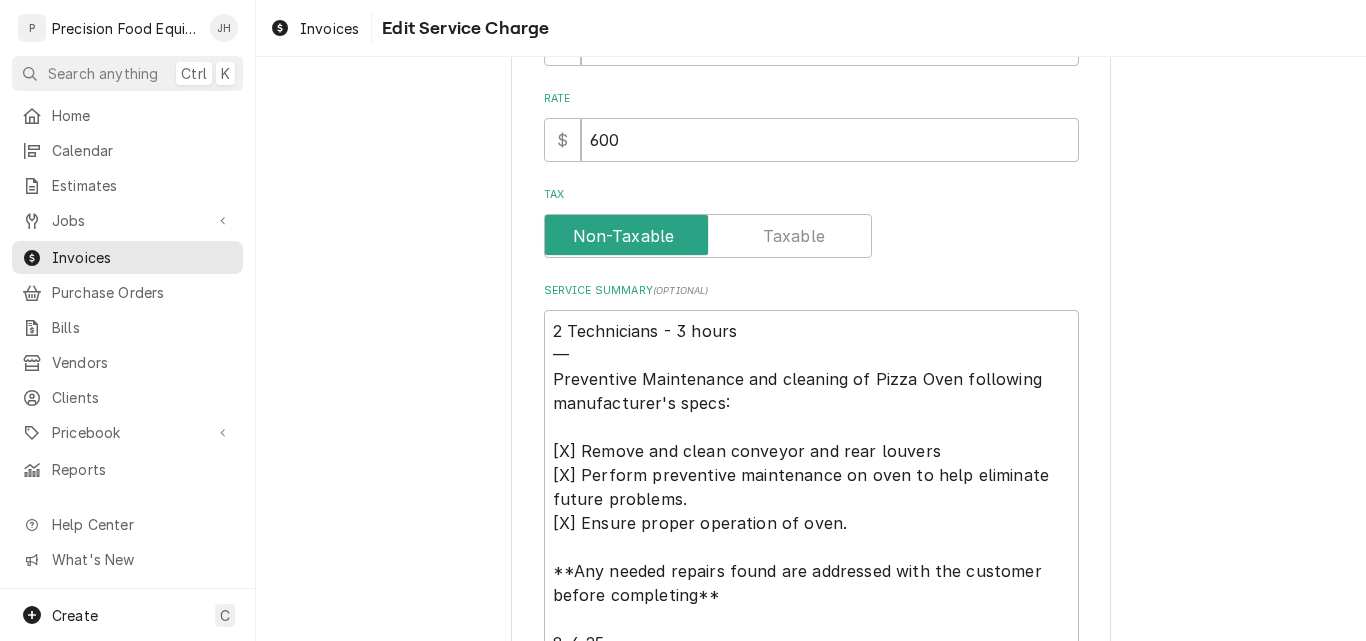type on "x" 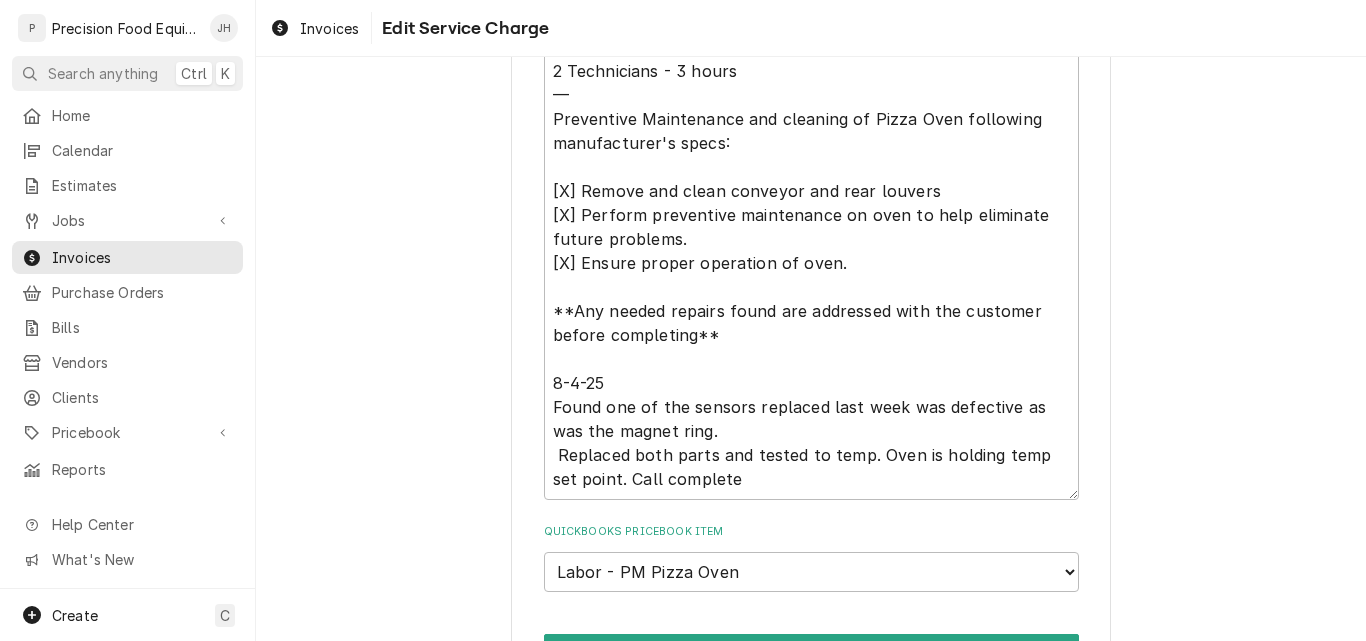 scroll, scrollTop: 800, scrollLeft: 0, axis: vertical 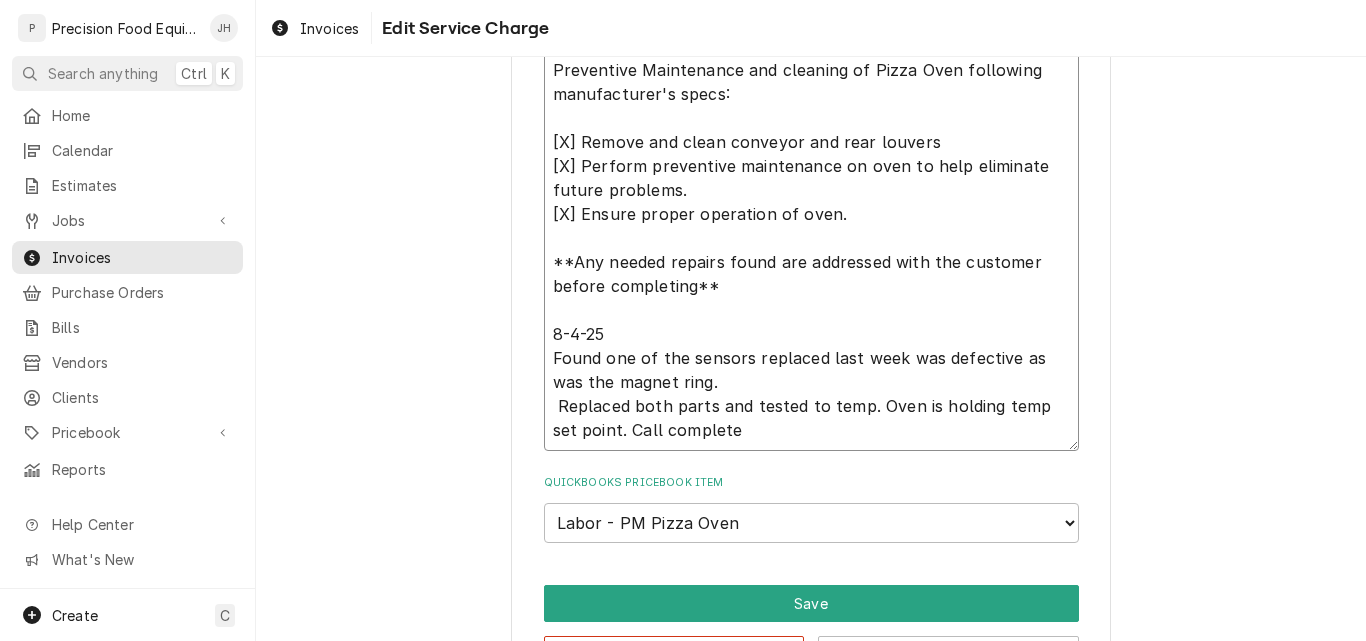 drag, startPoint x: 546, startPoint y: 330, endPoint x: 739, endPoint y: 442, distance: 223.14345 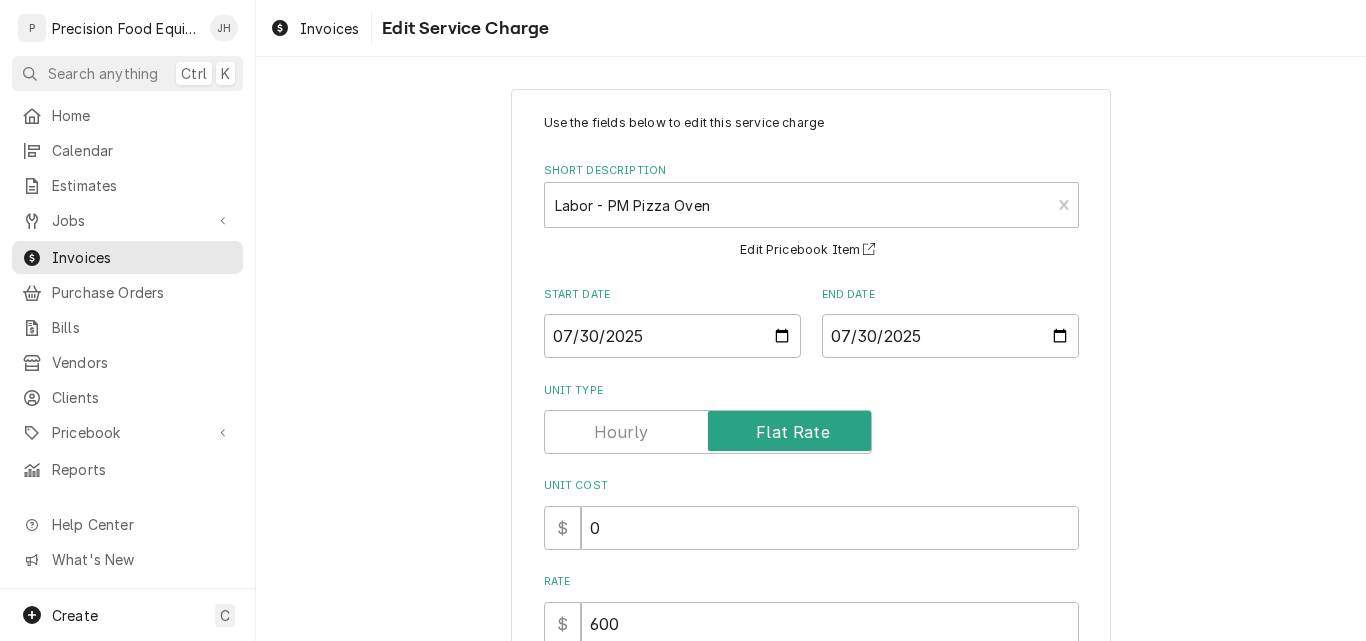 scroll, scrollTop: 0, scrollLeft: 0, axis: both 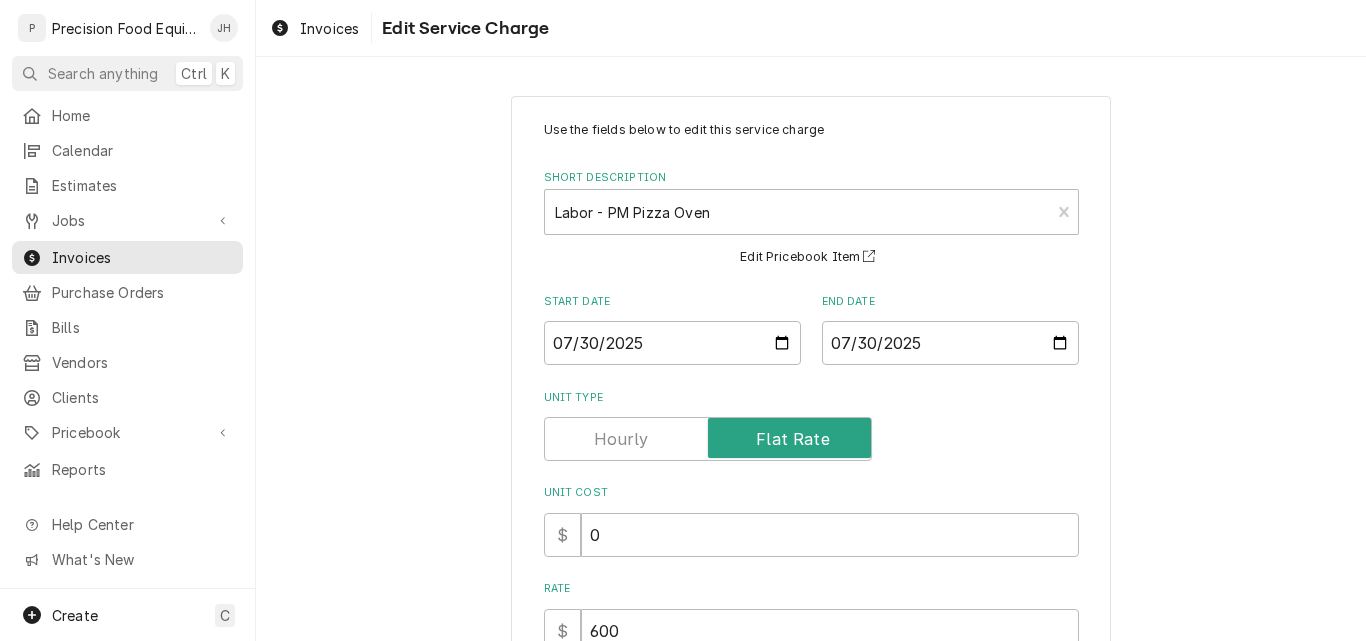 click at bounding box center (708, 439) 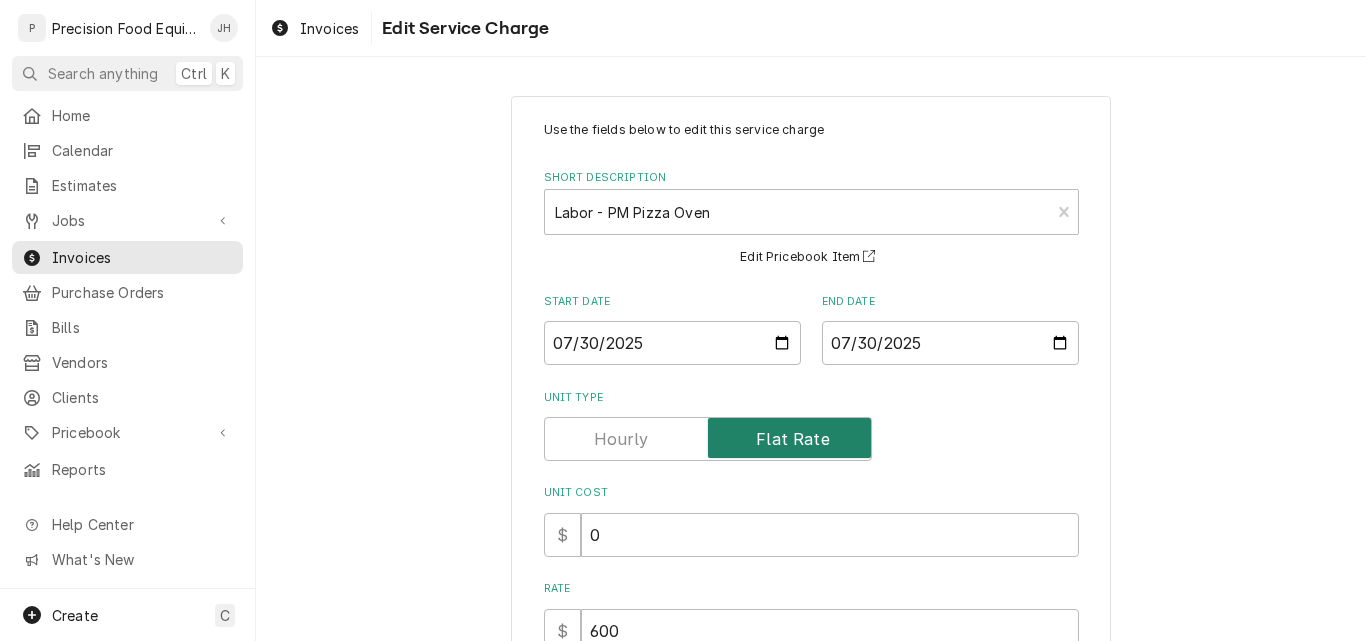 click at bounding box center [708, 439] 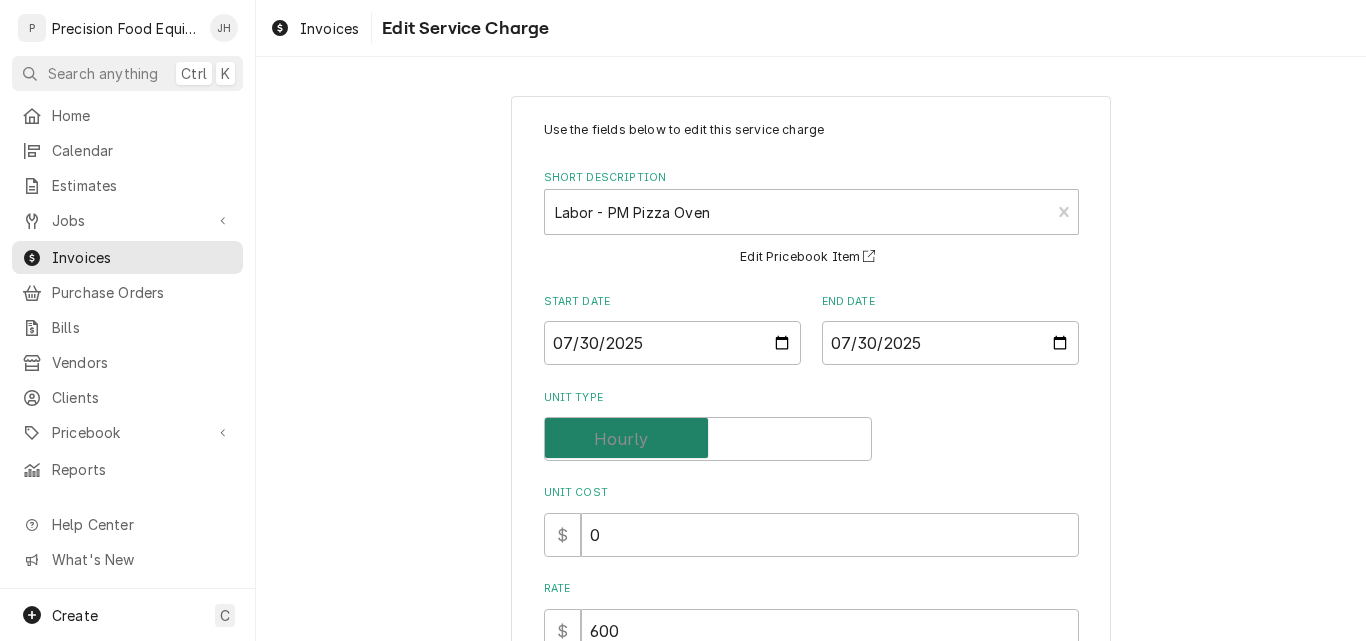checkbox on "false" 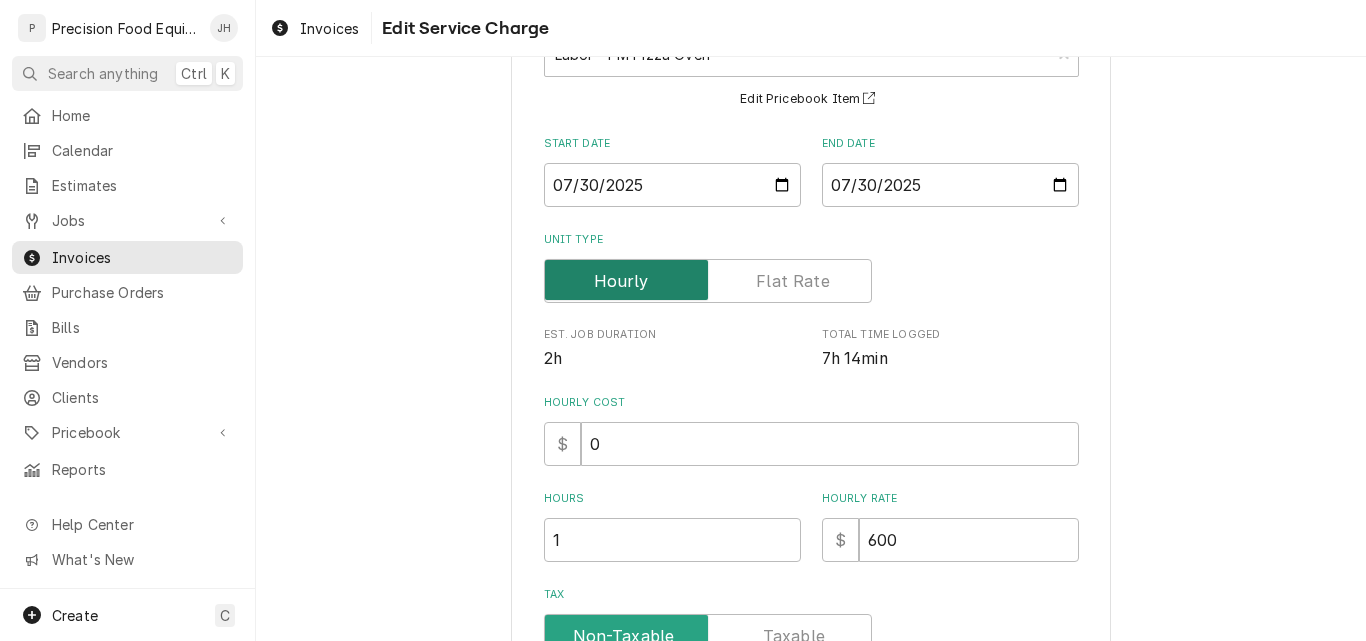 scroll, scrollTop: 0, scrollLeft: 0, axis: both 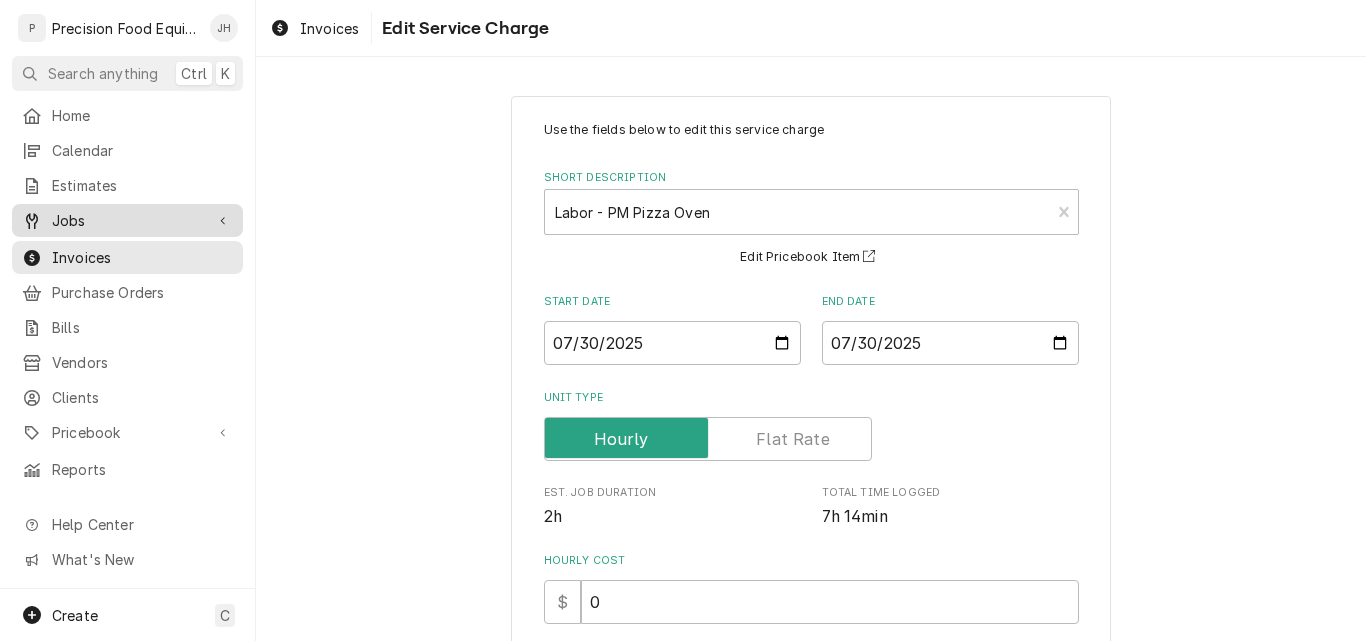 click on "Jobs" at bounding box center [127, 220] 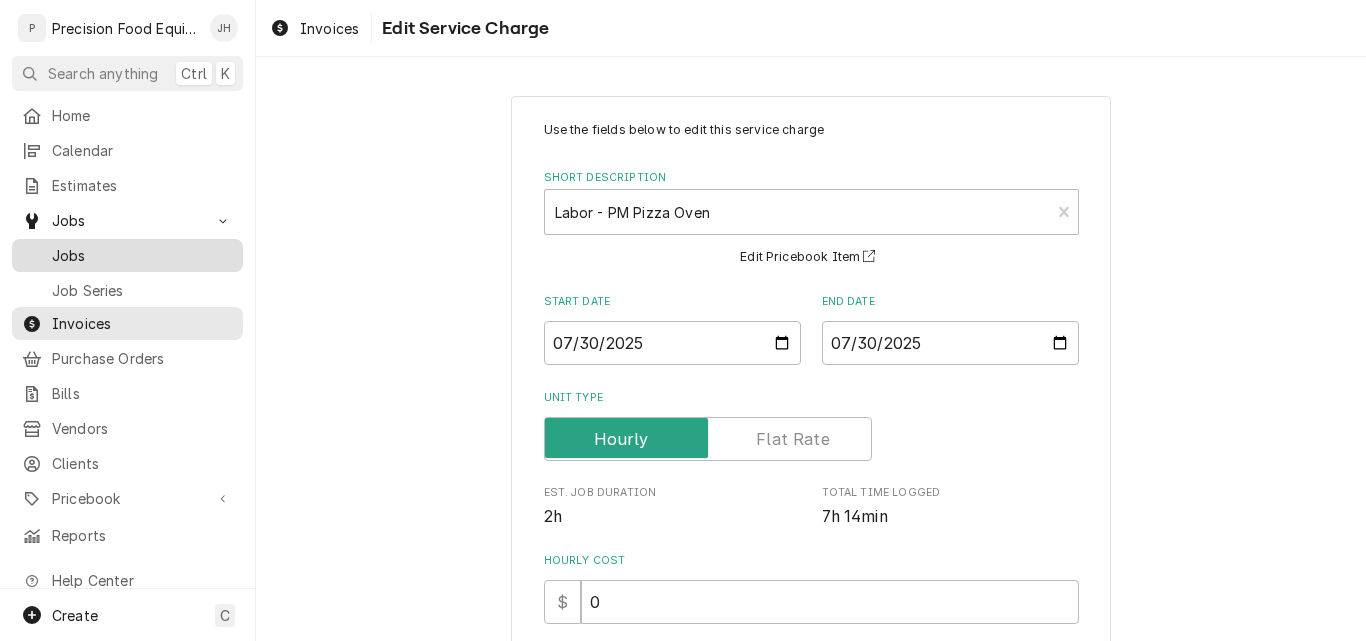 click on "Jobs" at bounding box center (142, 255) 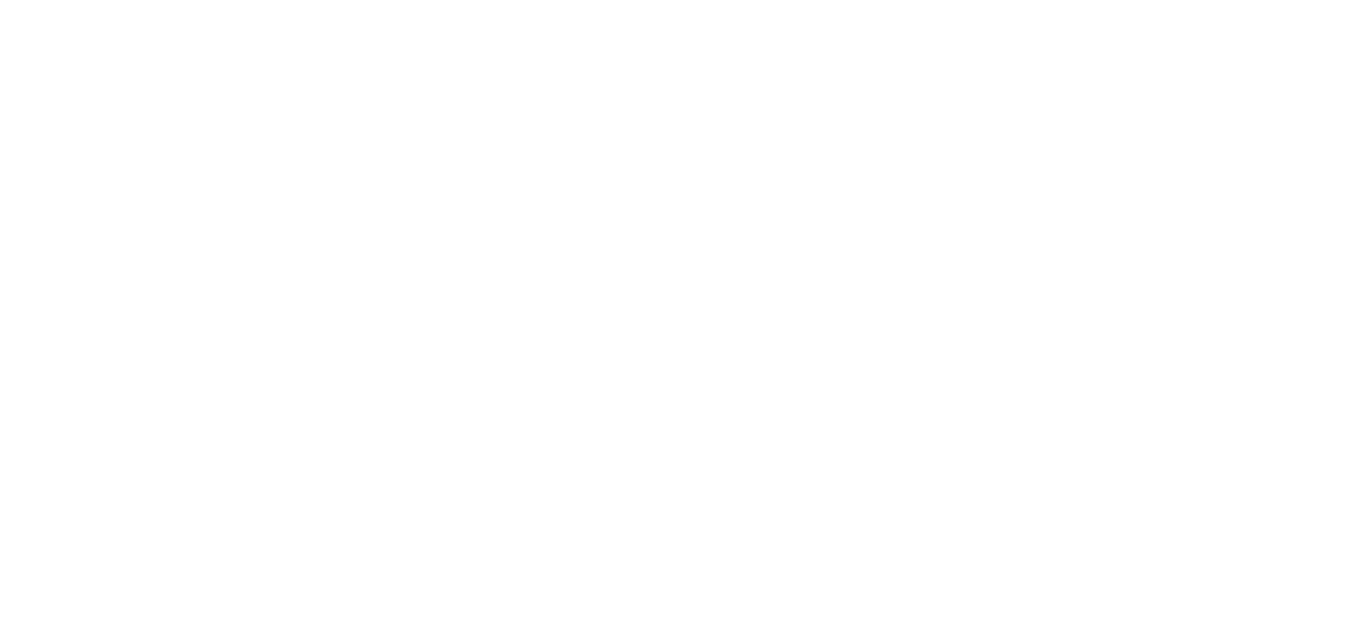 scroll, scrollTop: 0, scrollLeft: 0, axis: both 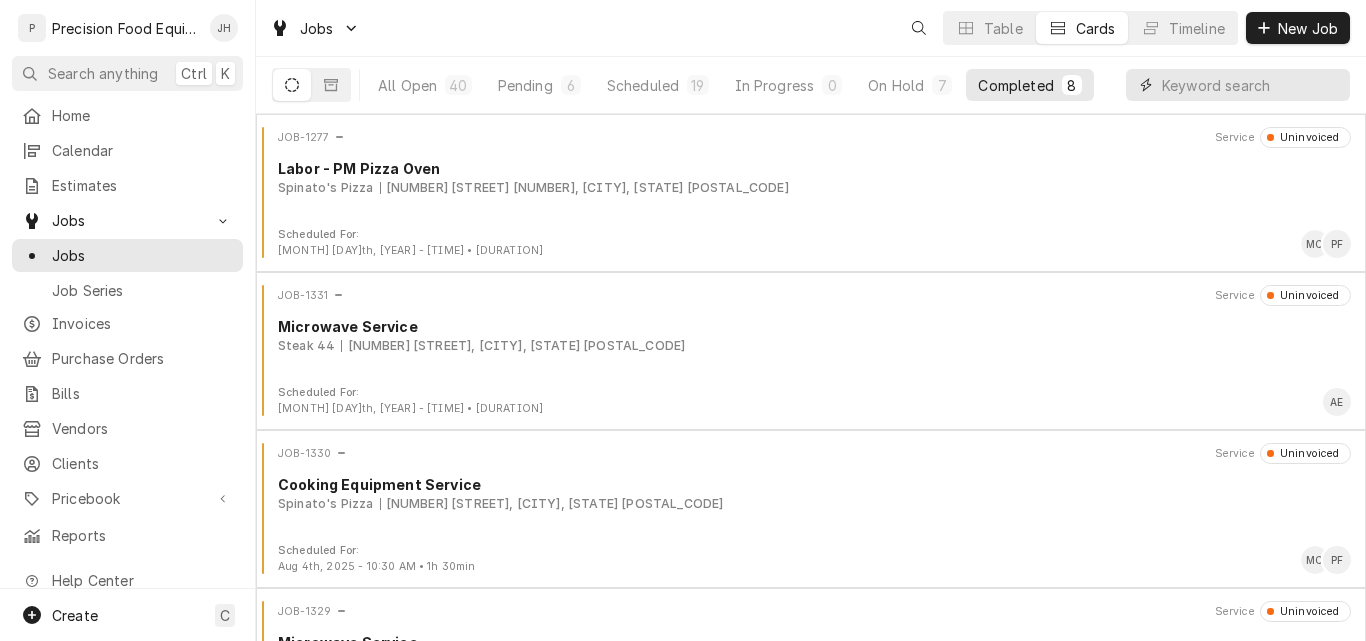 click at bounding box center (1251, 85) 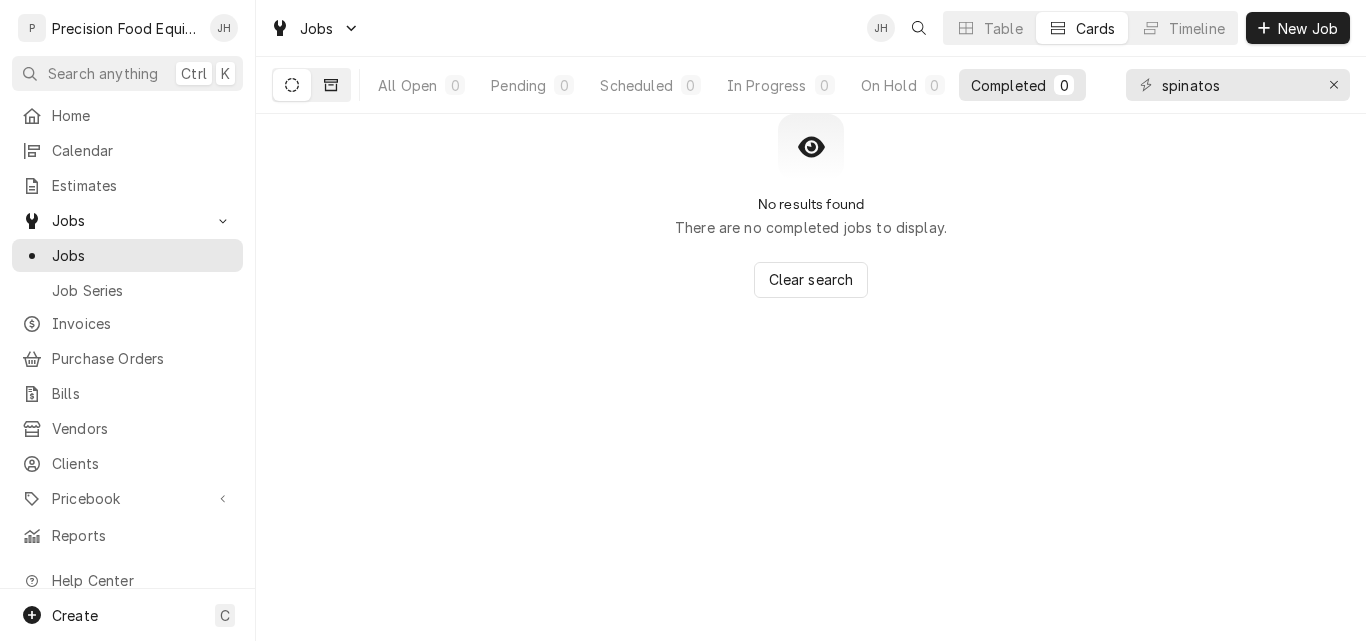 click 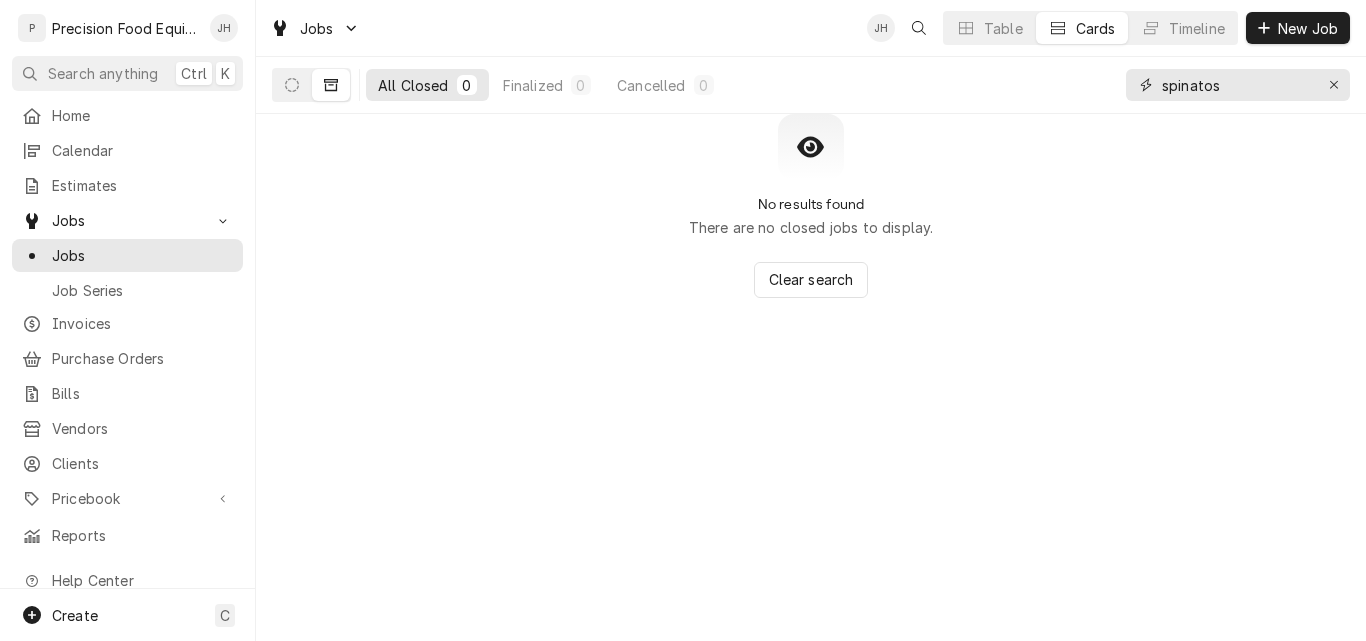 click on "spinatos" at bounding box center [1237, 85] 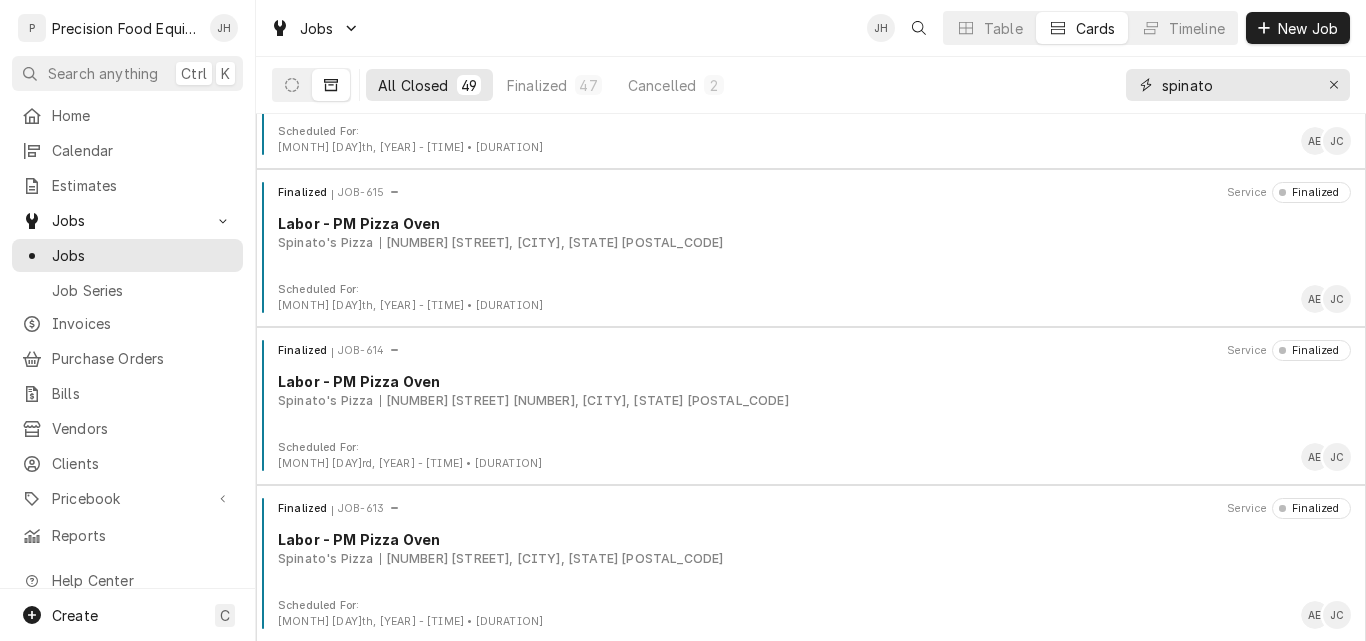 scroll, scrollTop: 2633, scrollLeft: 0, axis: vertical 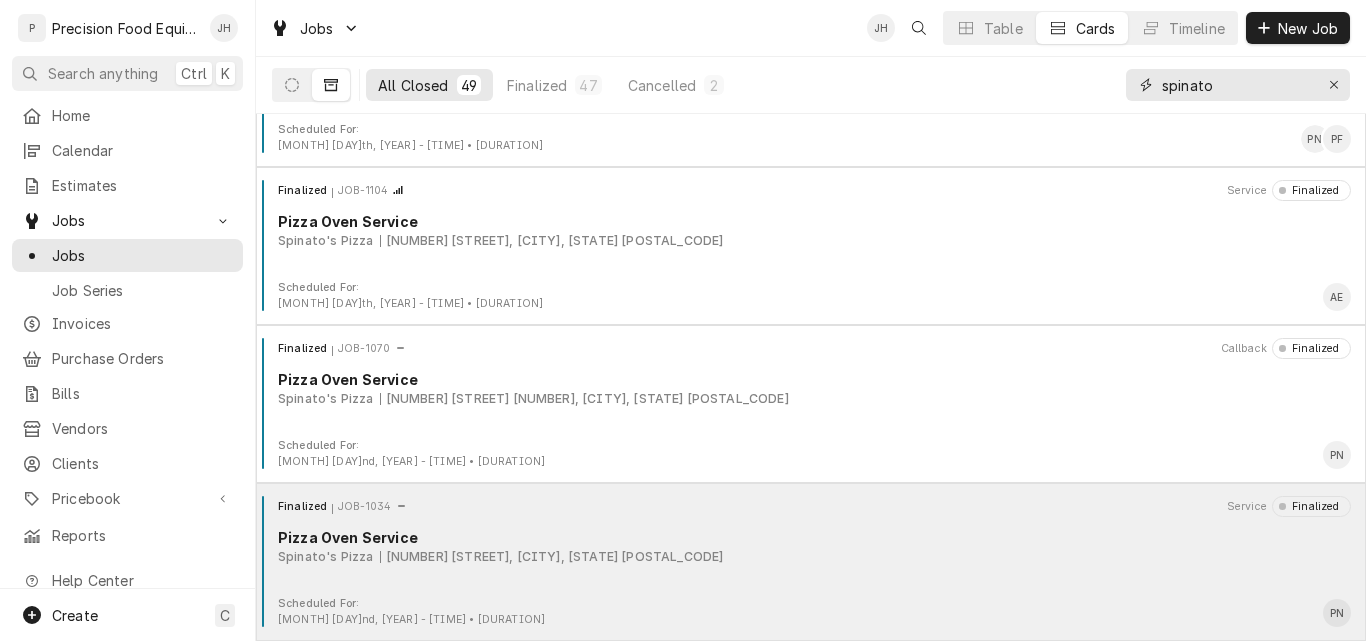 type on "spinato" 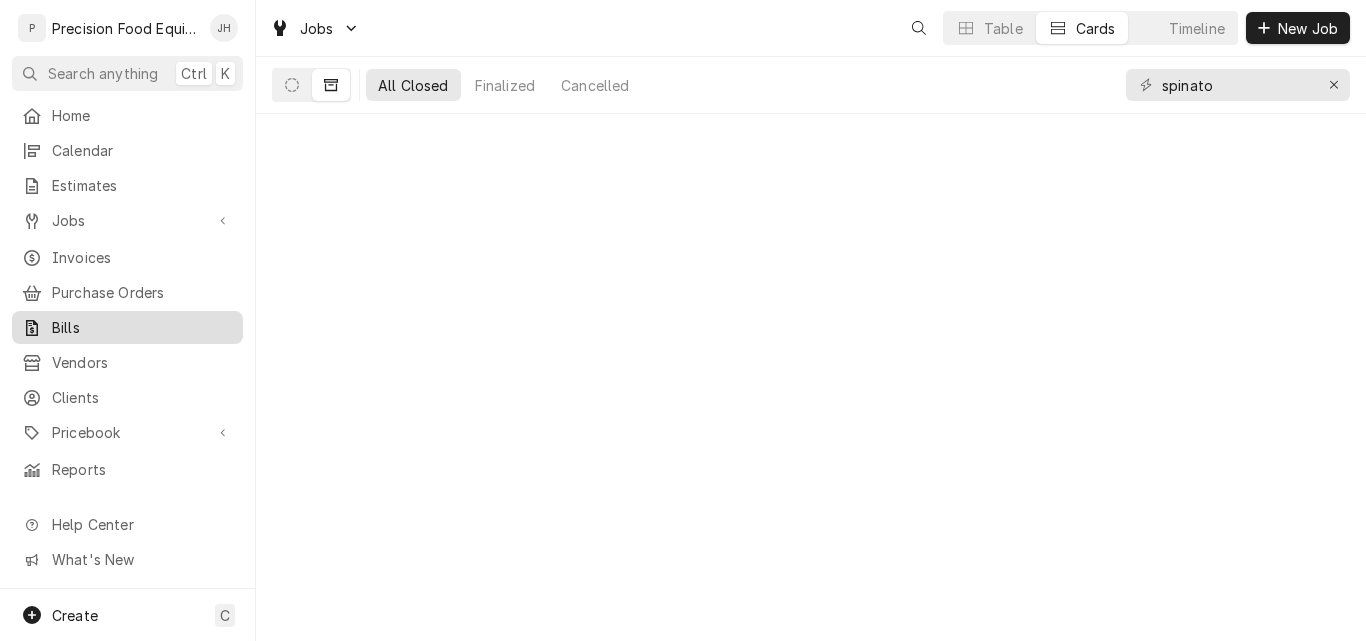 scroll, scrollTop: 0, scrollLeft: 0, axis: both 